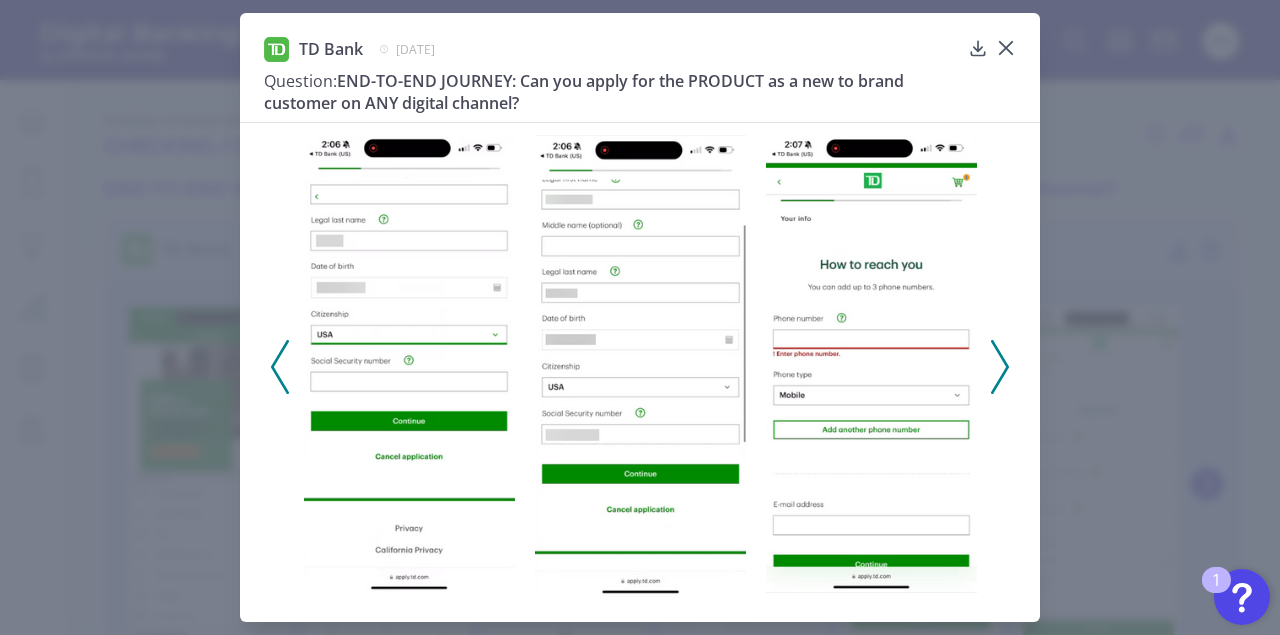scroll, scrollTop: 0, scrollLeft: 0, axis: both 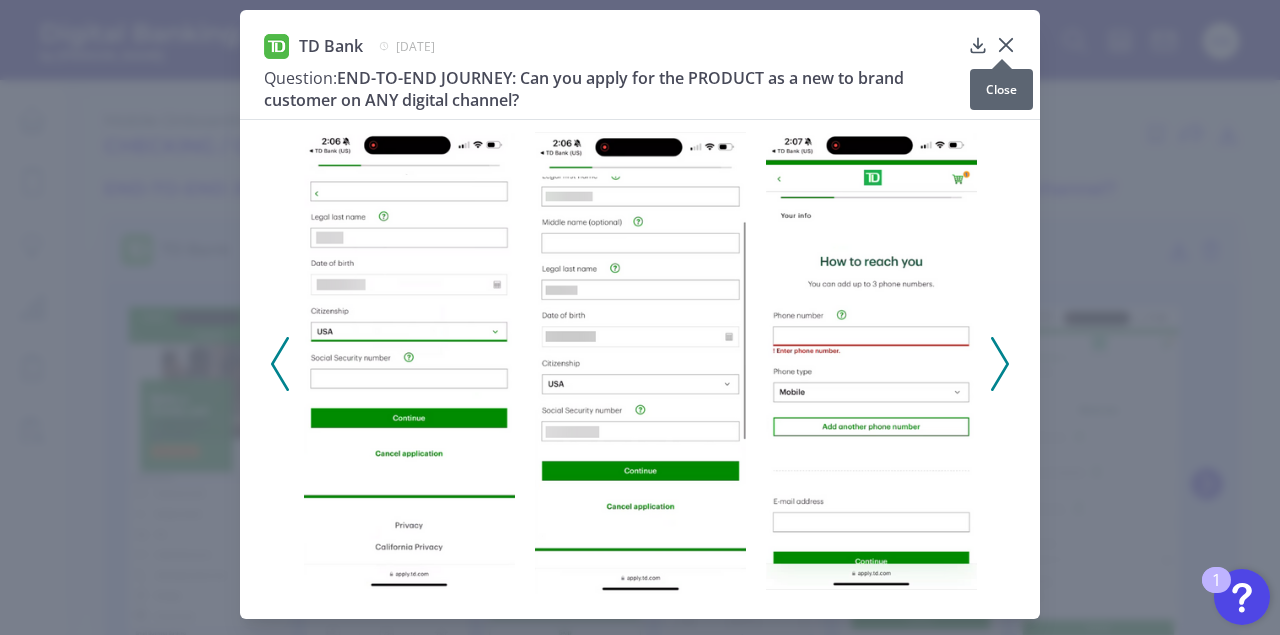 click 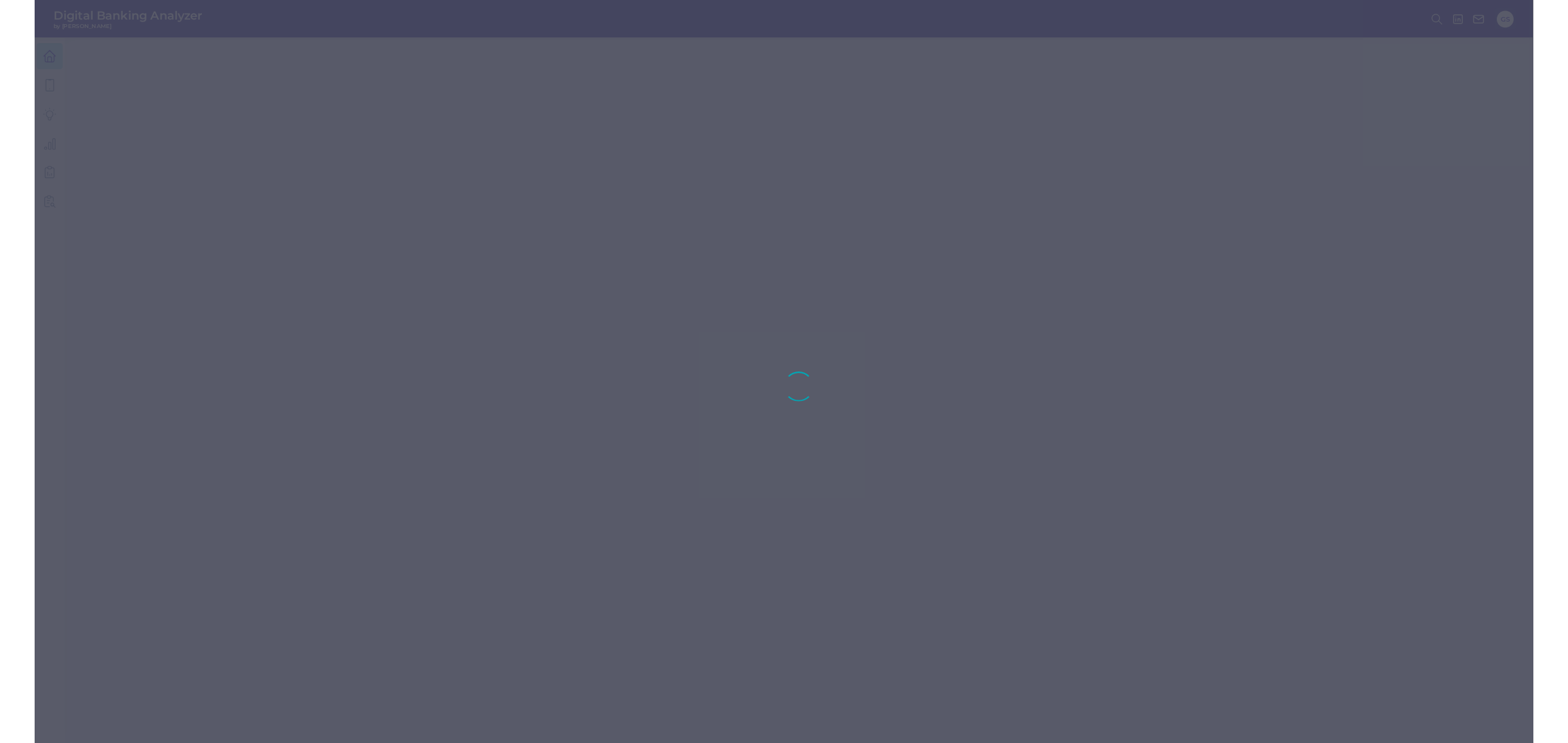 scroll, scrollTop: 0, scrollLeft: 0, axis: both 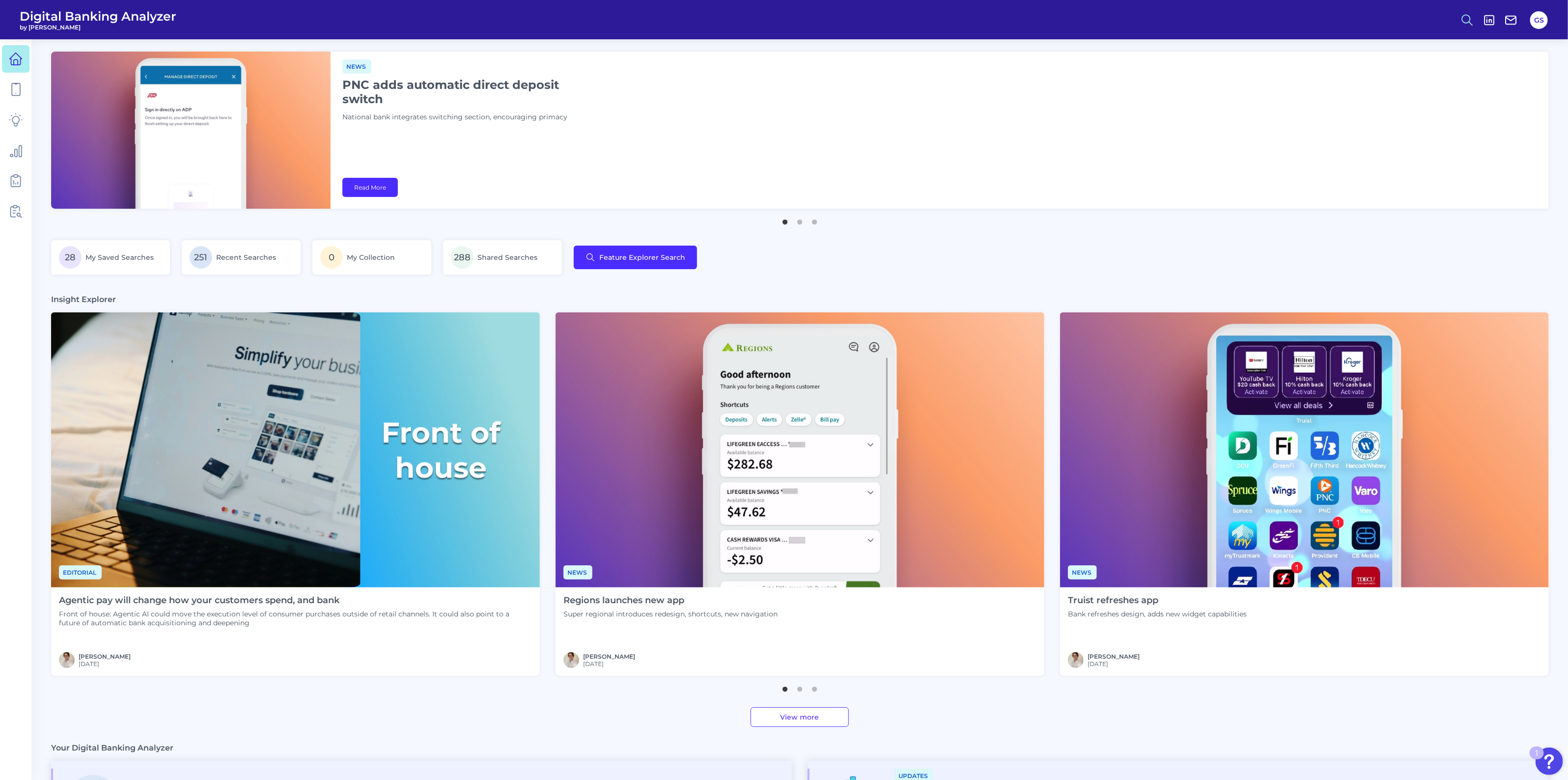 click 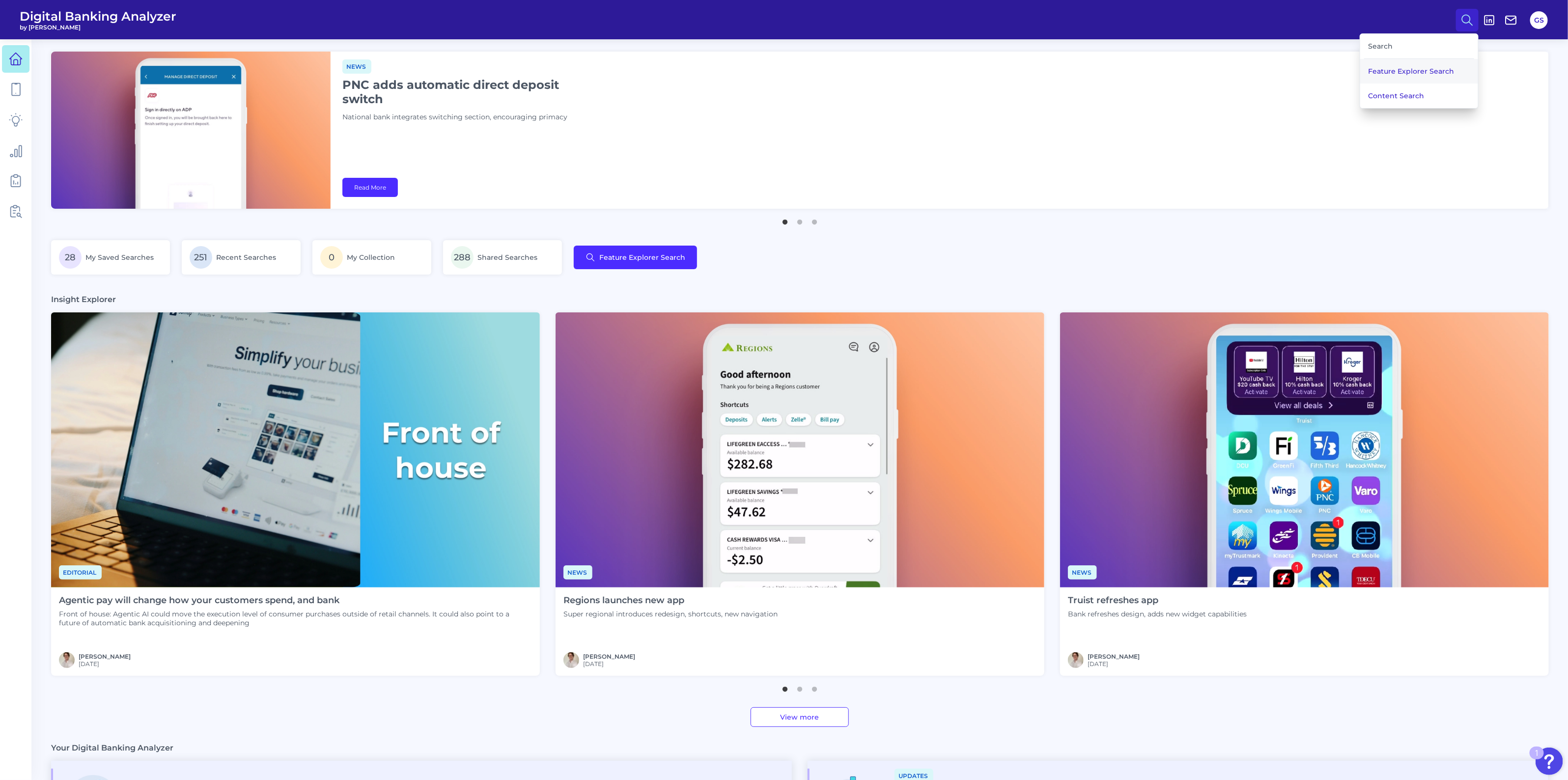 click on "Feature Explorer Search" at bounding box center [1419, 71] 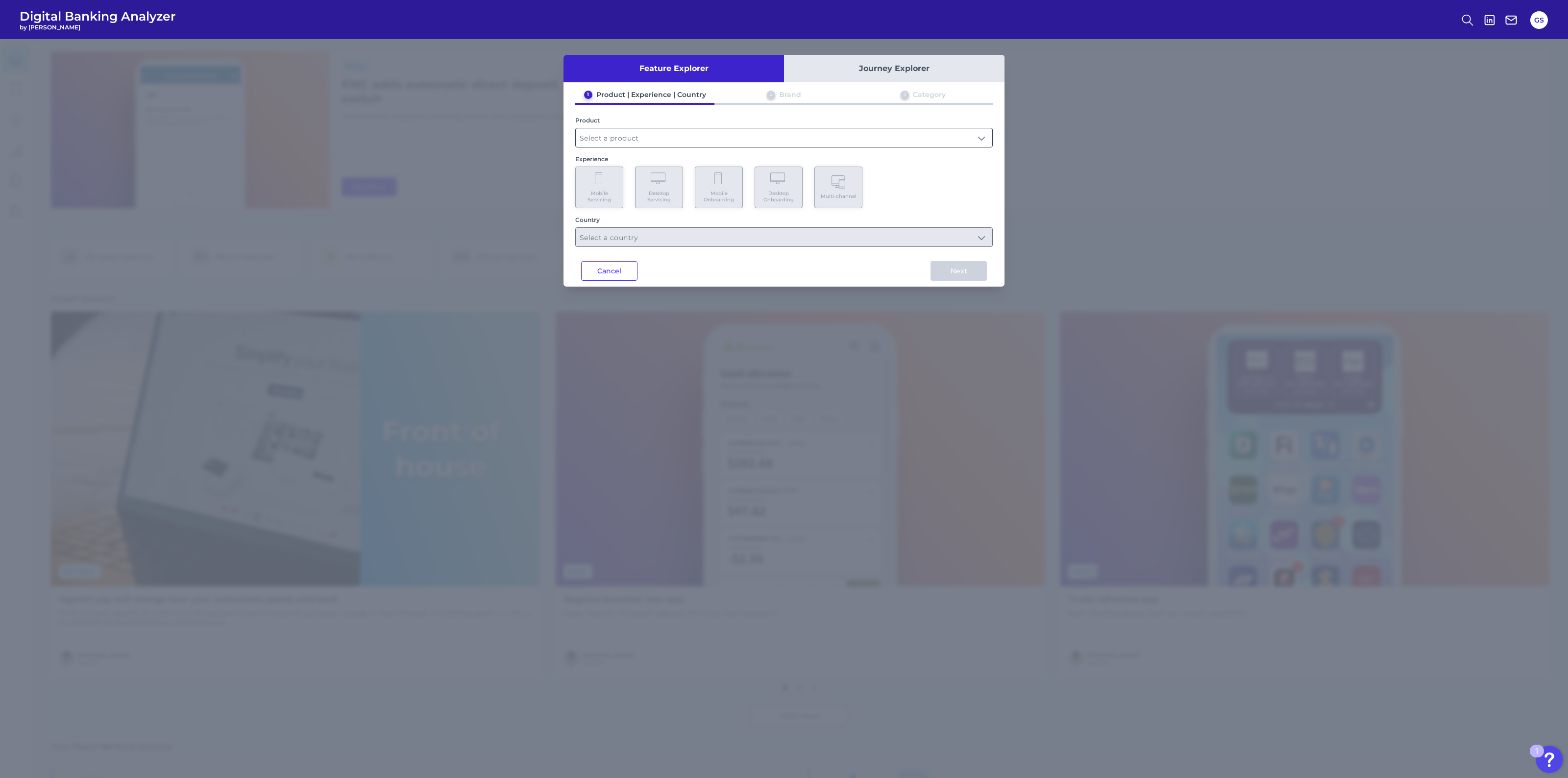 click at bounding box center (784, 138) 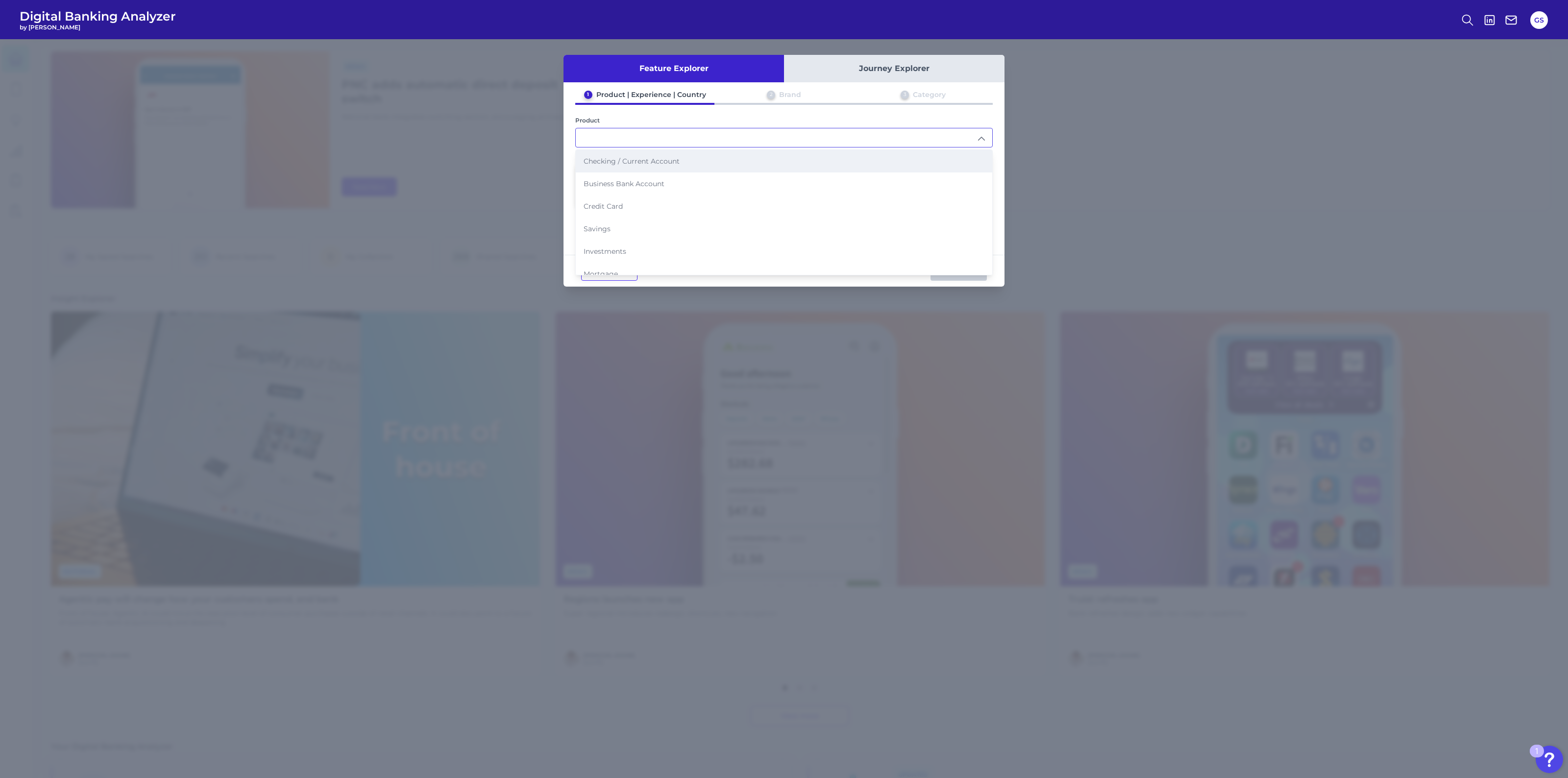click on "Checking / Current Account" at bounding box center [784, 161] 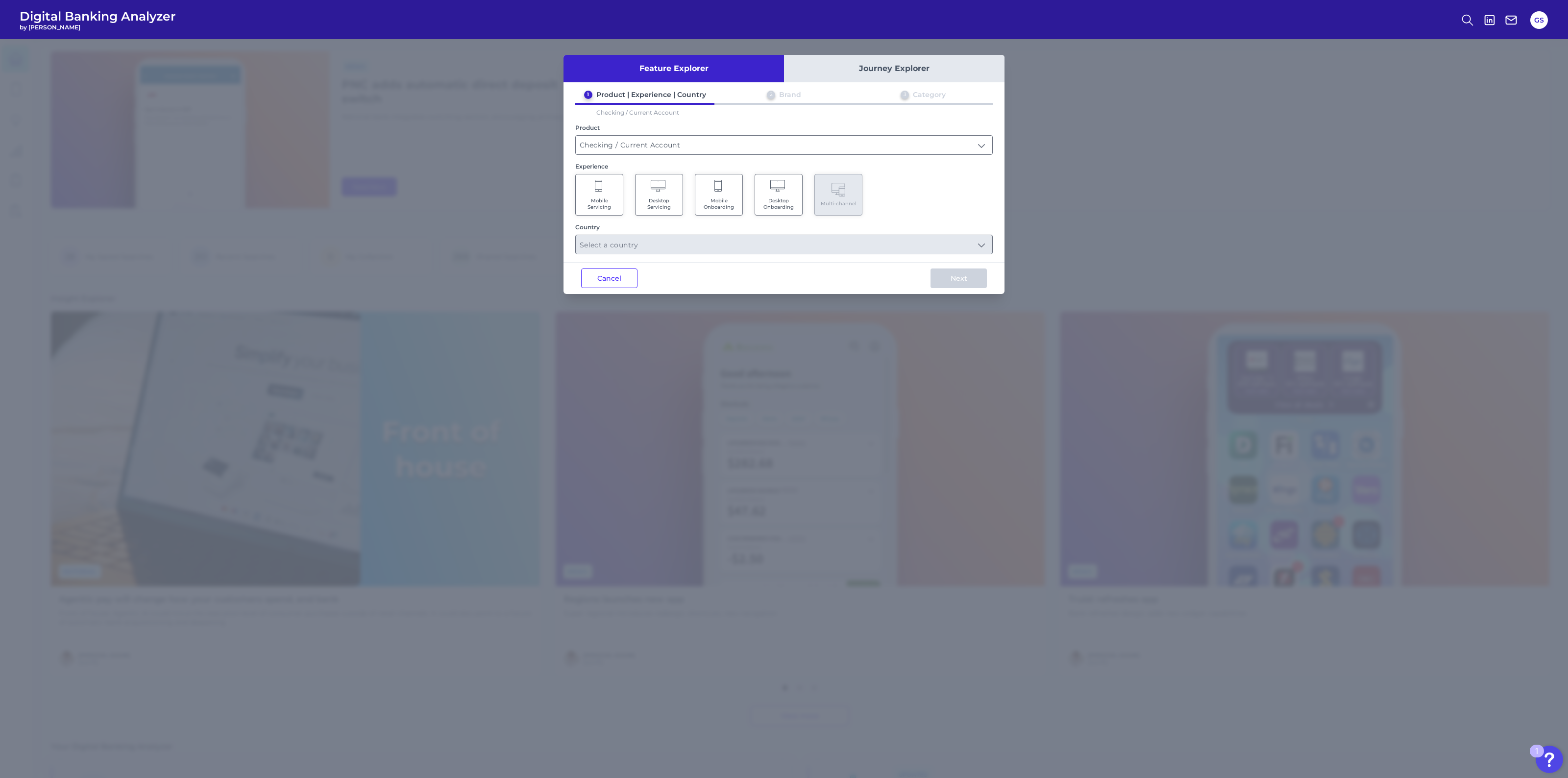 click on "Mobile Onboarding" at bounding box center (719, 204) 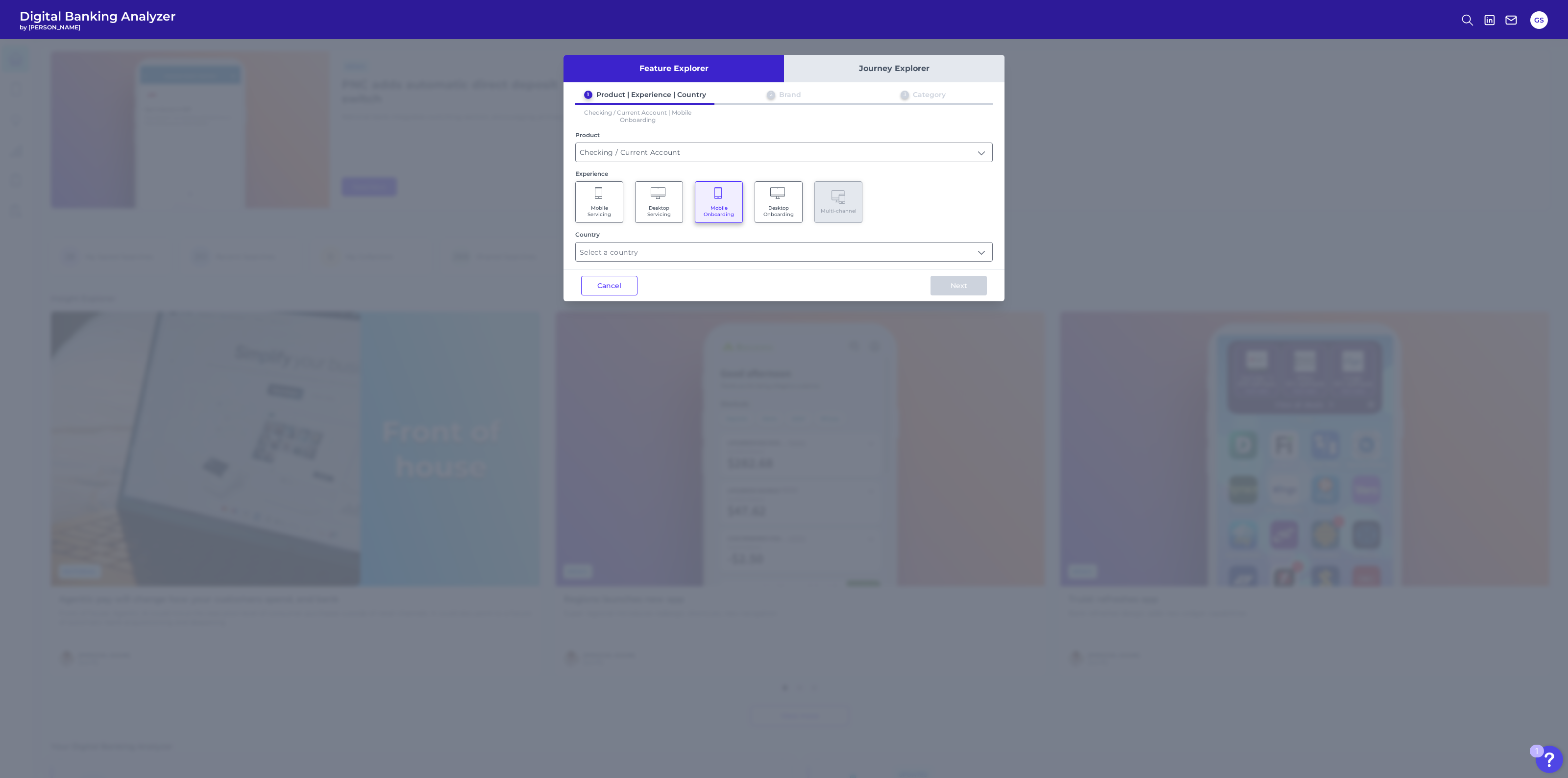 click on "Cancel Next" at bounding box center [784, 285] 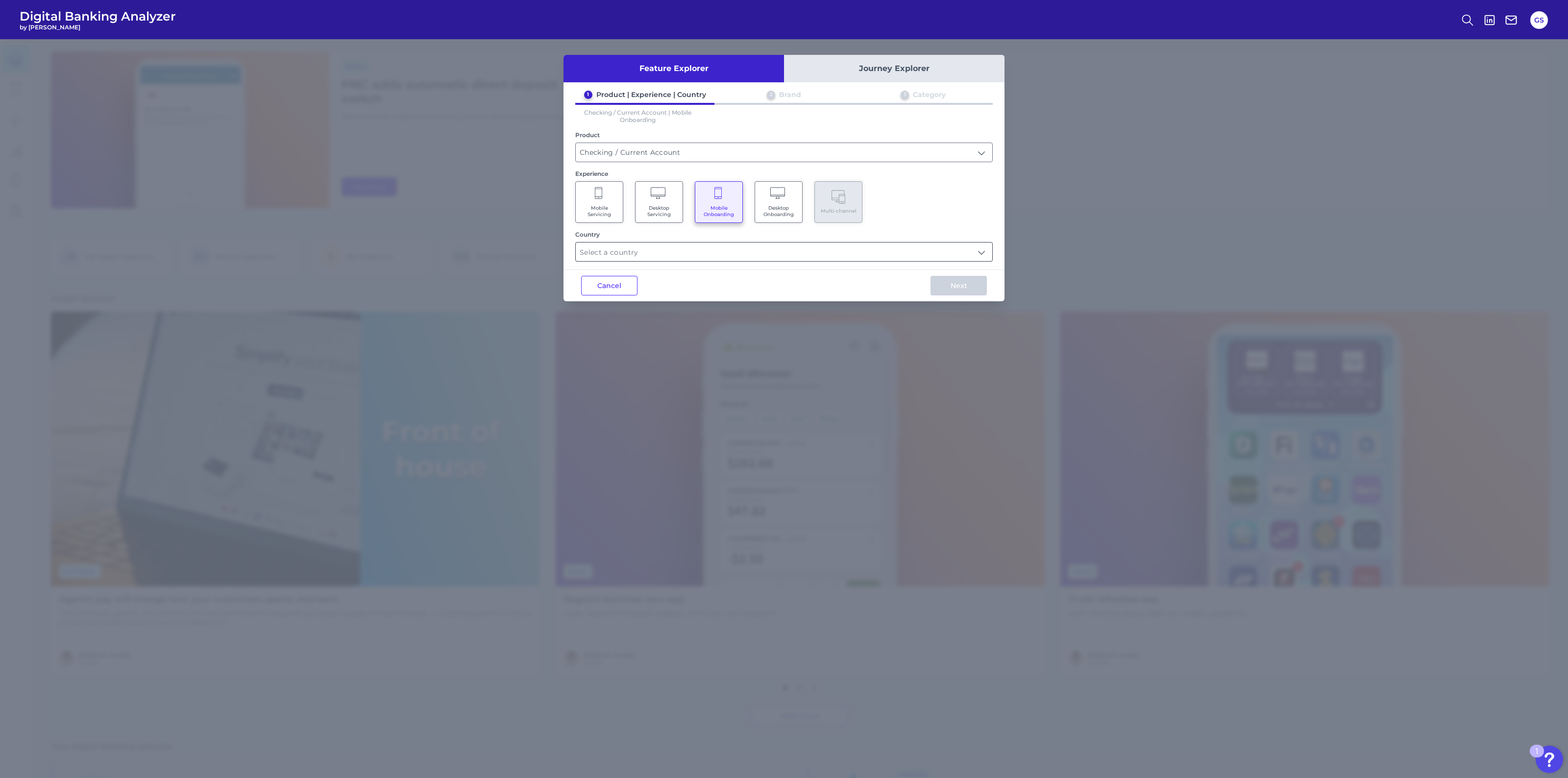 click at bounding box center (784, 252) 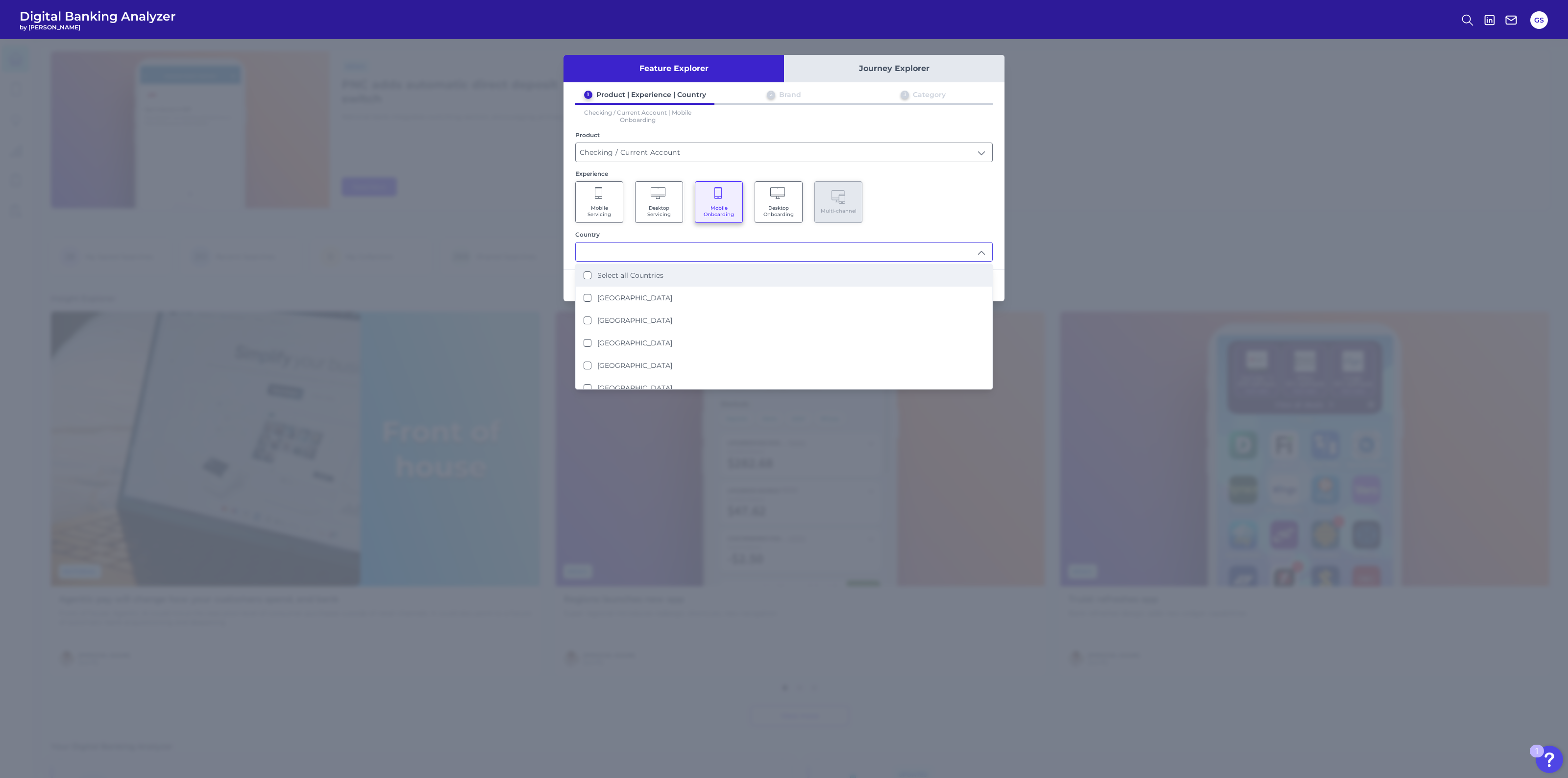 drag, startPoint x: 670, startPoint y: 321, endPoint x: 787, endPoint y: 266, distance: 129.28264 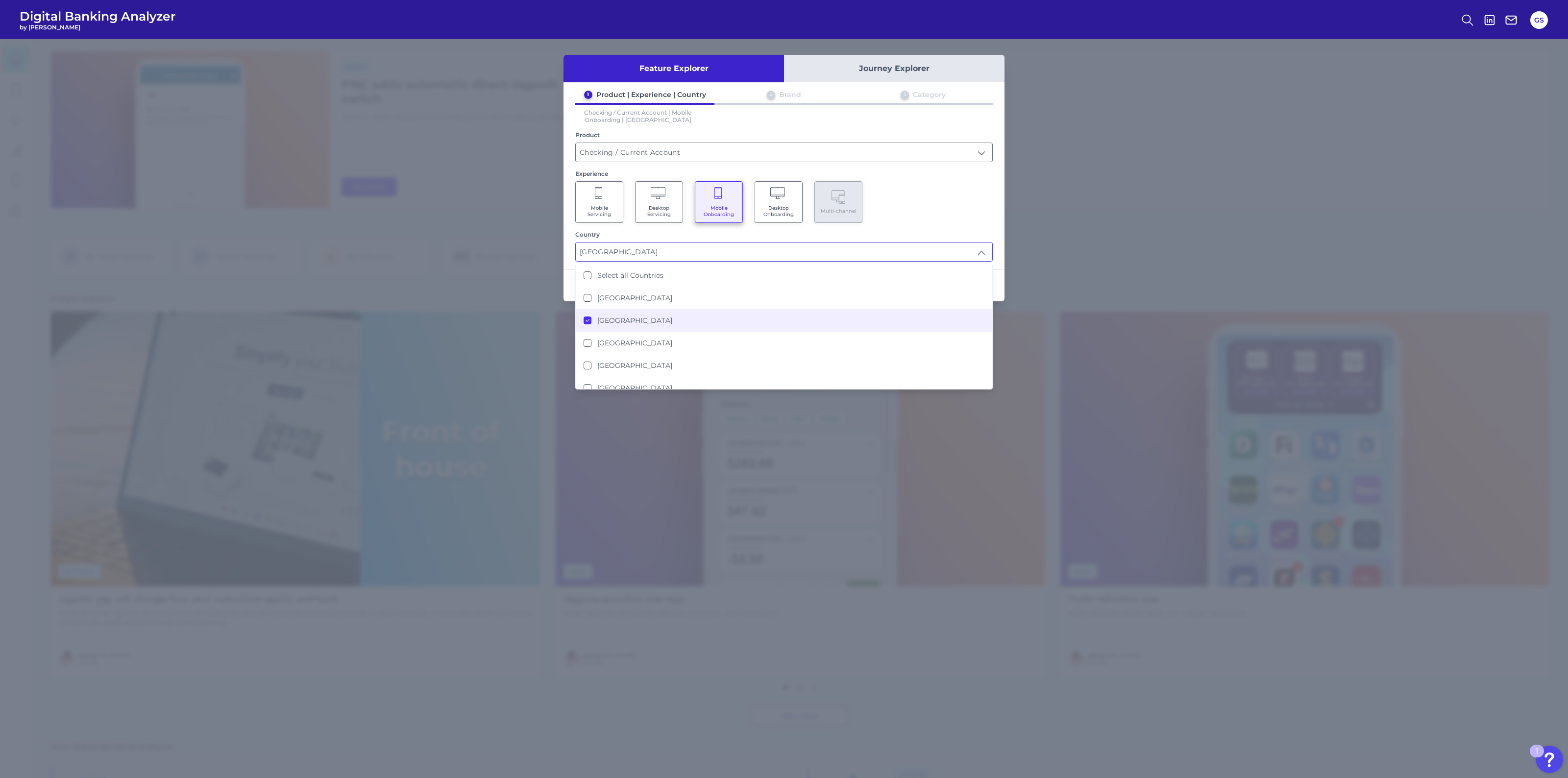 click on "Mobile Servicing Desktop Servicing Mobile Onboarding Desktop Onboarding Multi-channel" at bounding box center [784, 202] 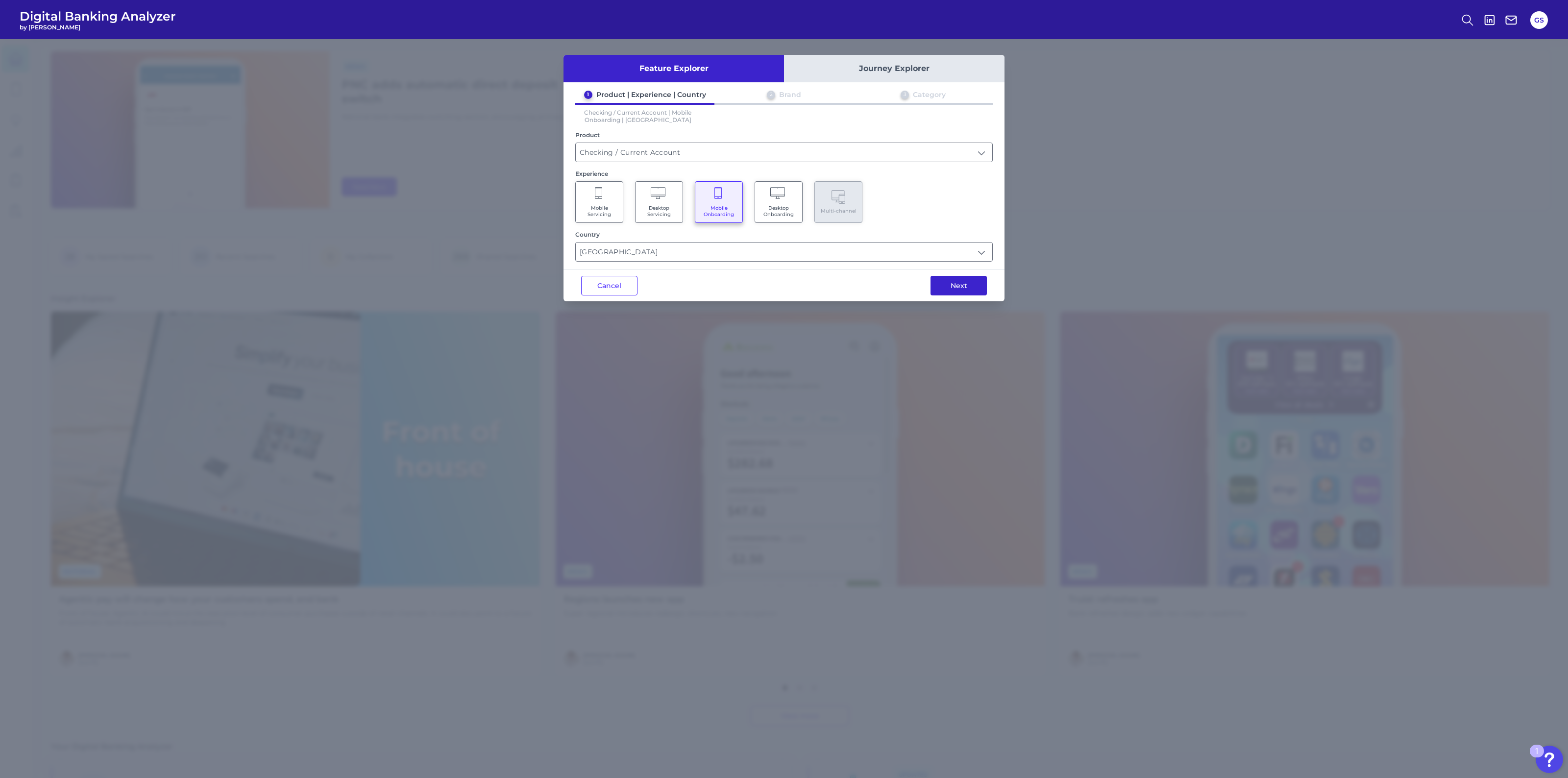 click on "Next" at bounding box center [958, 286] 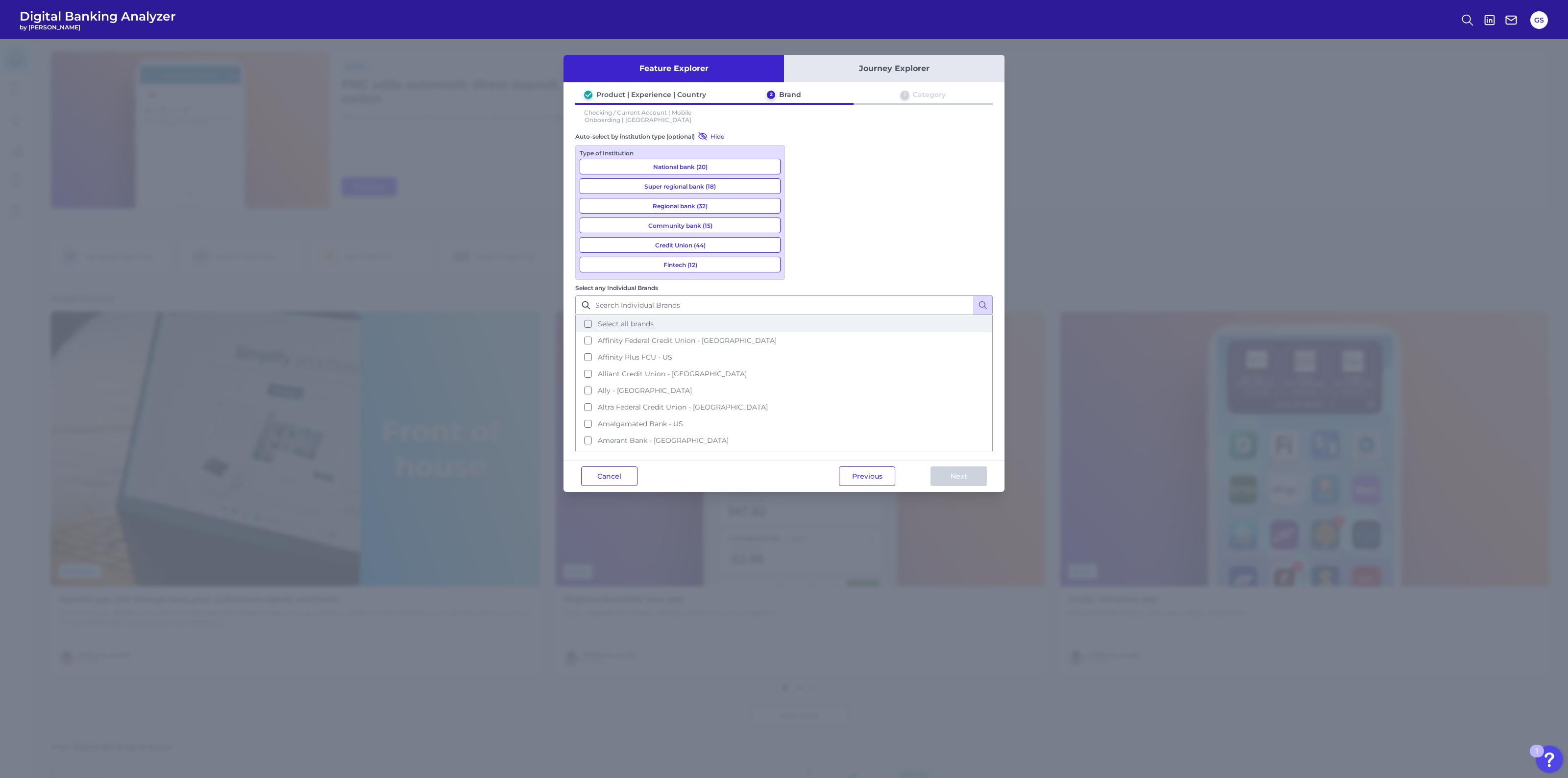 click on "Select all brands" at bounding box center [626, 324] 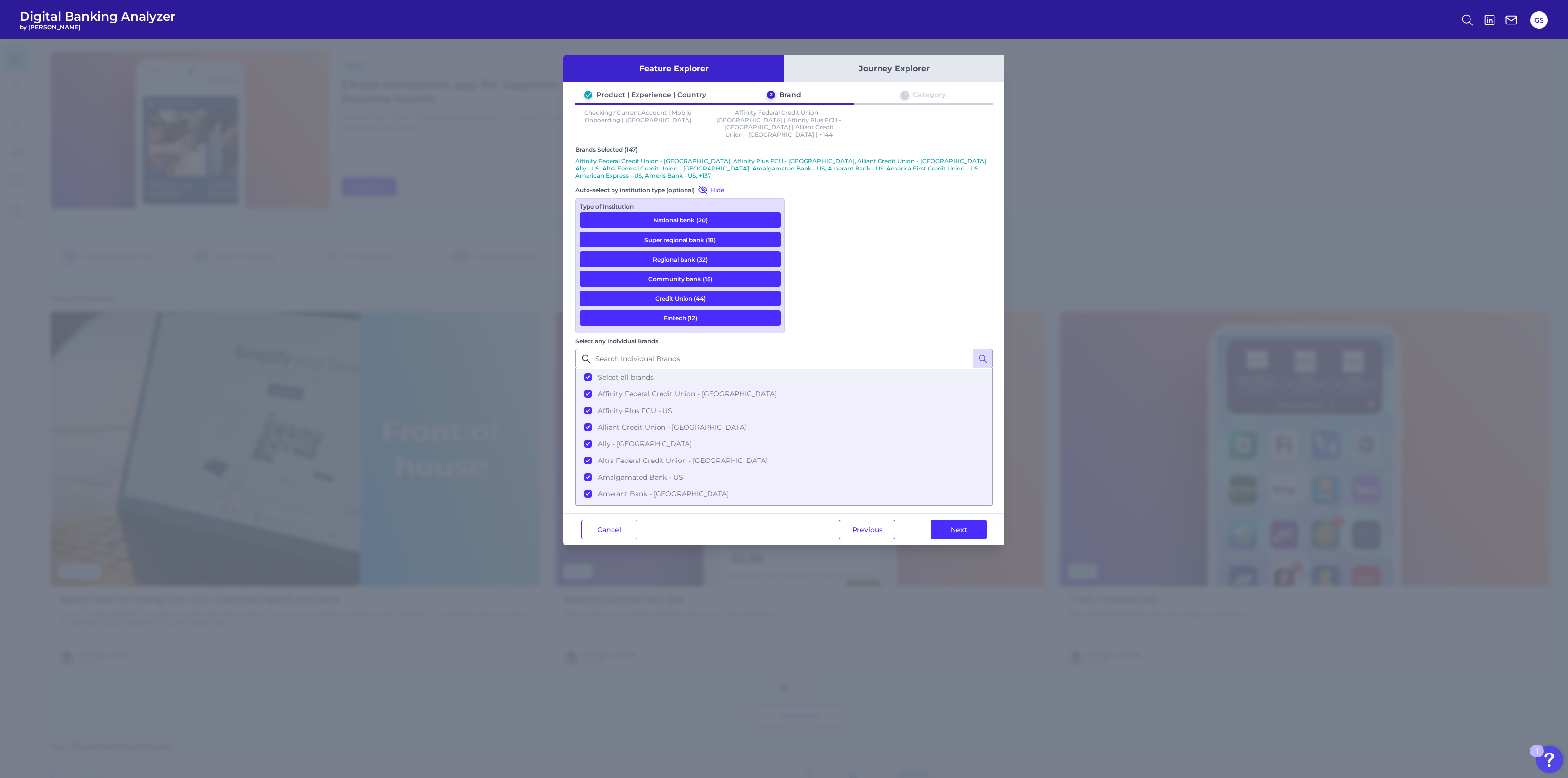 click on "Select all brands" at bounding box center [626, 377] 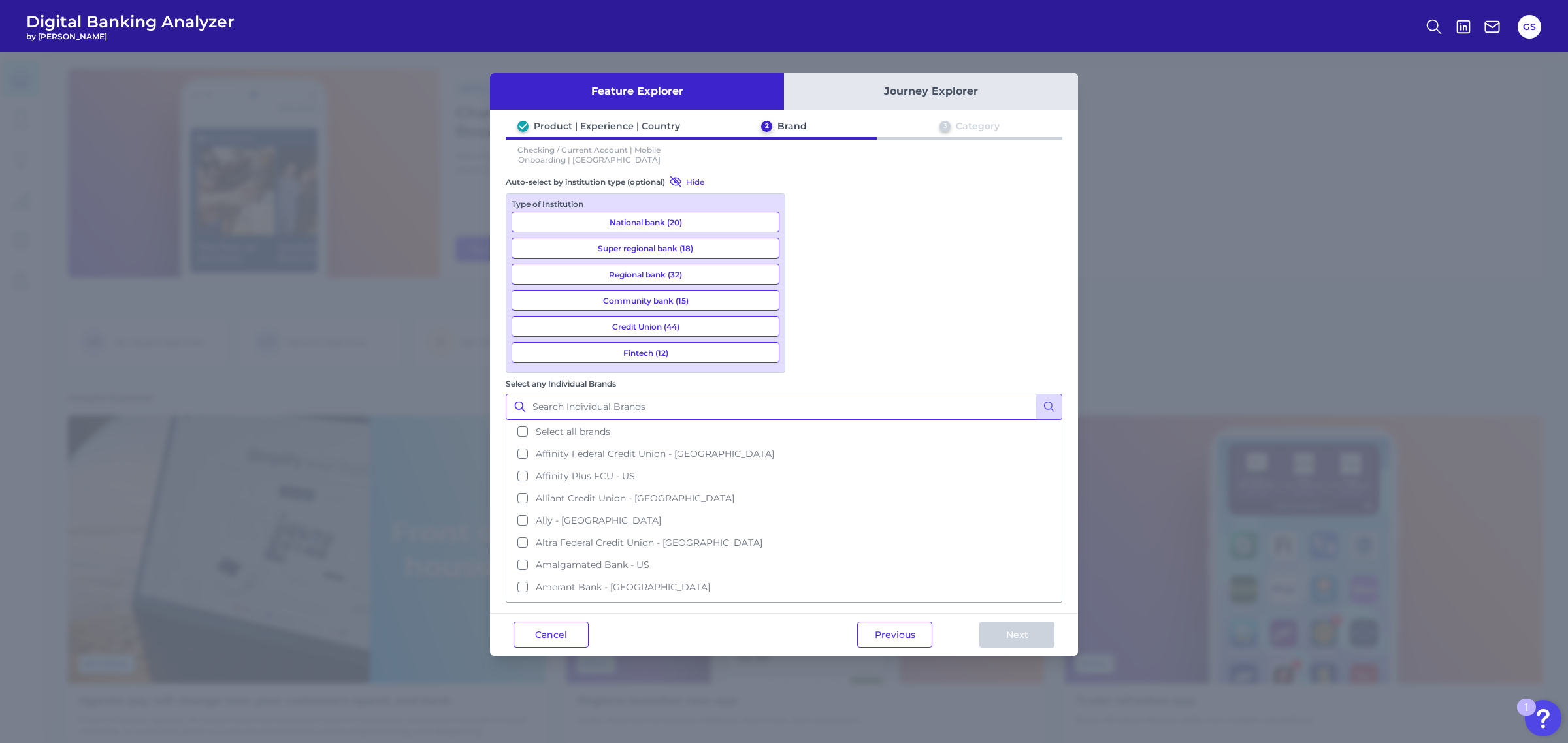 click on "Select any Individual Brands" at bounding box center (784, 407) 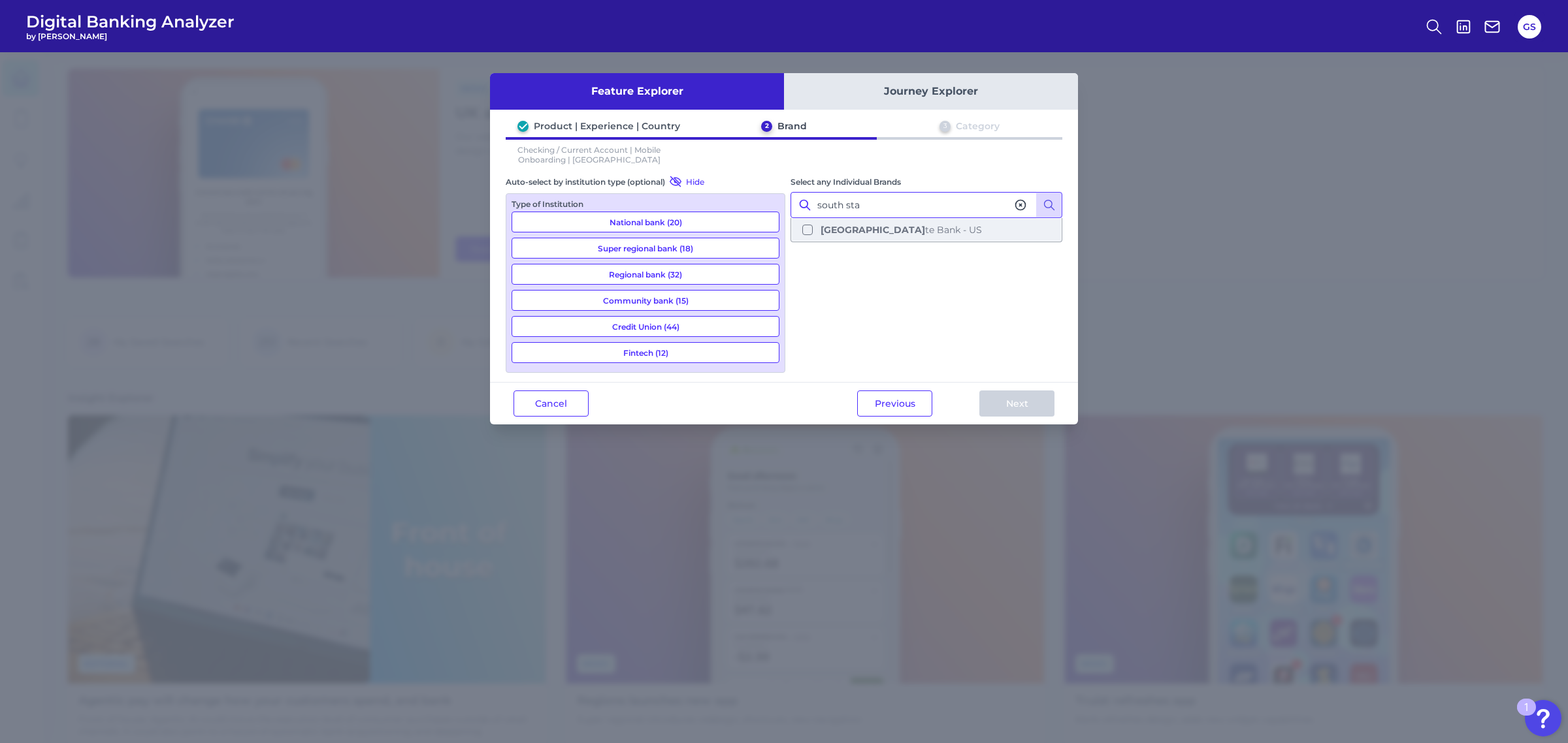click on "South Sta" at bounding box center [873, 230] 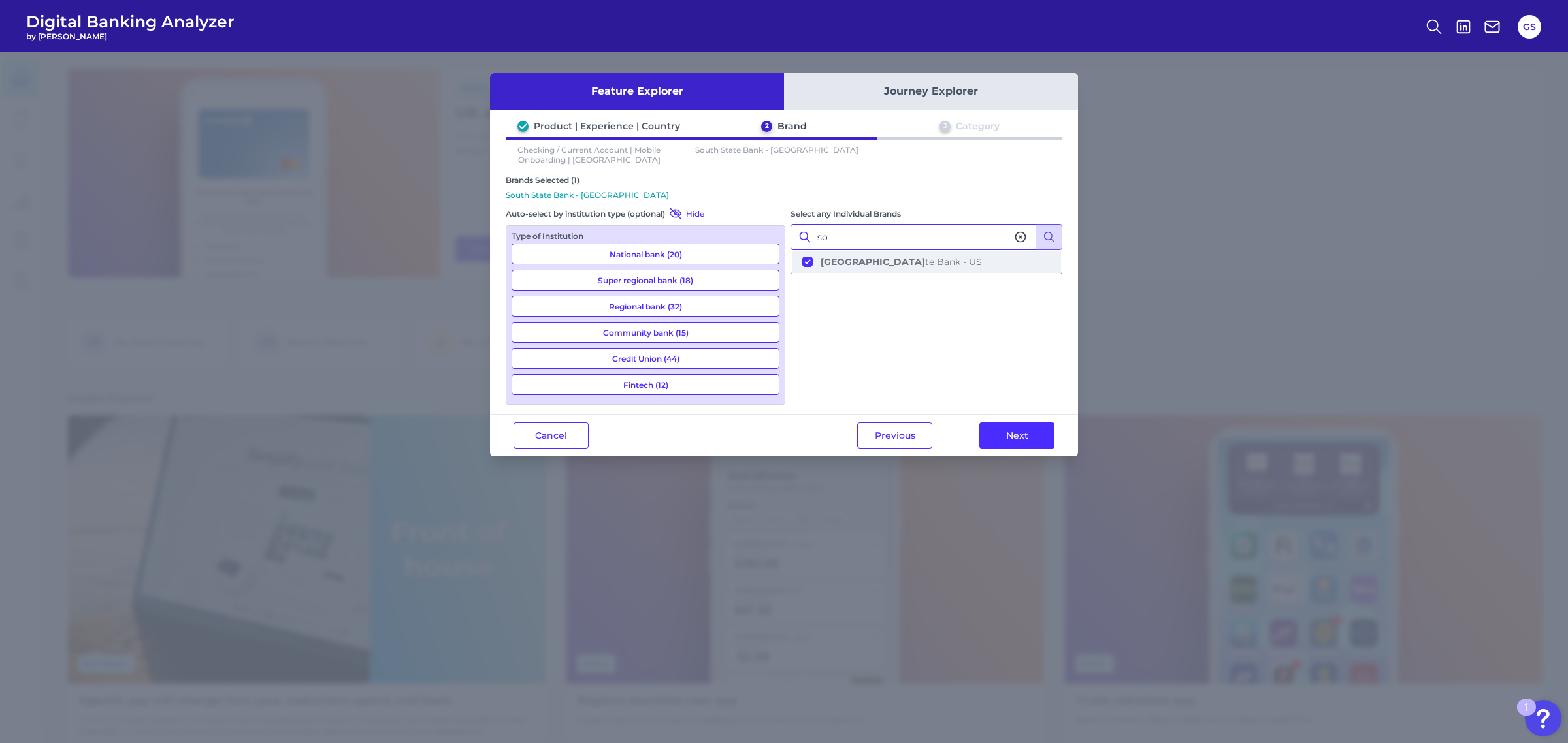type on "s" 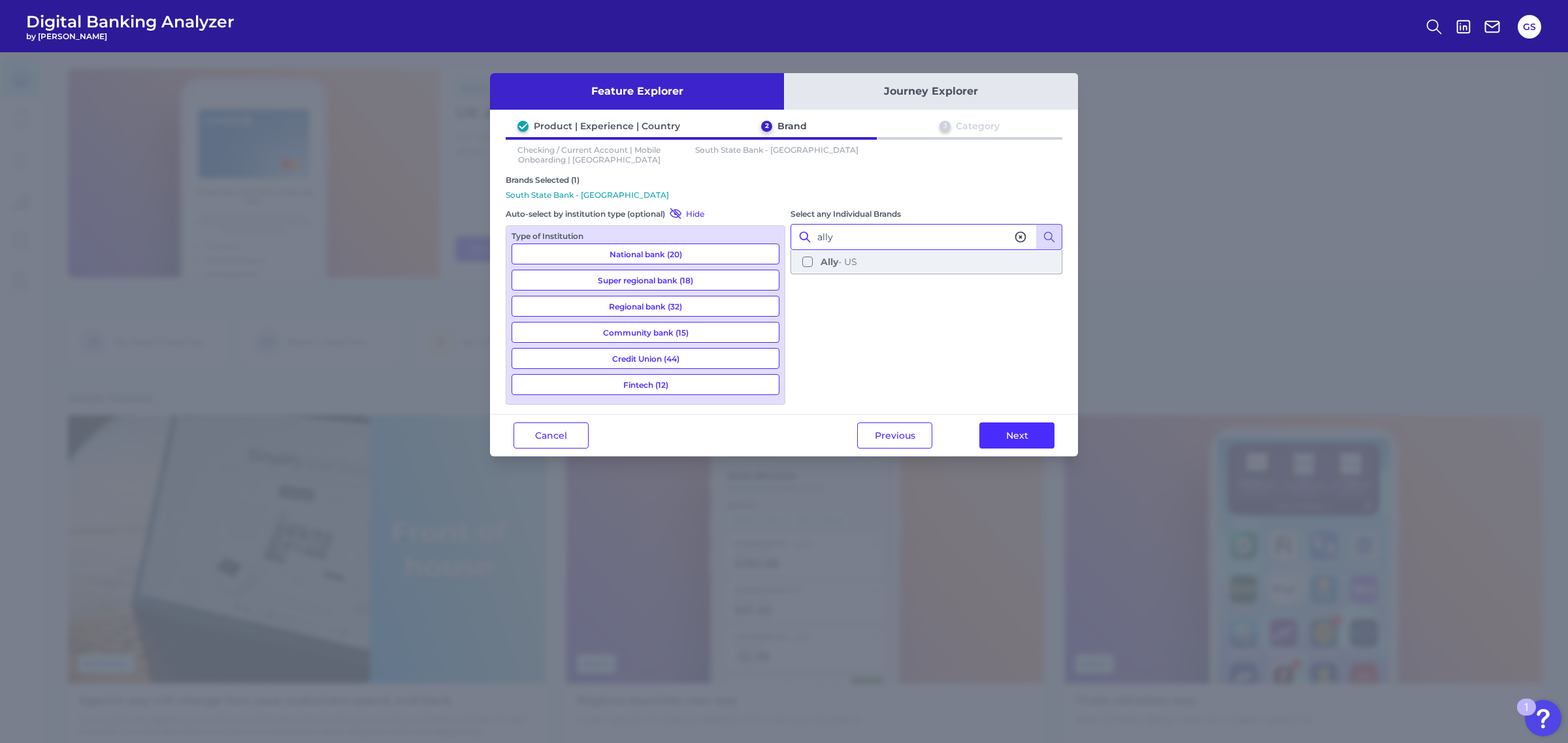 click on "Ally  - US" at bounding box center (839, 262) 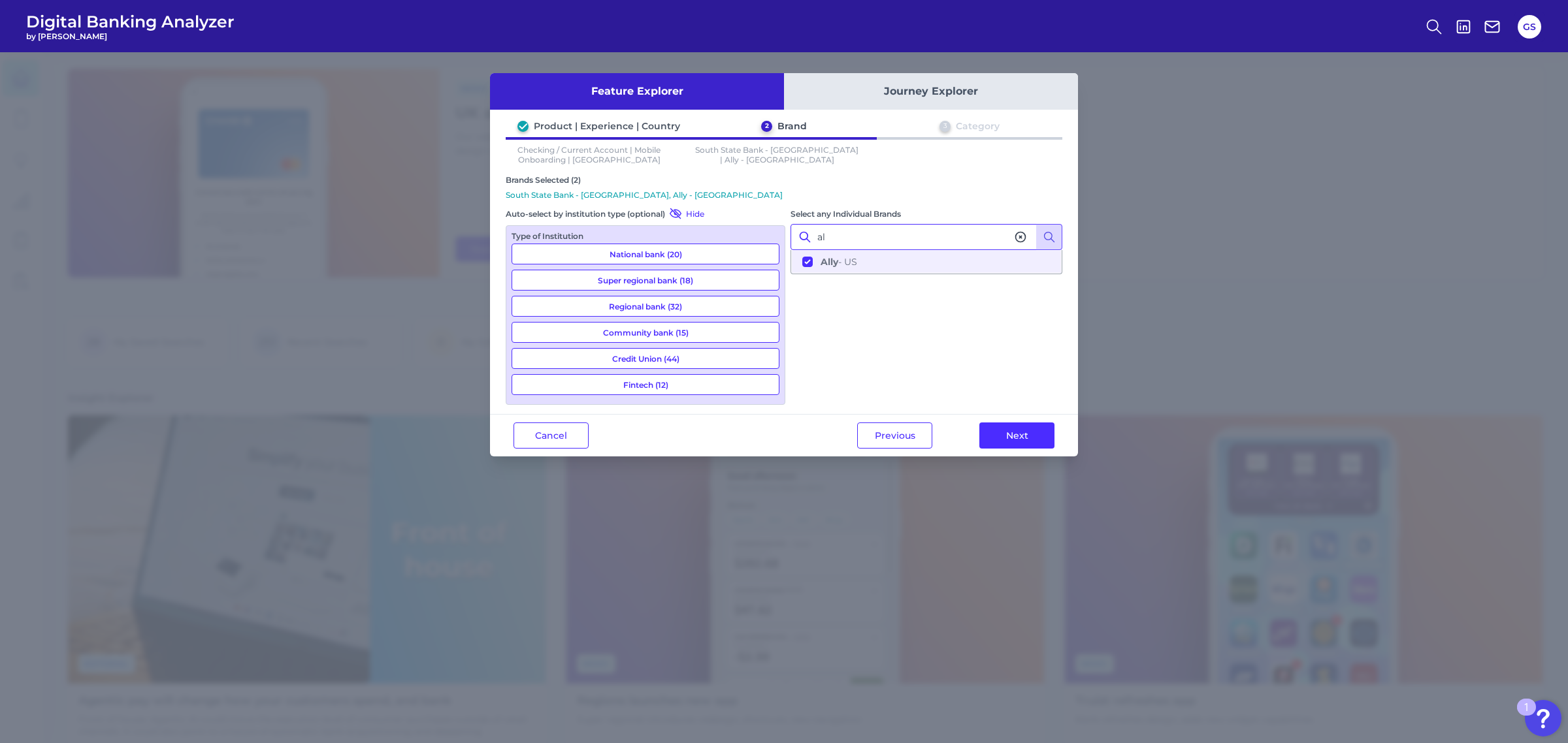 type on "a" 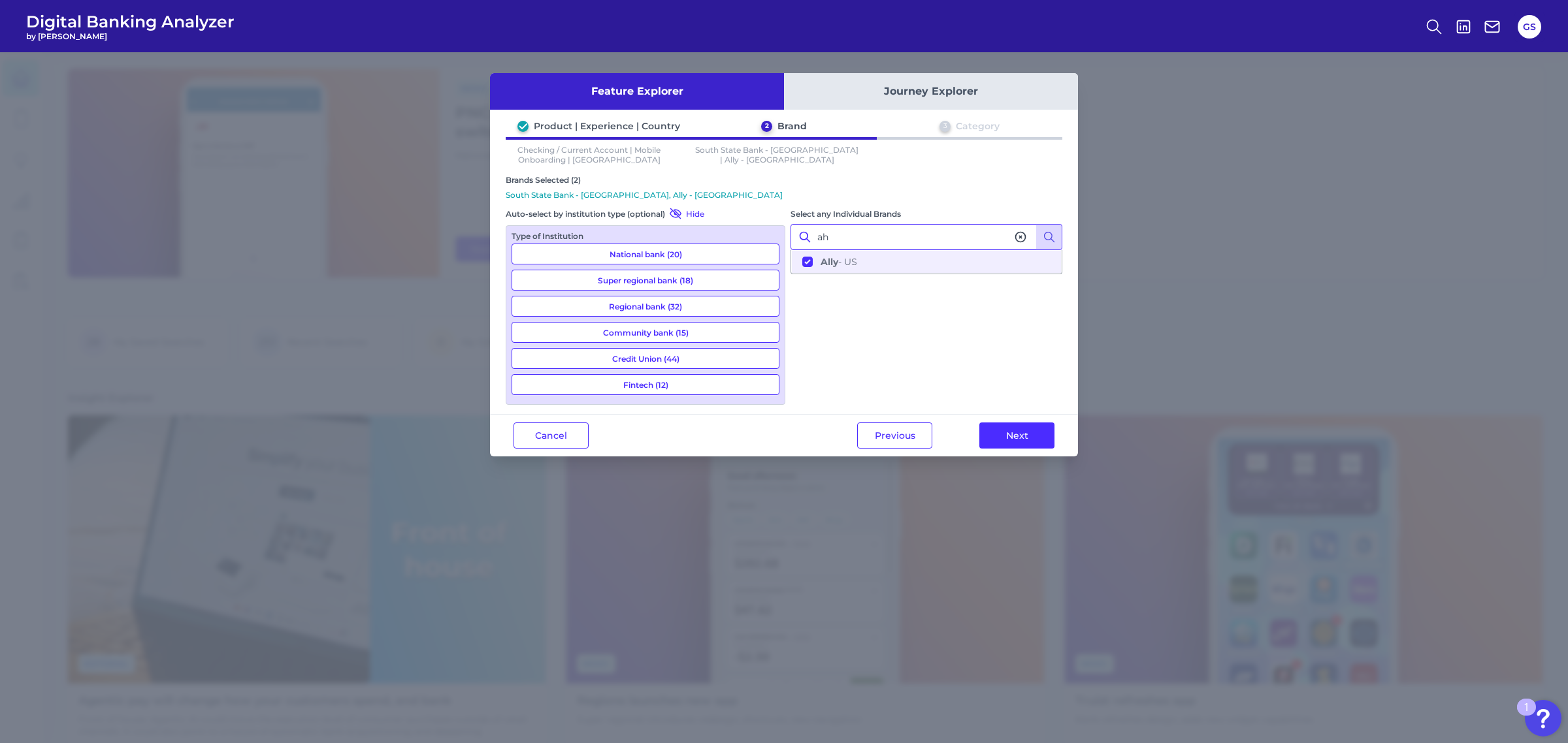 type on "a" 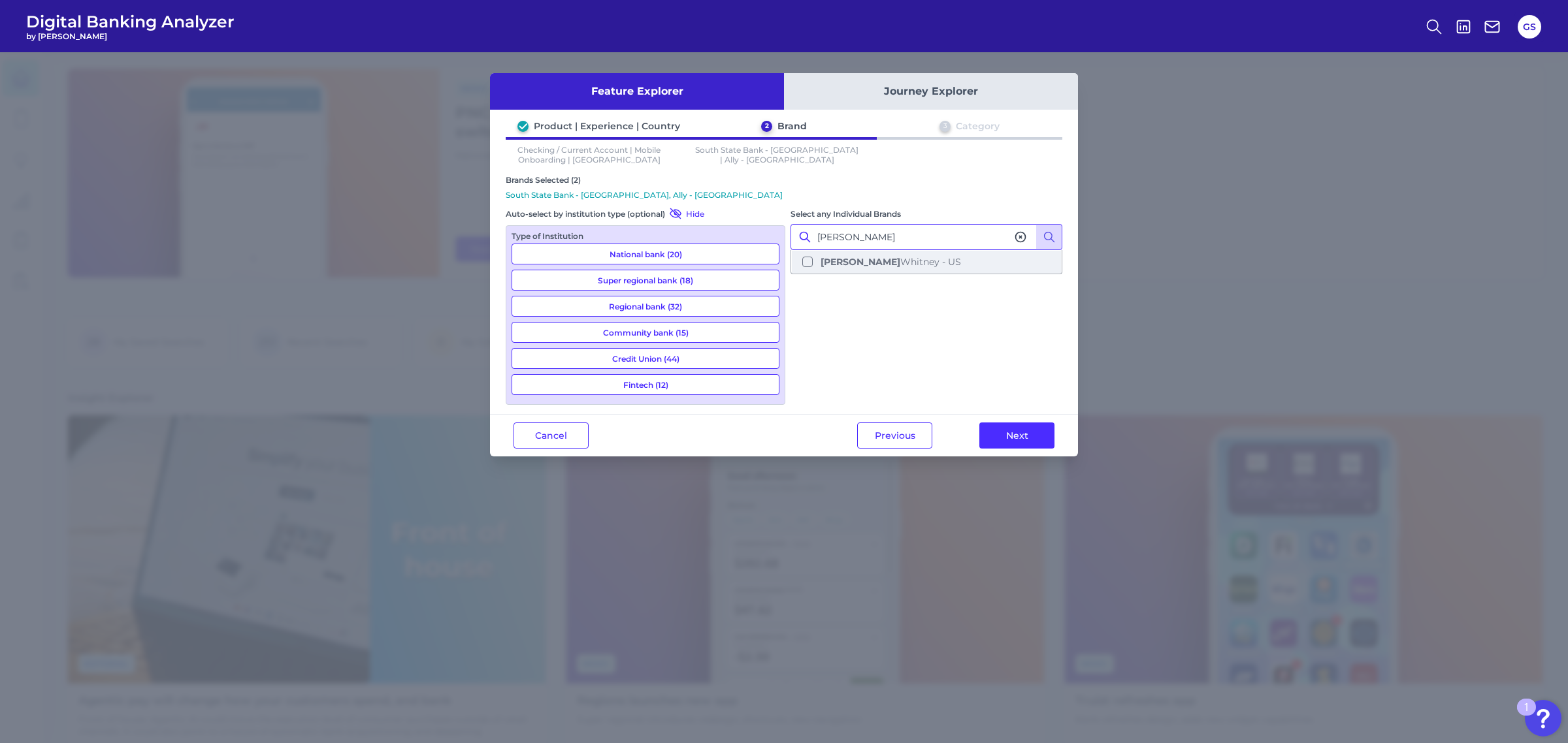 click on "Hancock" at bounding box center [860, 262] 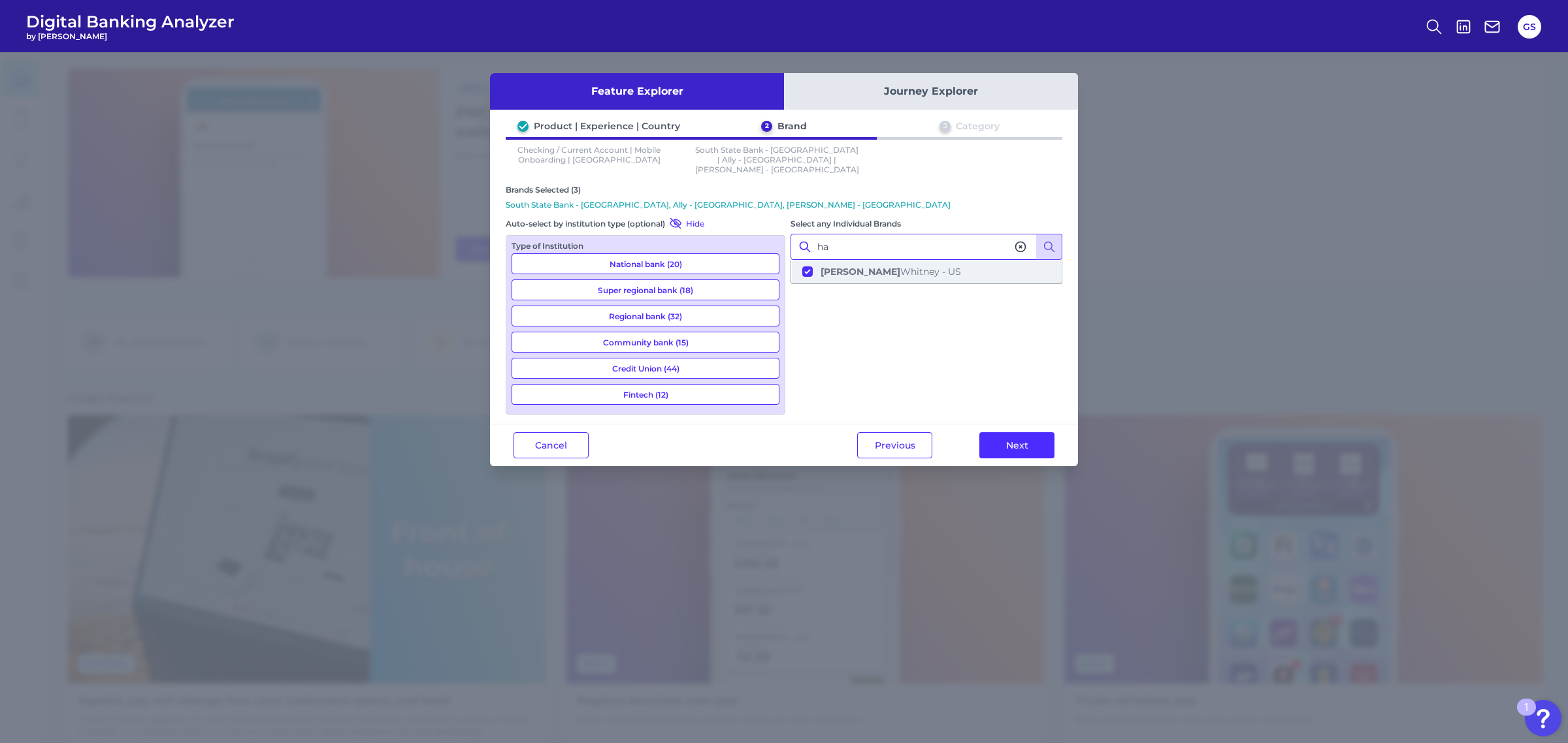 type on "h" 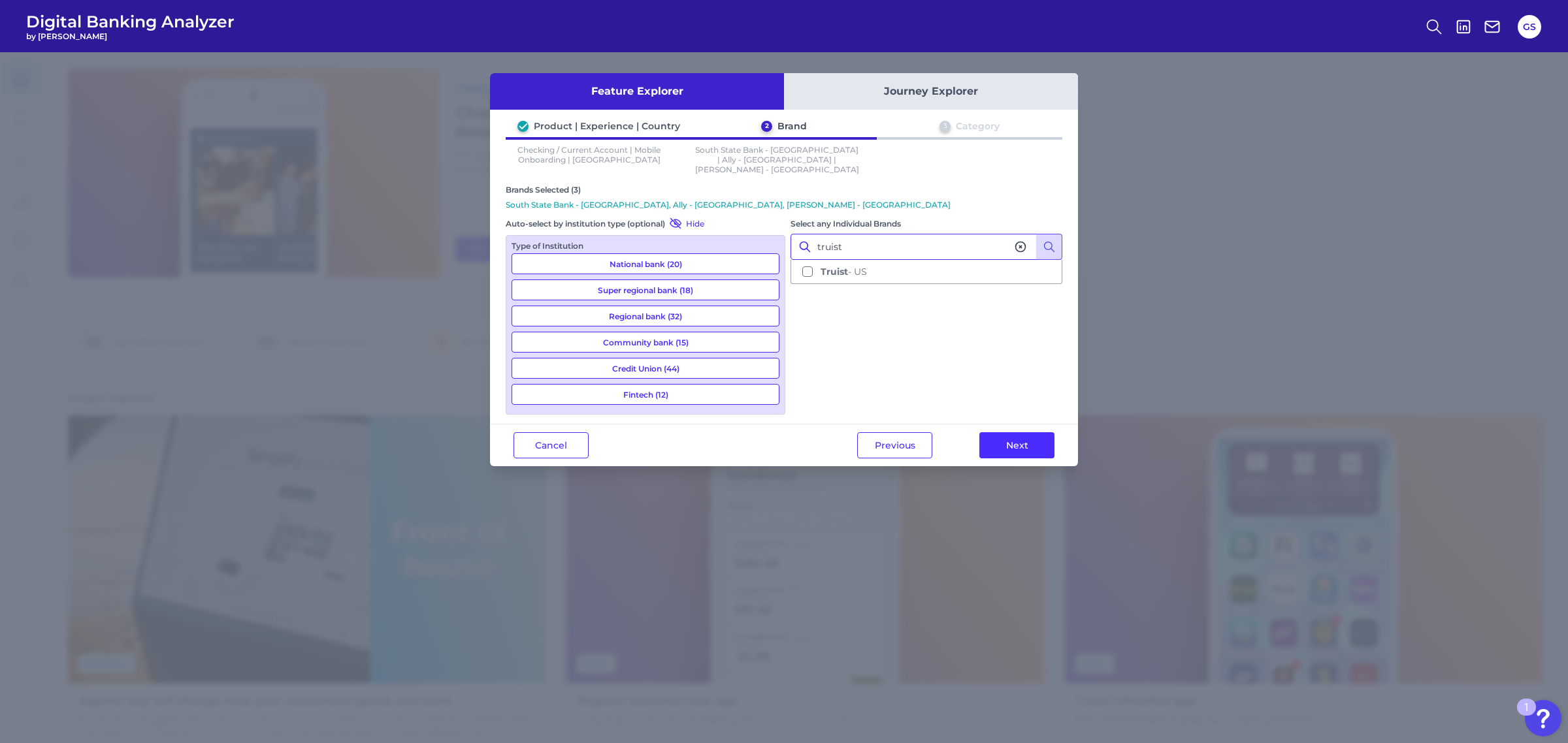 click on "Truist" at bounding box center (834, 272) 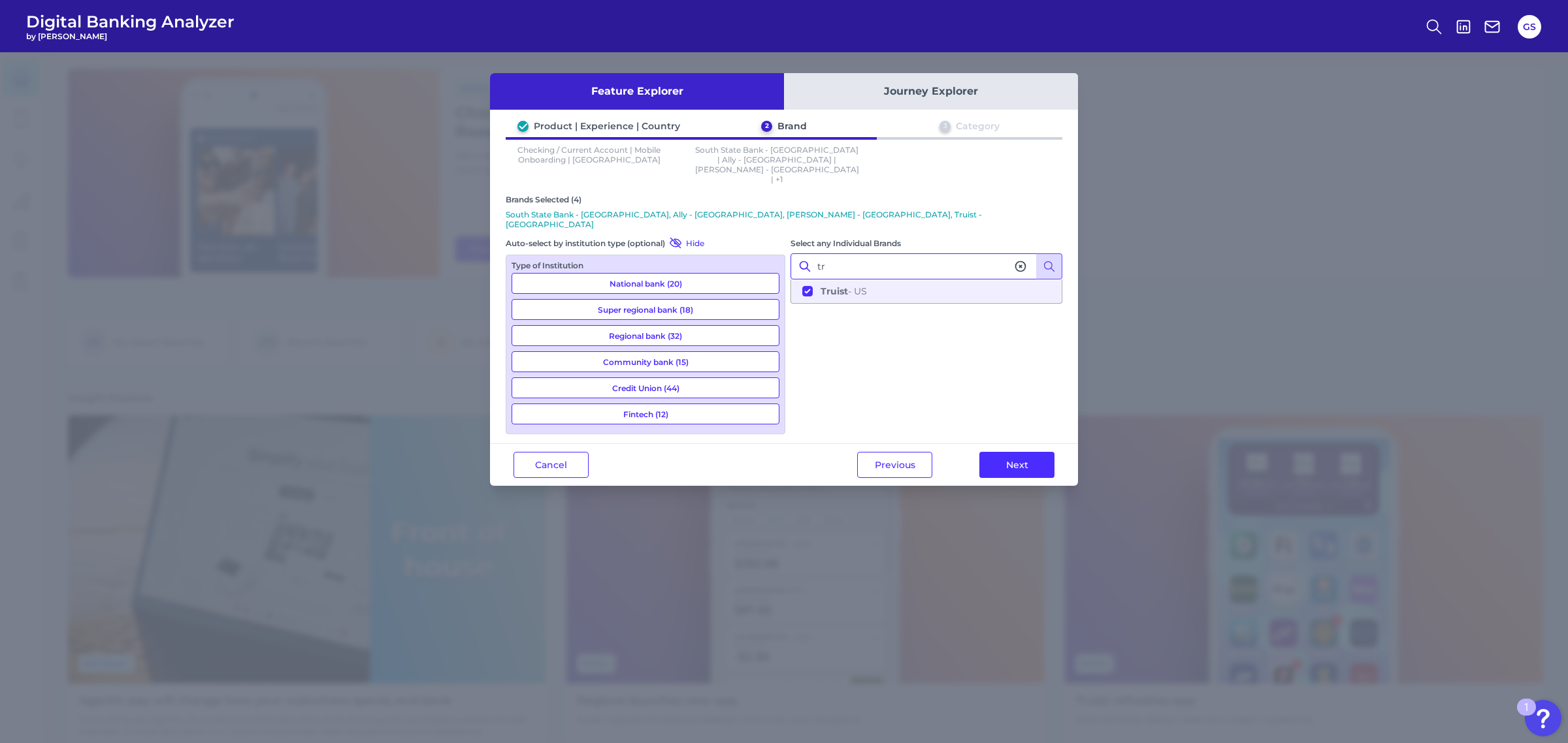 type on "t" 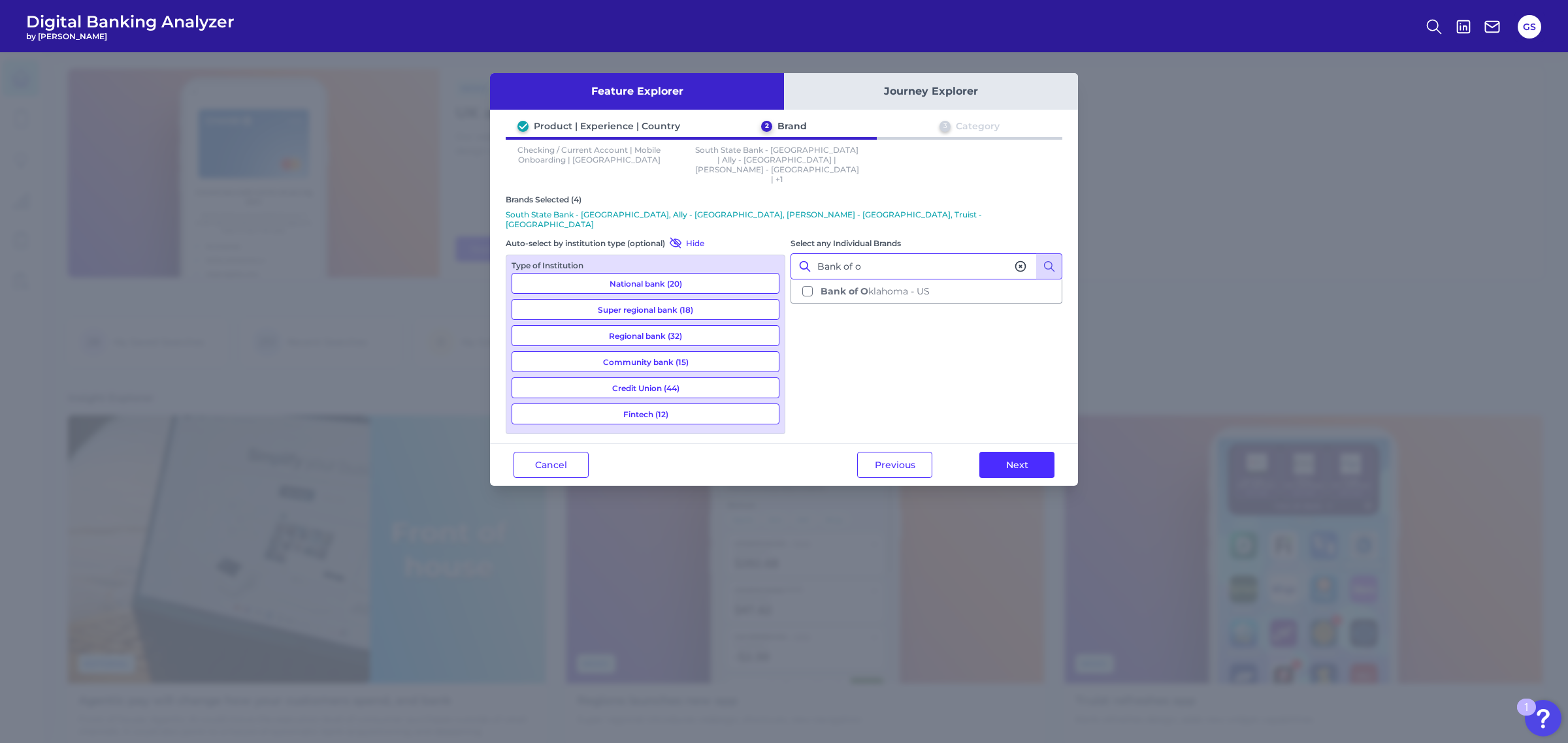 click on "Bank of O" at bounding box center (844, 291) 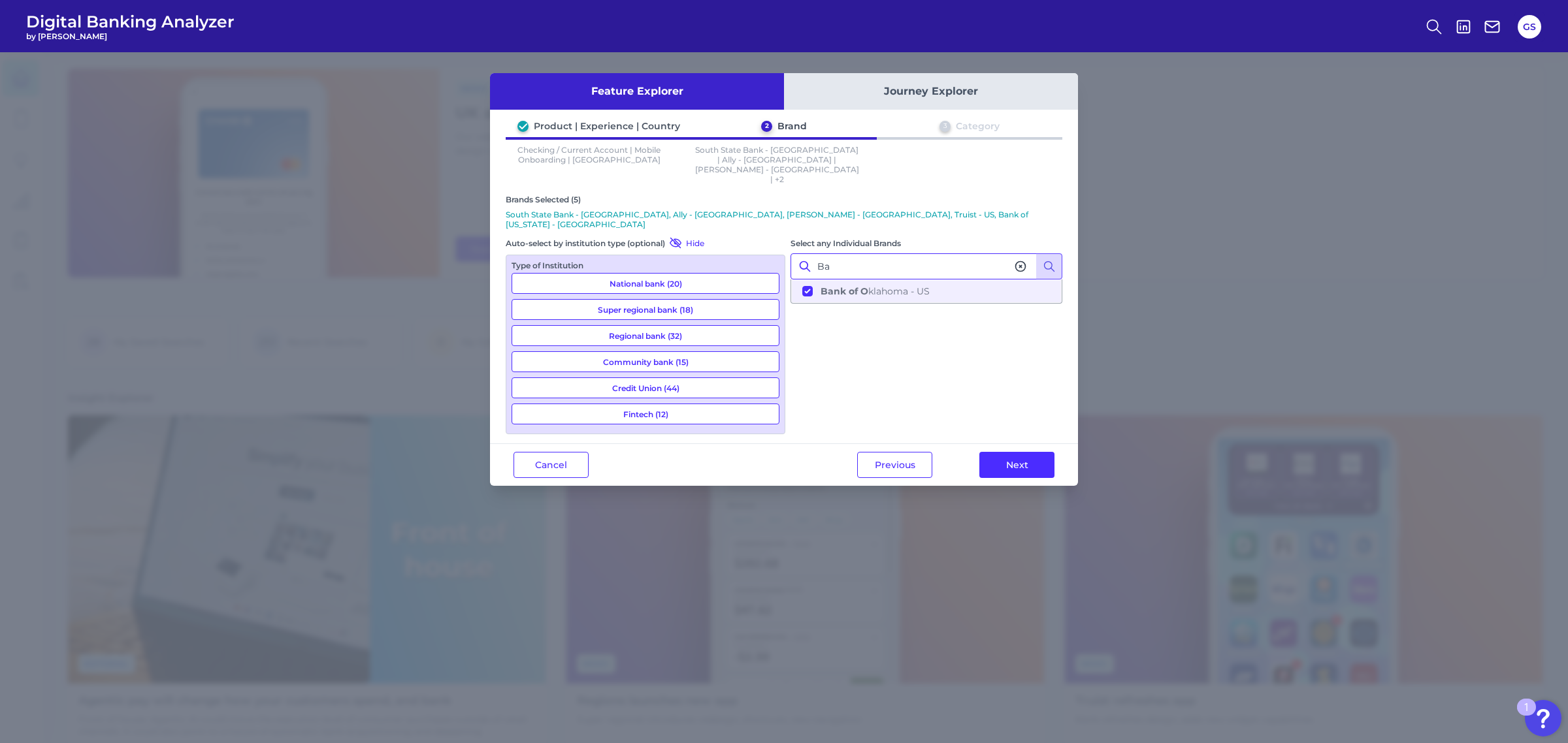type on "B" 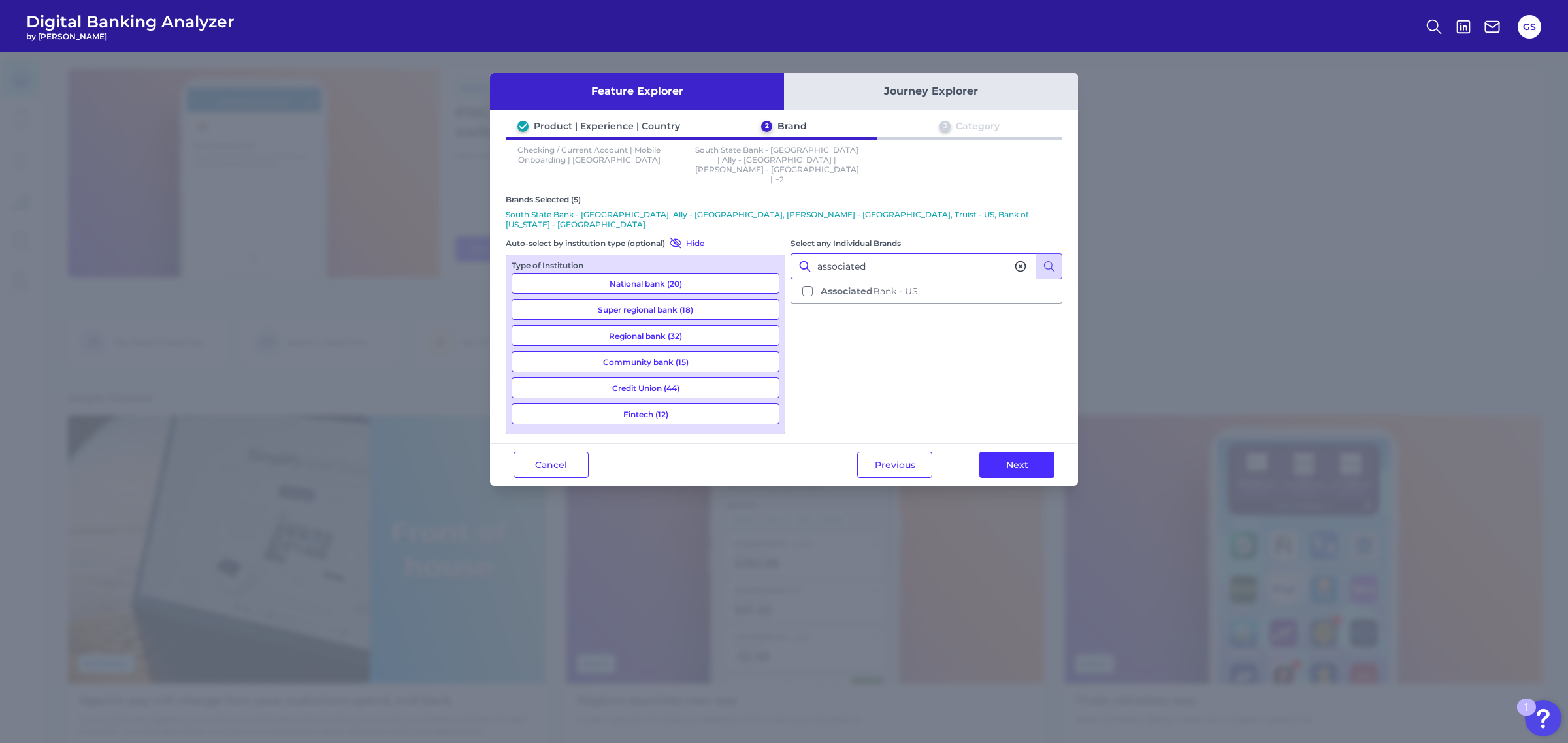 click on "Associated" at bounding box center (847, 291) 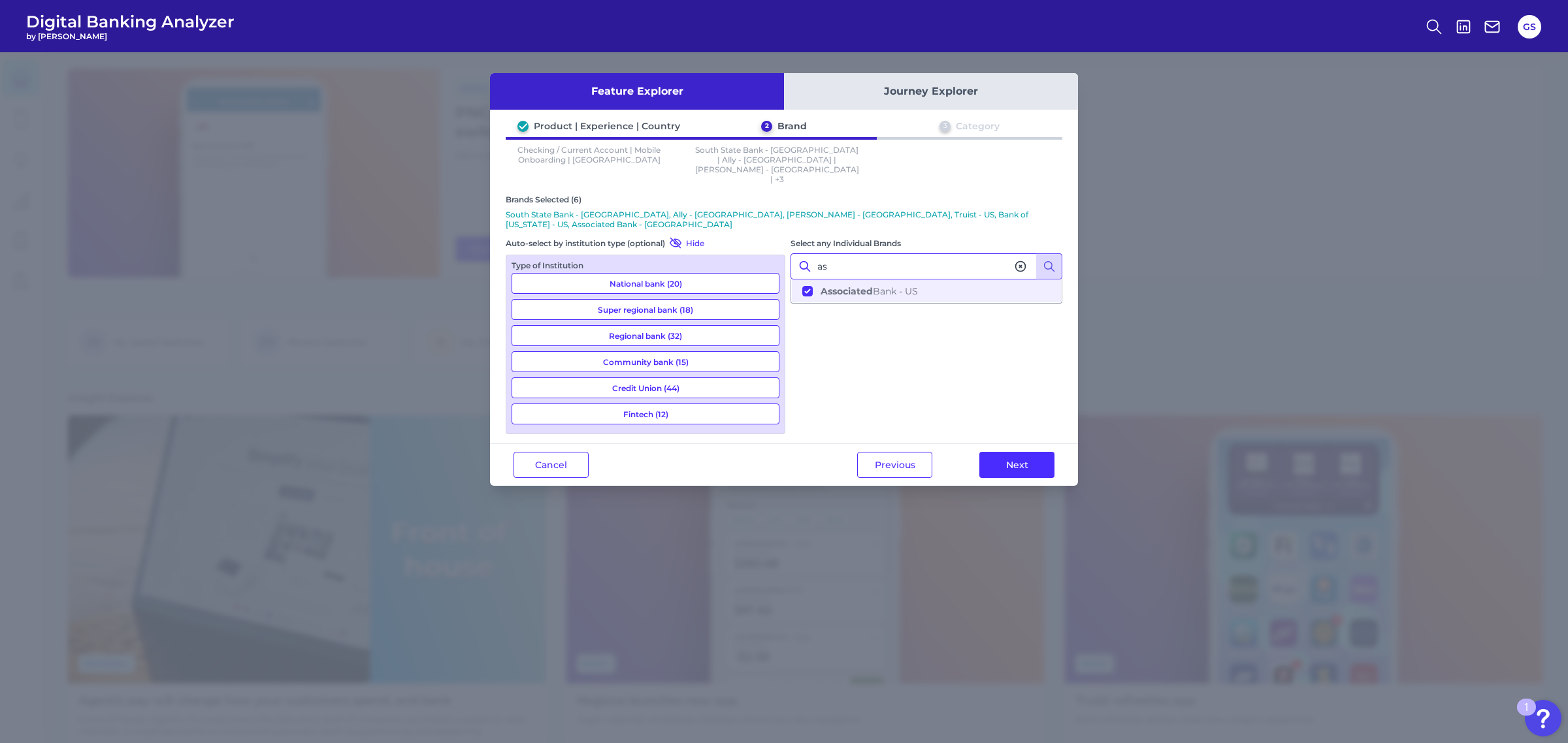 type on "a" 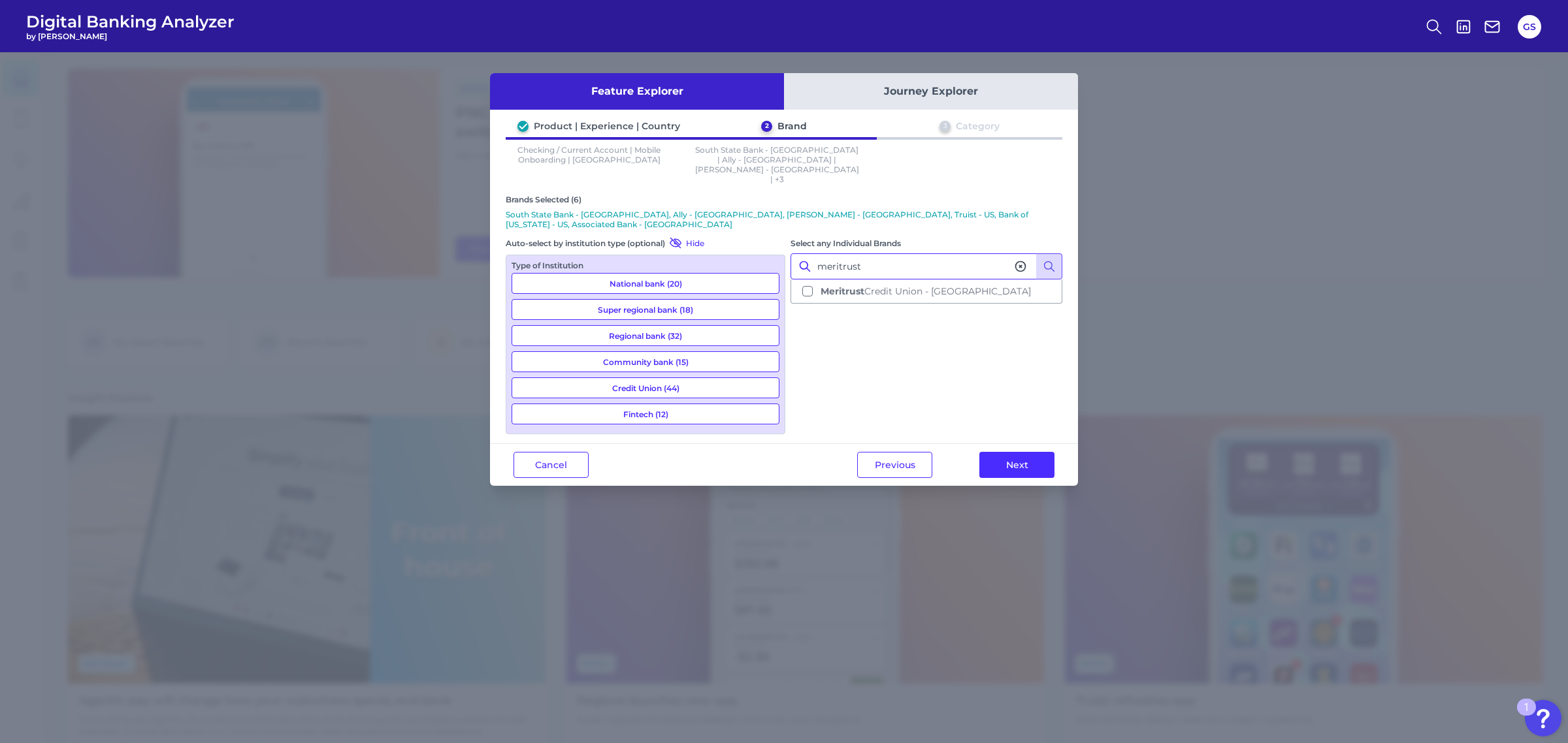 click on "Meritrust" at bounding box center (842, 291) 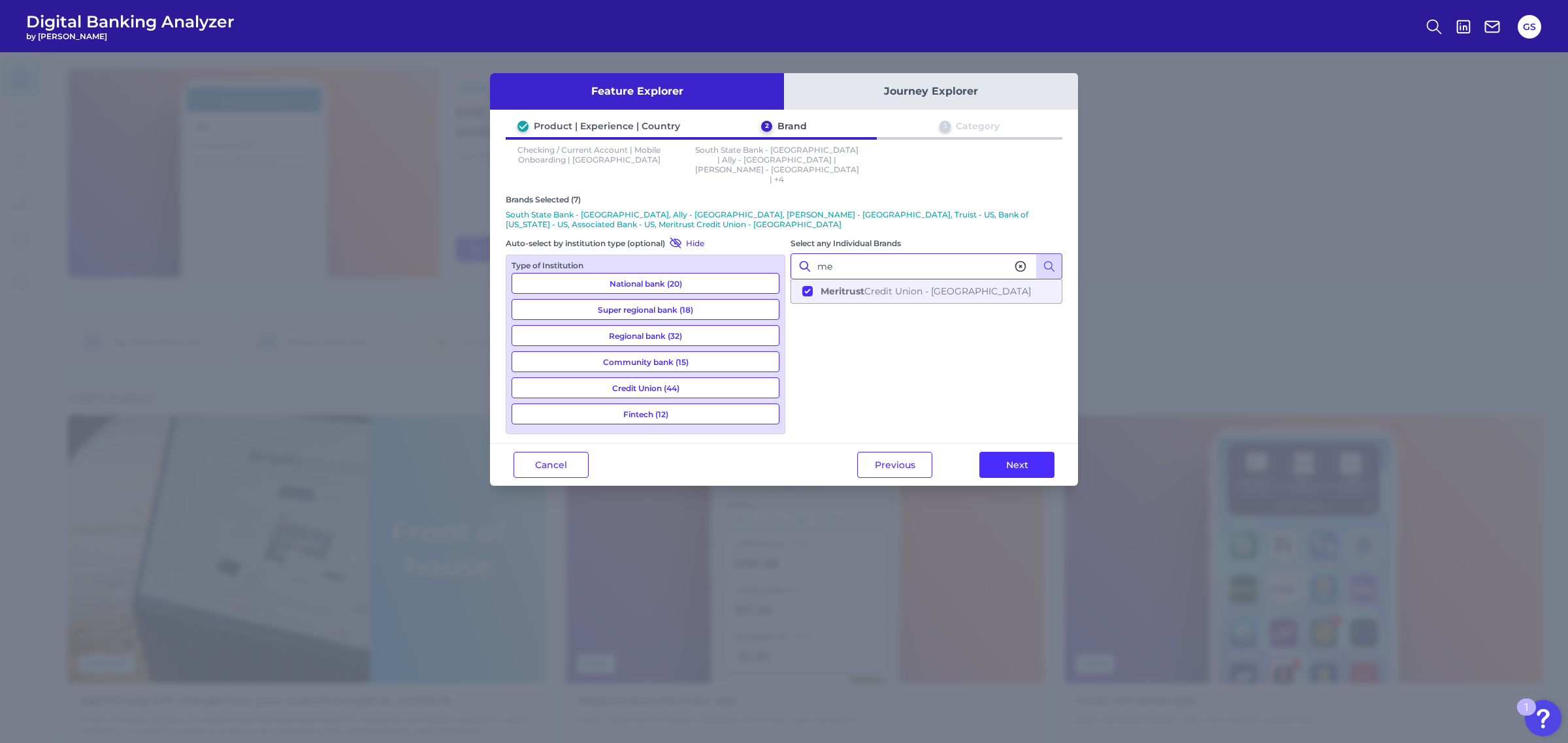 type on "m" 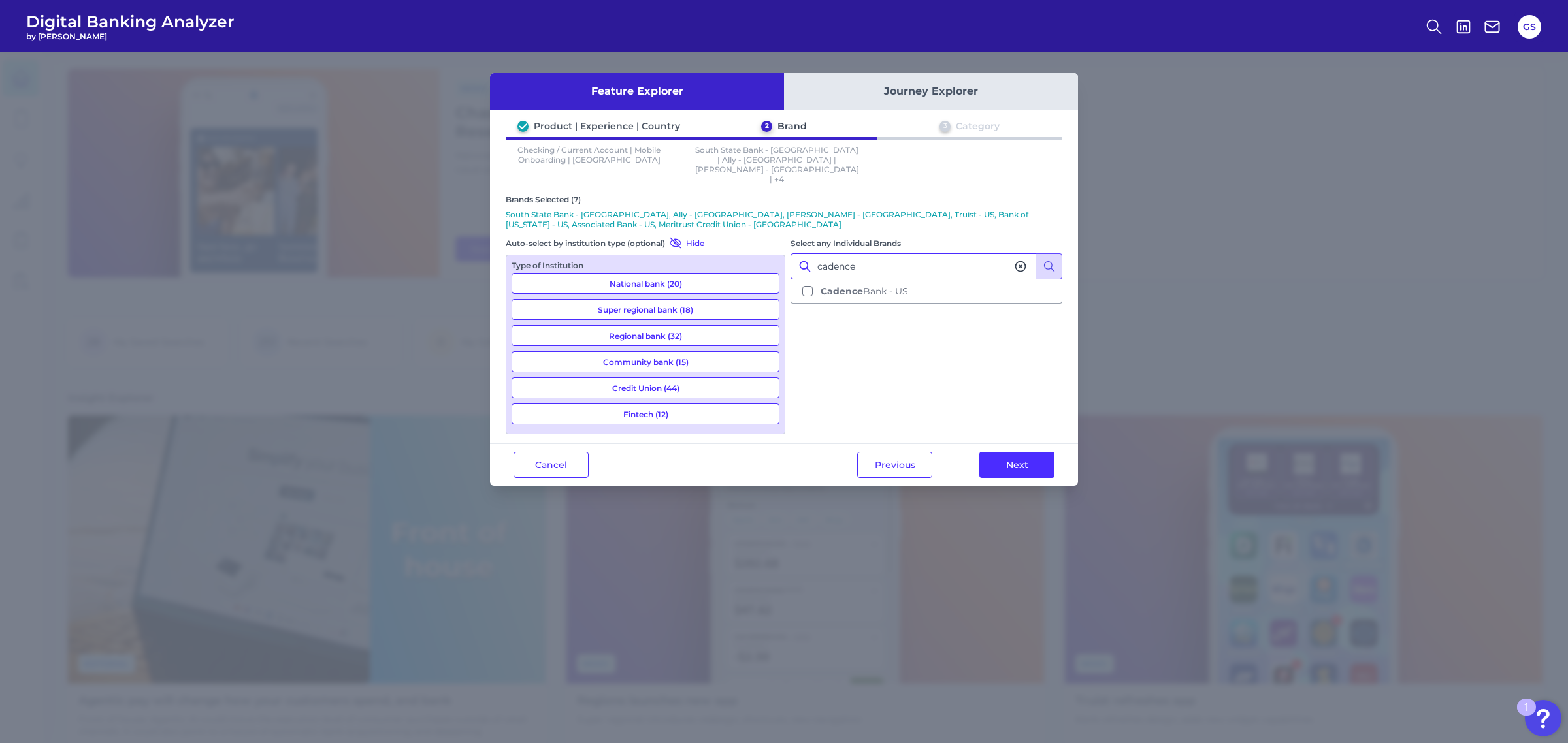 click on "cadence" at bounding box center [926, 266] 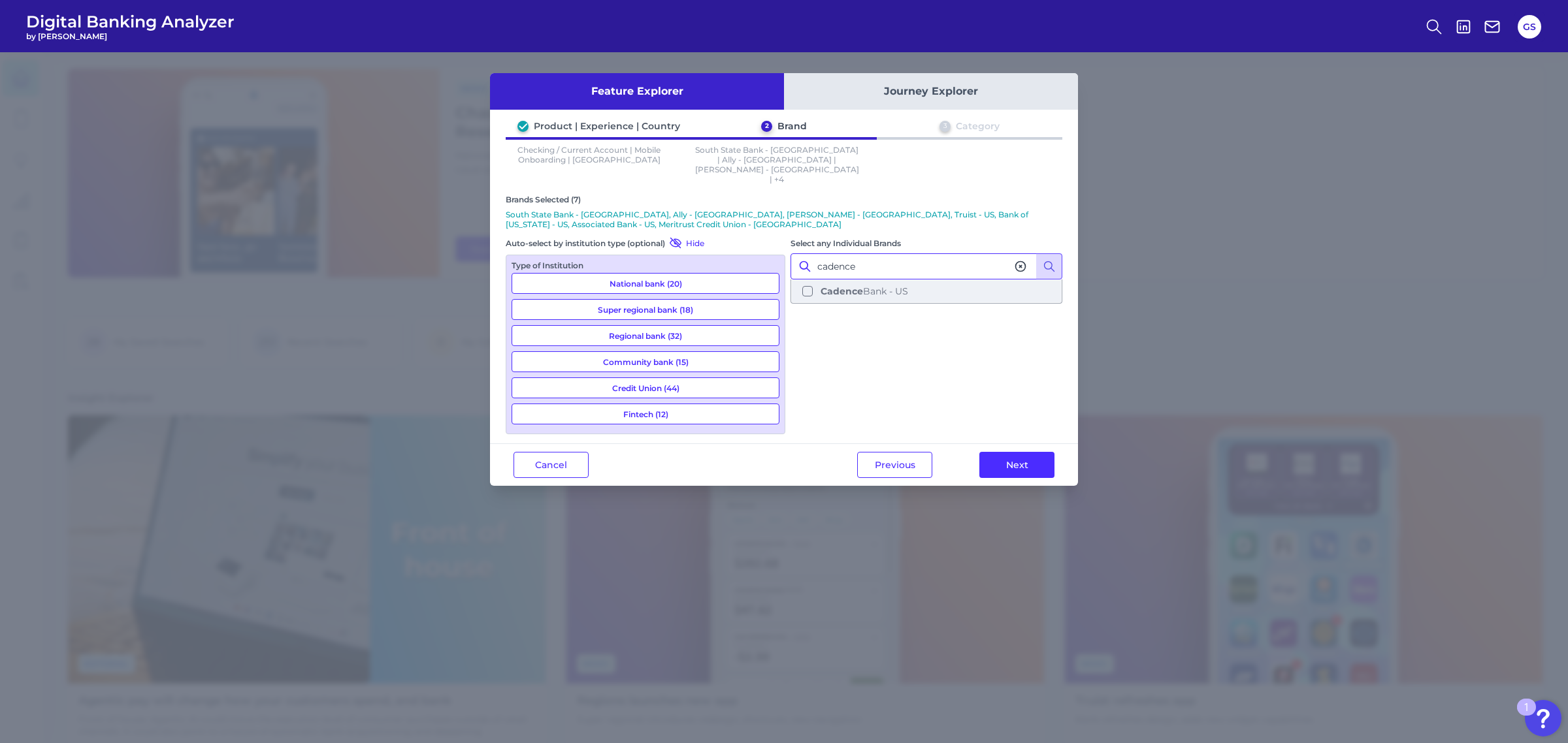 click on "Cadence" at bounding box center (841, 291) 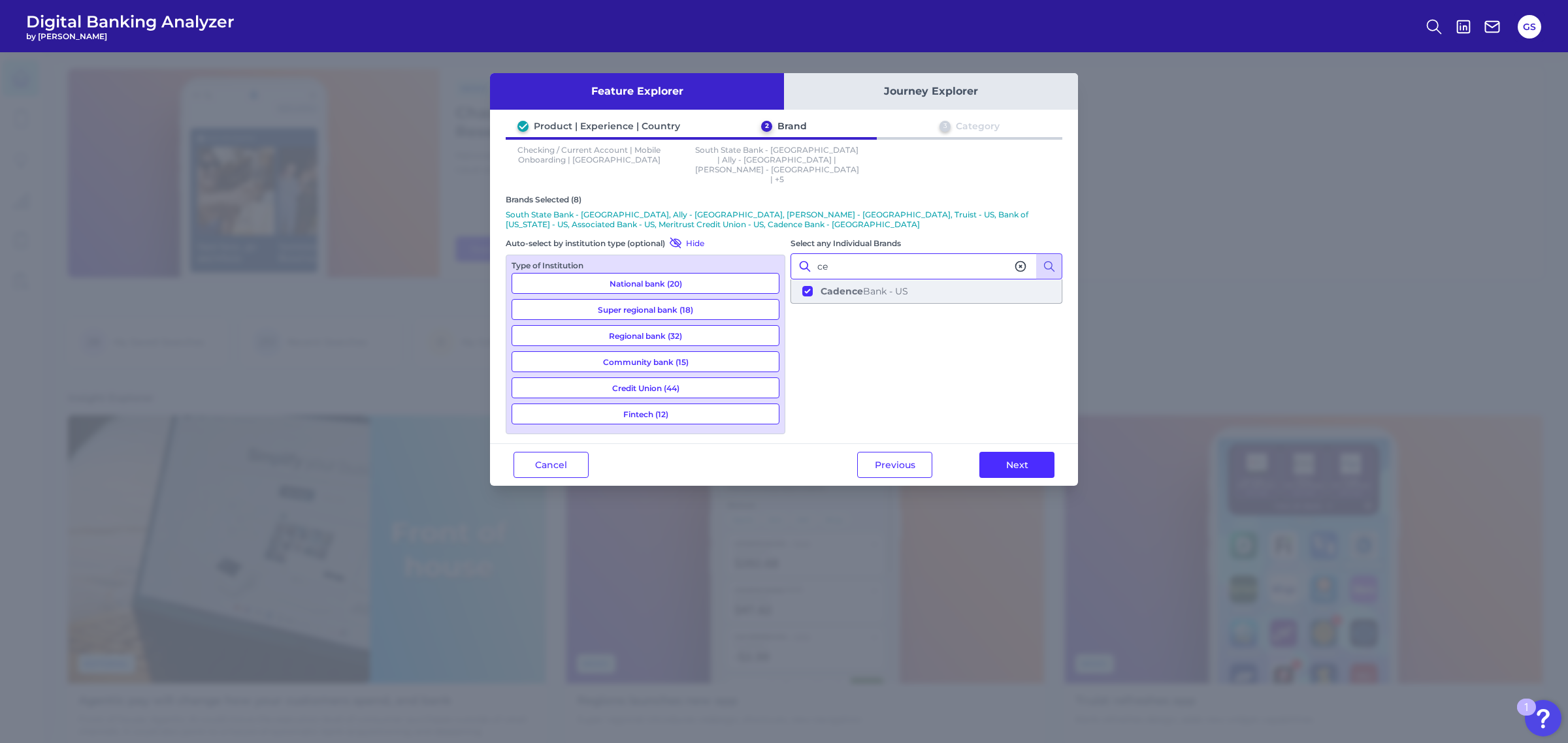 type on "e" 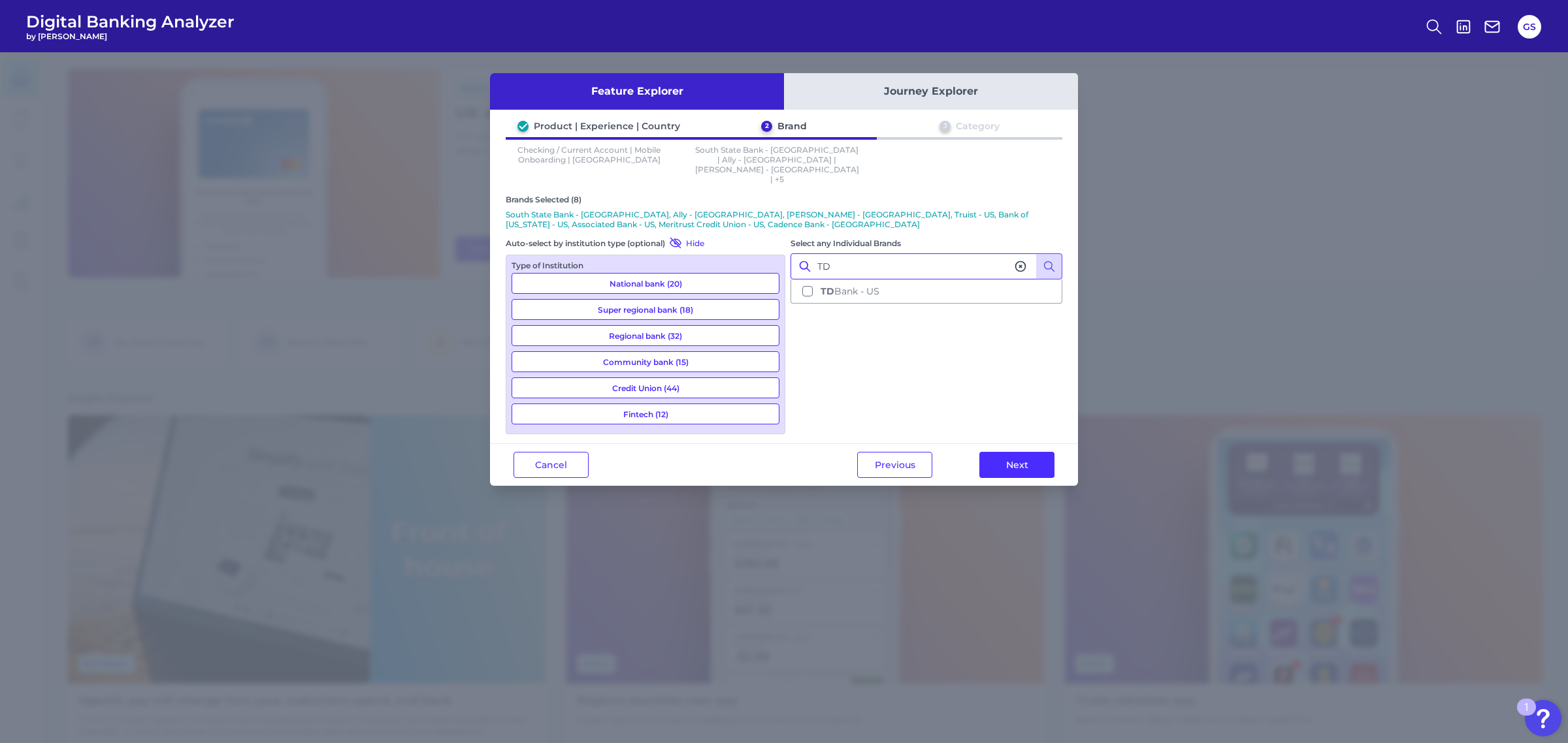click on "TD  Bank - US" at bounding box center [850, 291] 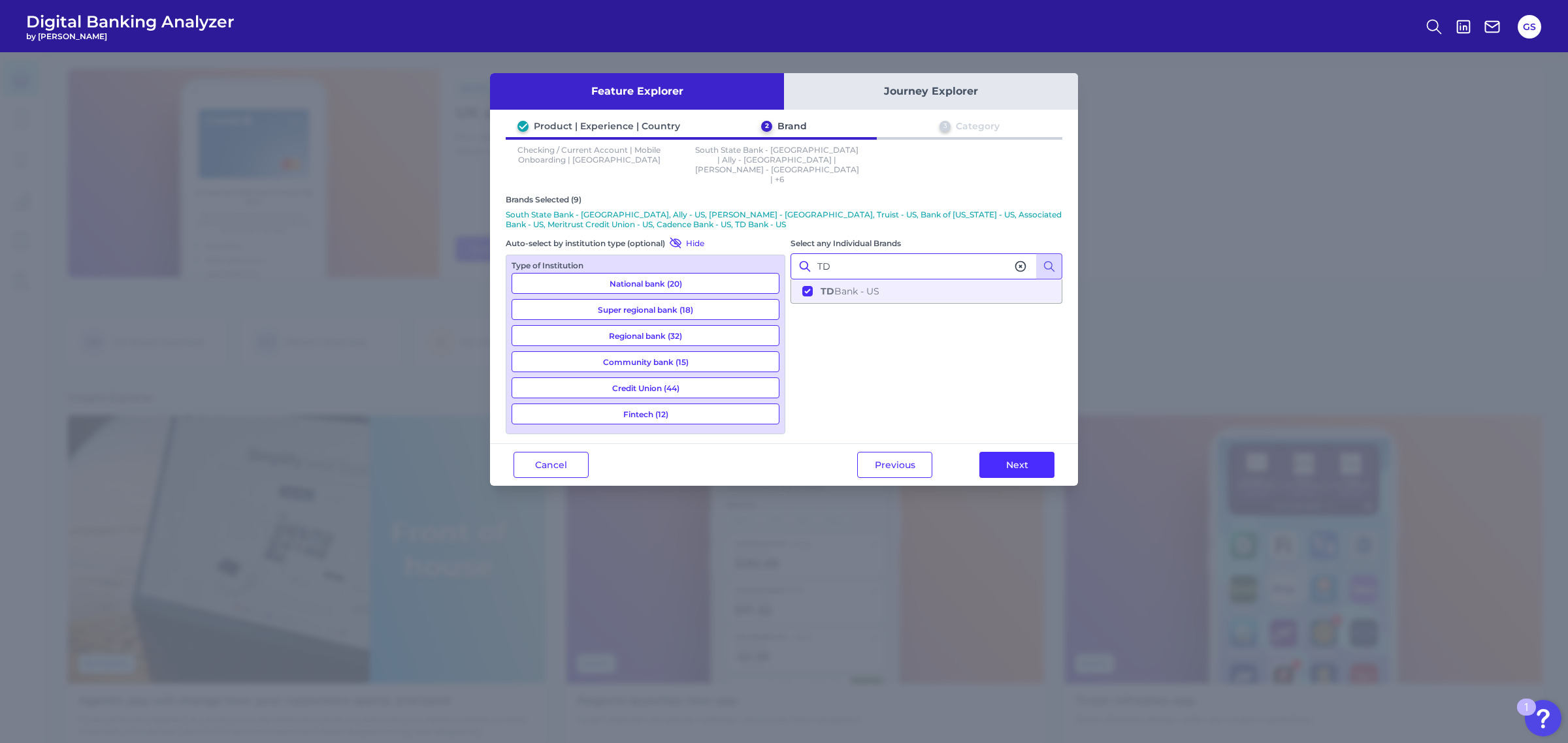 type on "T" 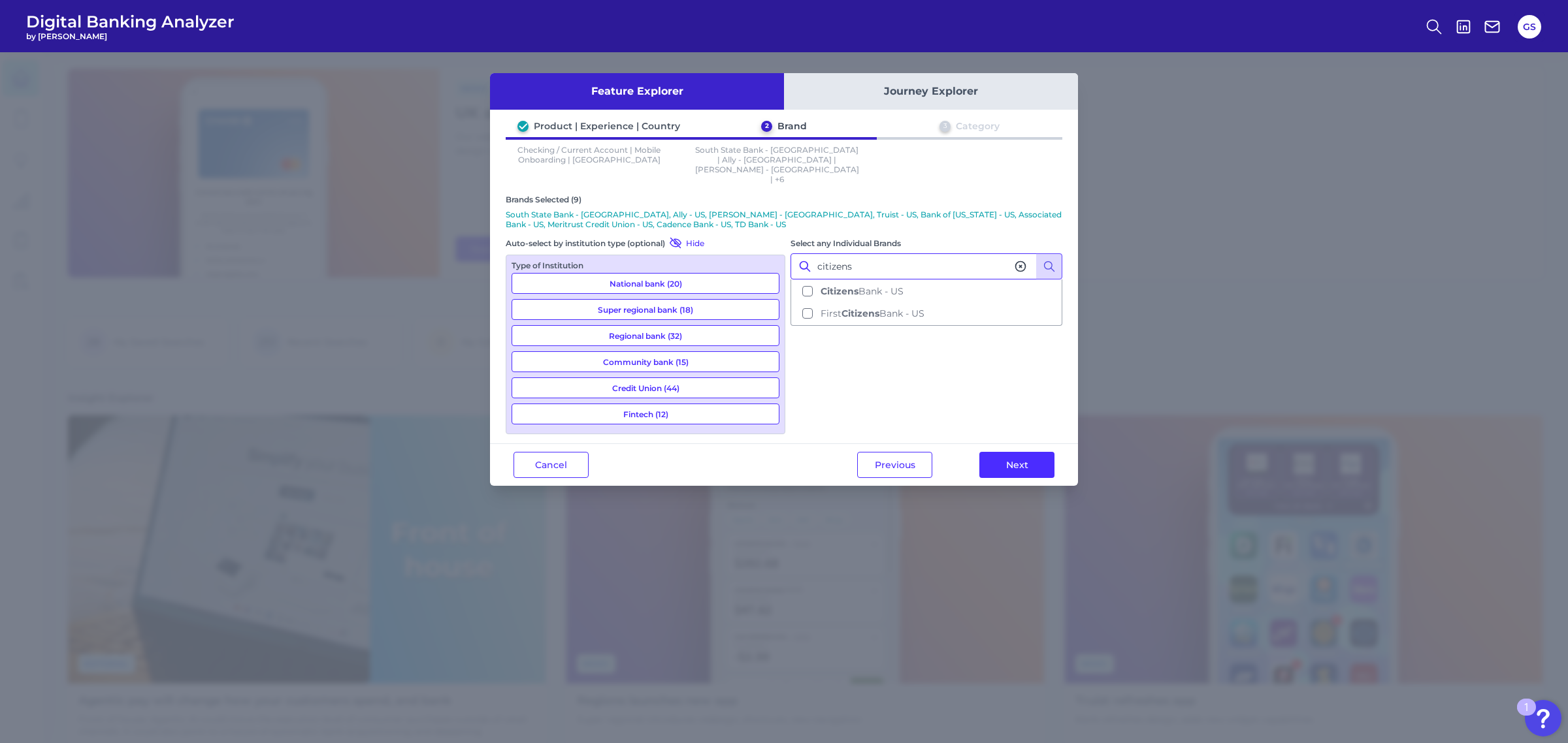 click on "Citizens  Bank - US" at bounding box center [862, 291] 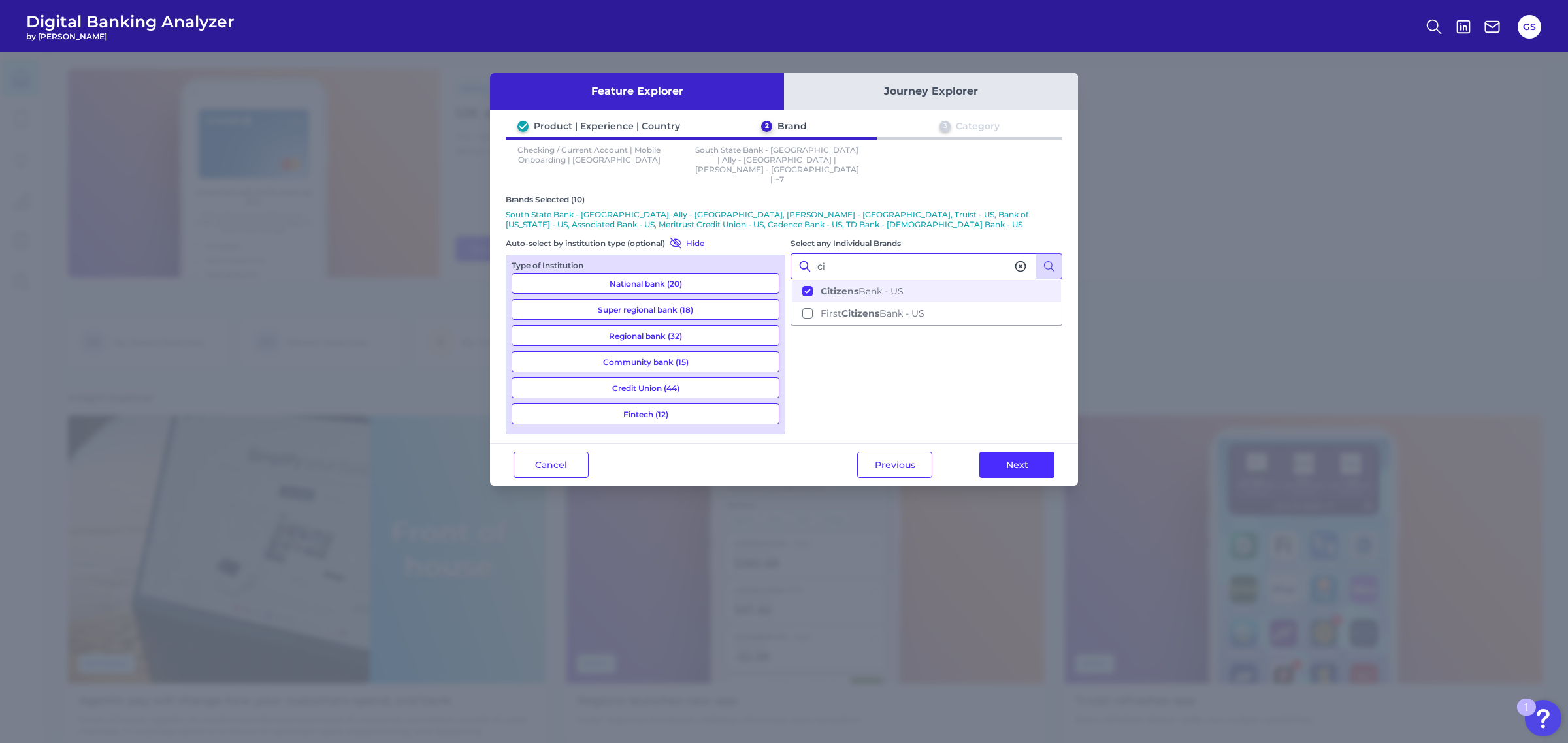 type on "c" 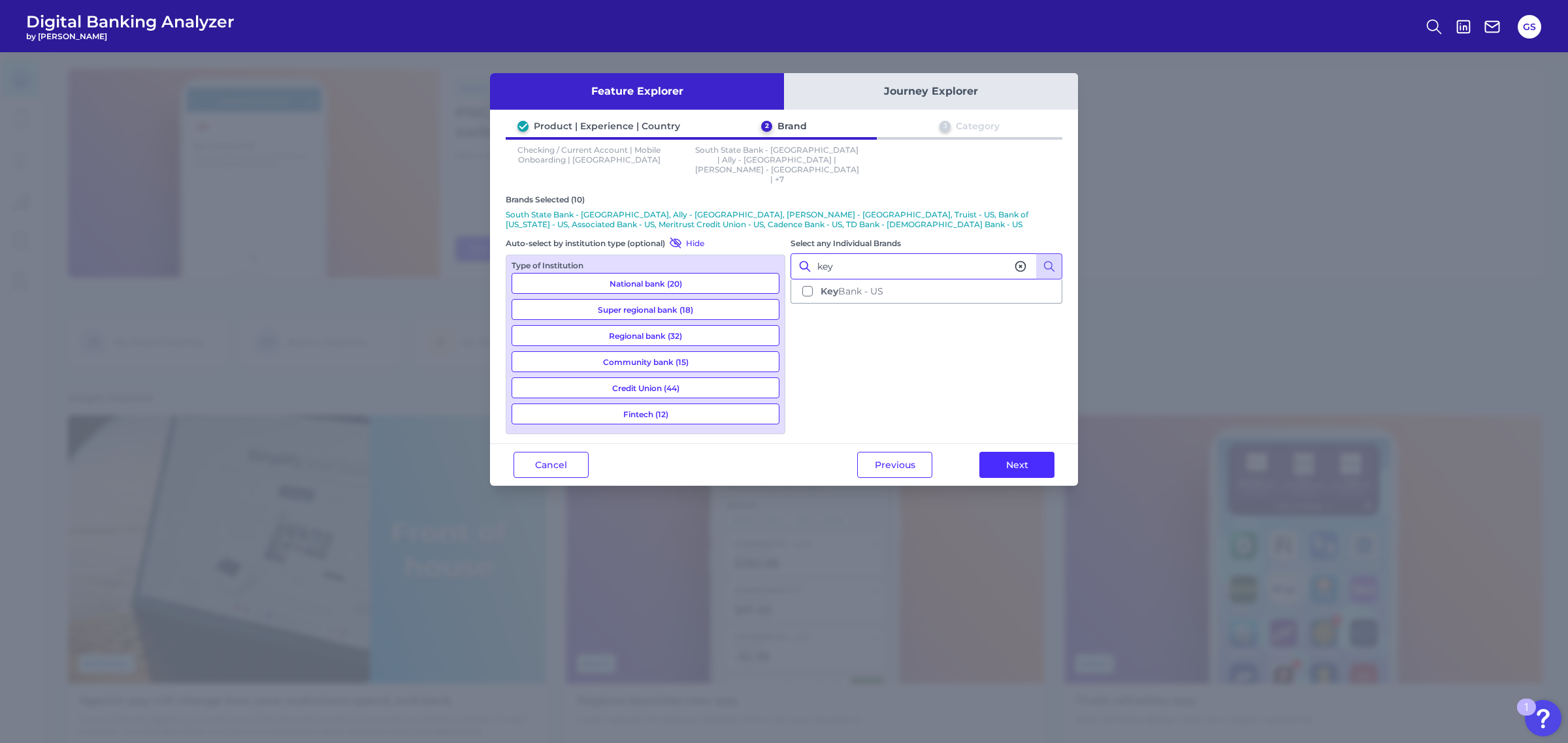 click on "Key Bank - US" at bounding box center (852, 291) 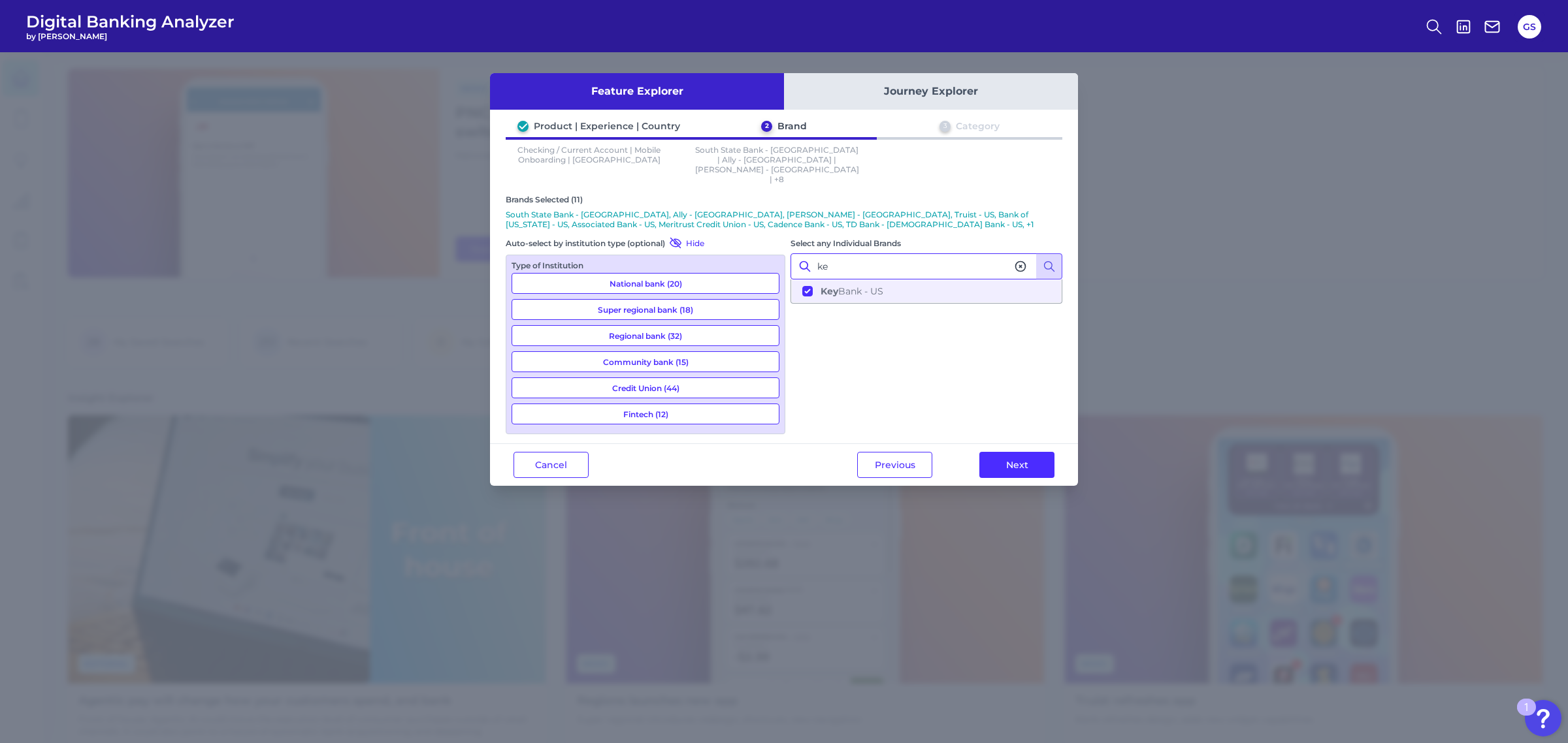 type on "k" 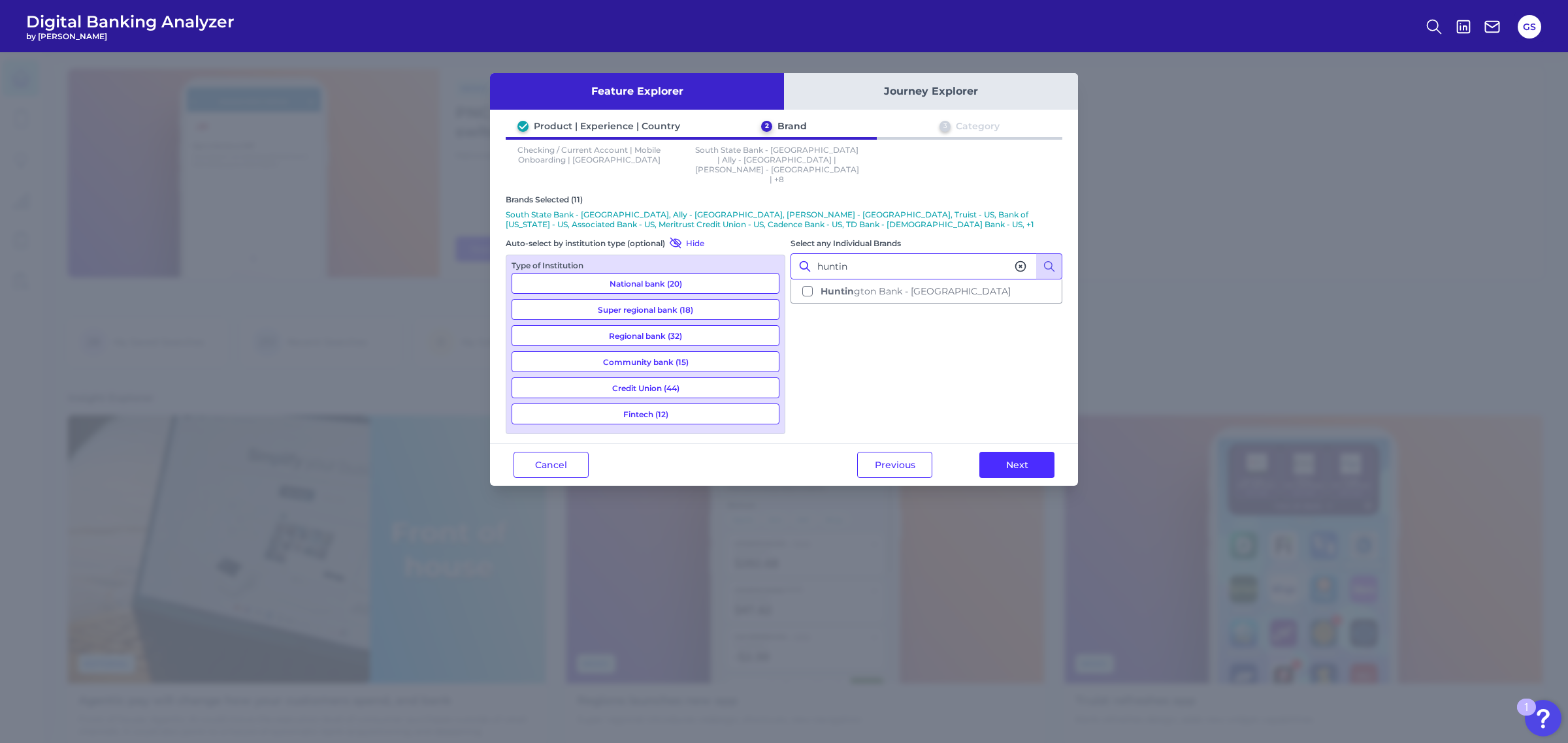 click on "Huntin gton Bank - US" at bounding box center (915, 291) 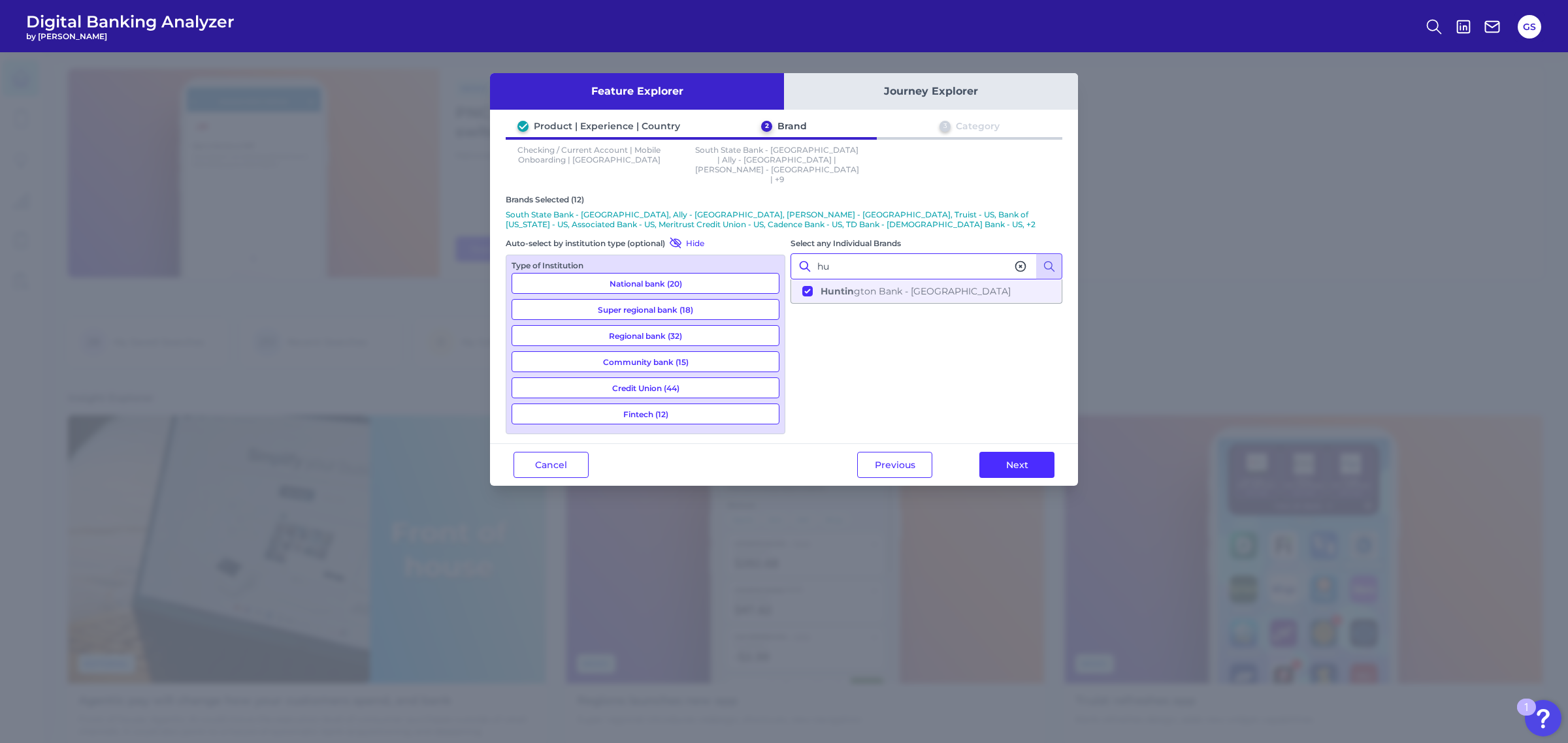 type on "h" 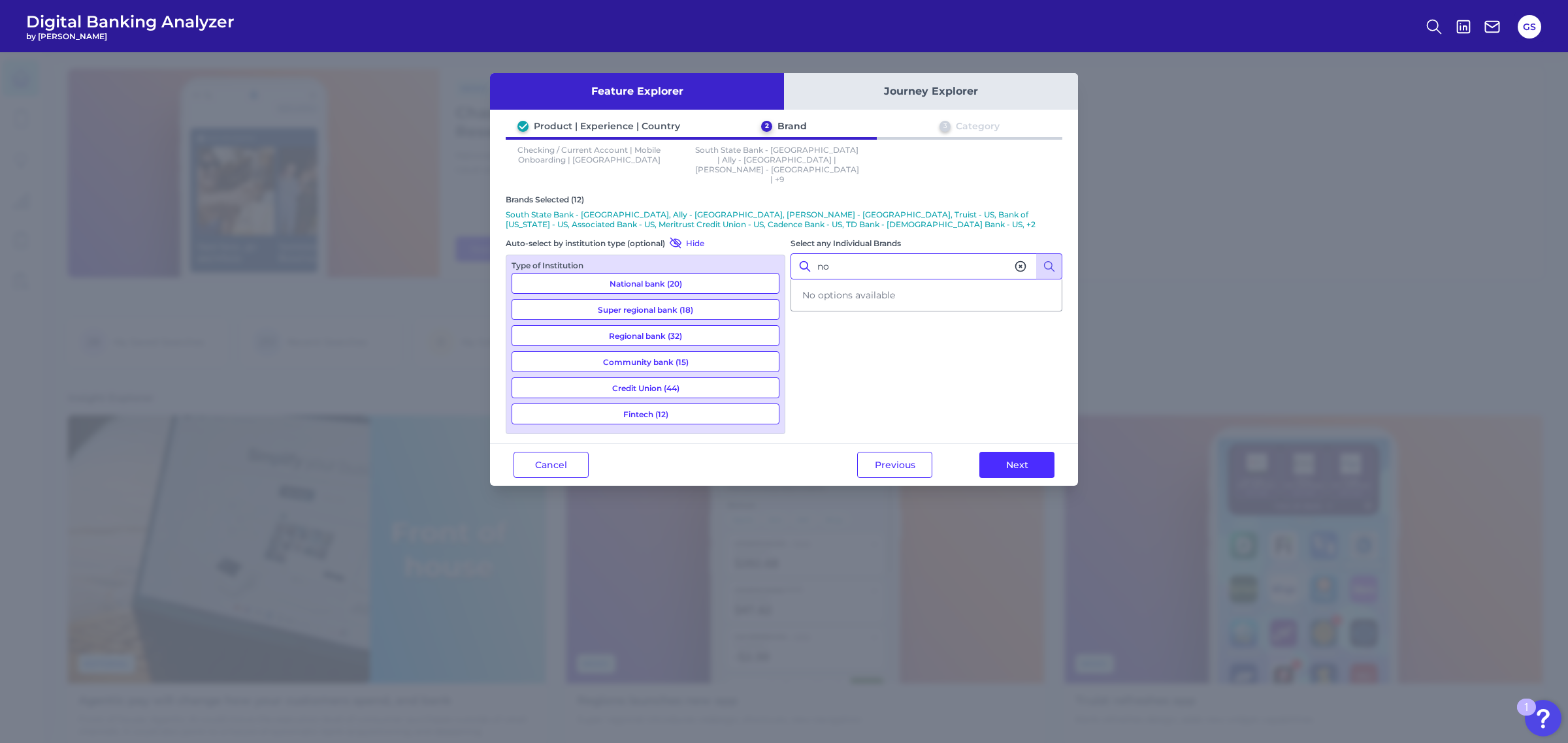 type on "n" 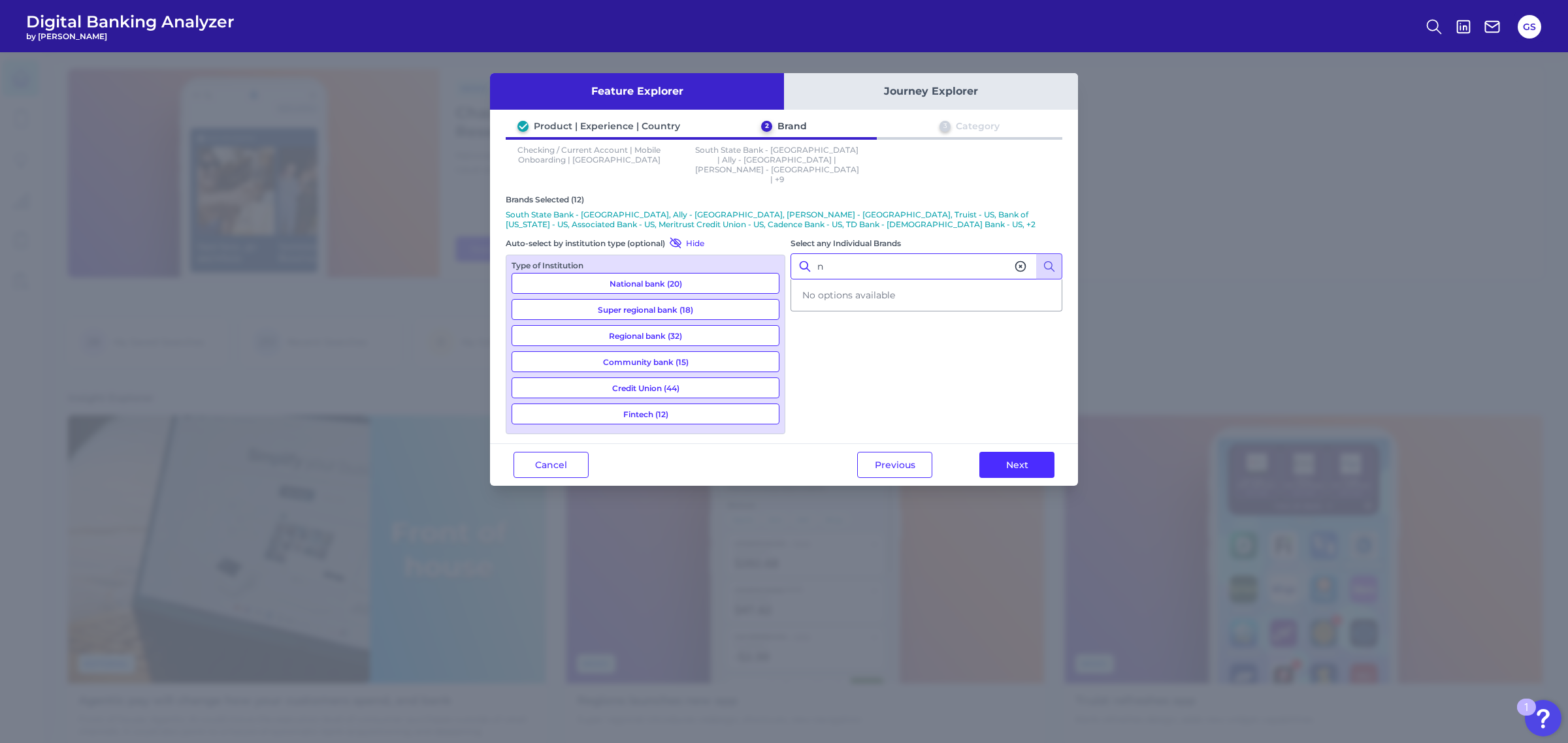 type 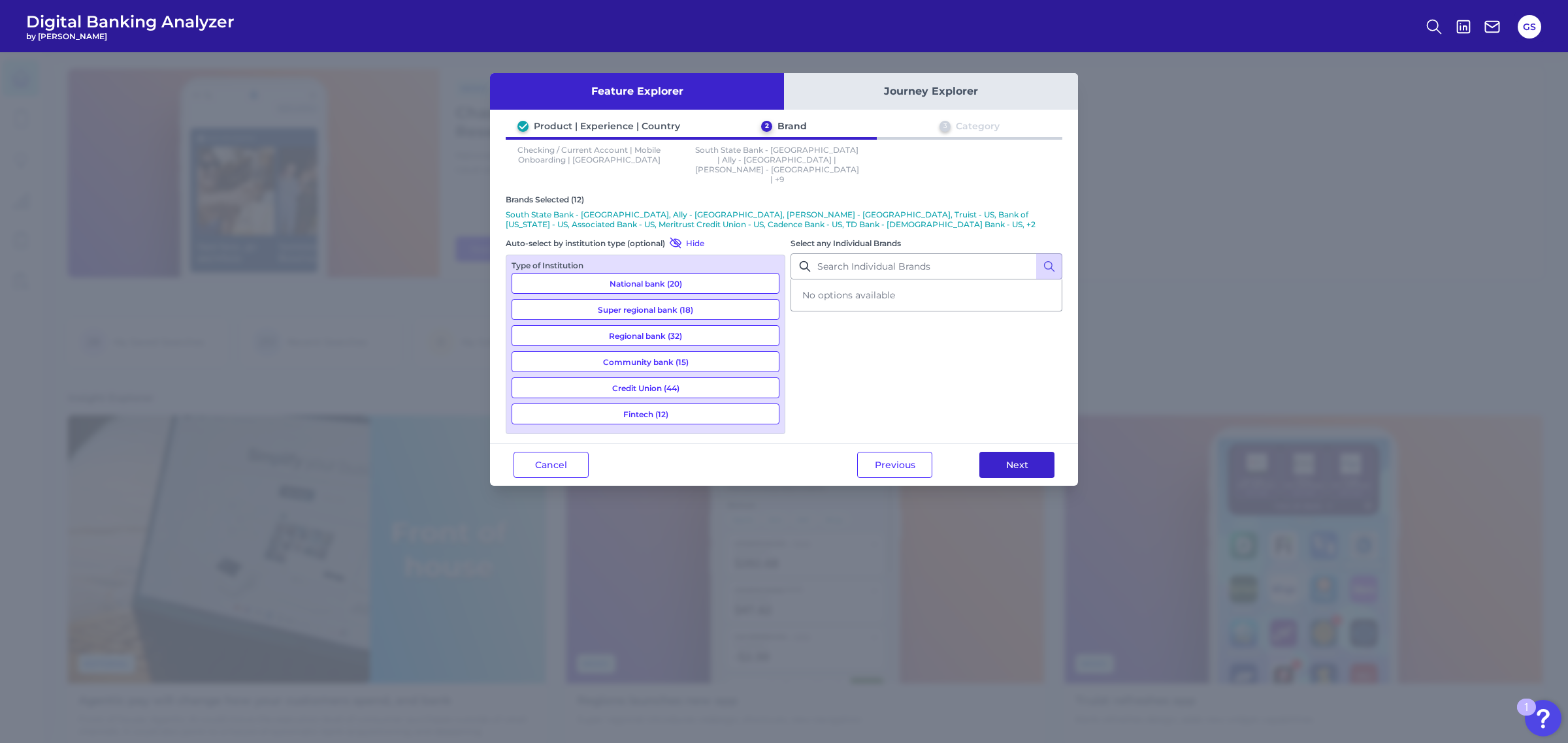 click on "Next" at bounding box center (1017, 465) 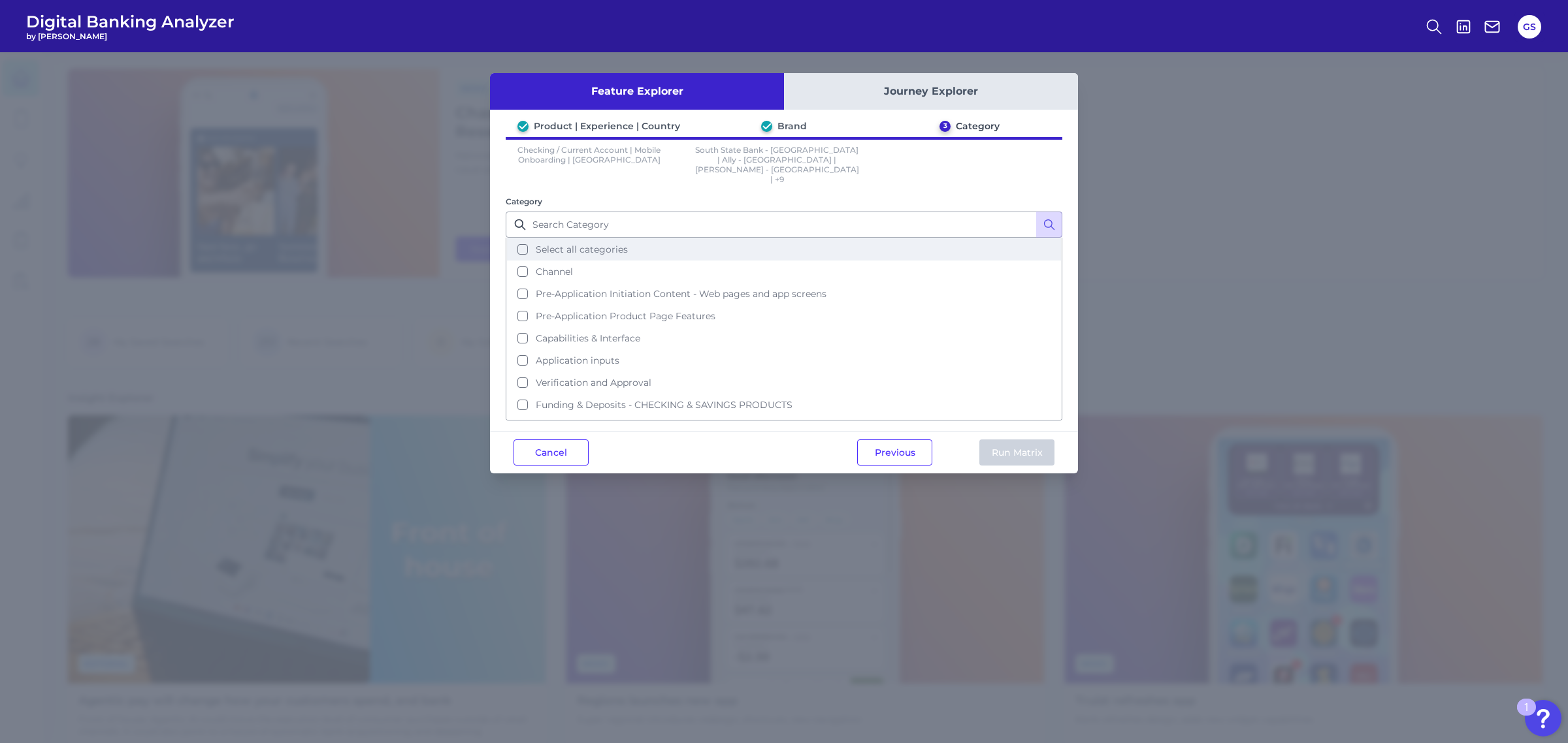click on "Select all categories" at bounding box center [784, 249] 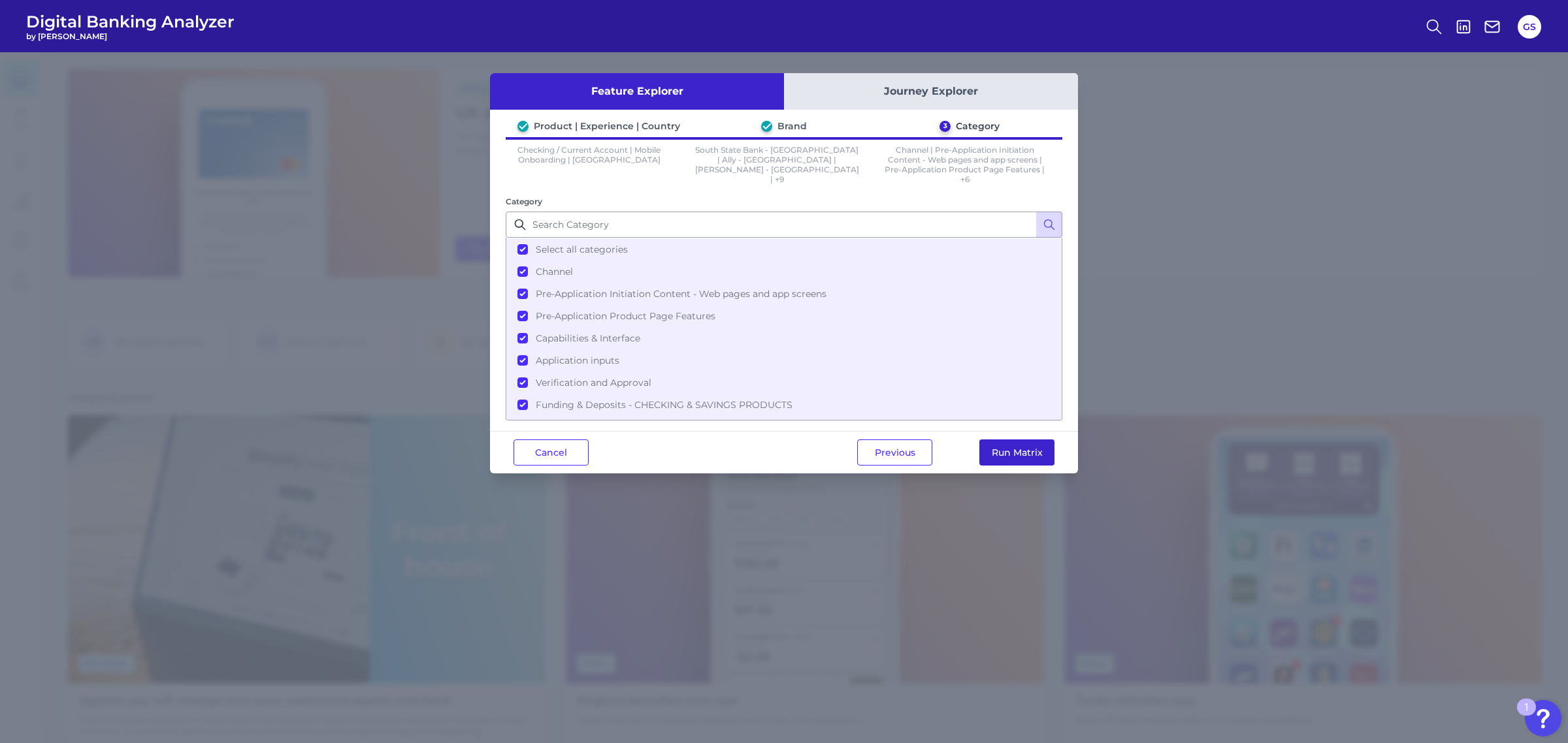 click on "Run Matrix" at bounding box center [1017, 452] 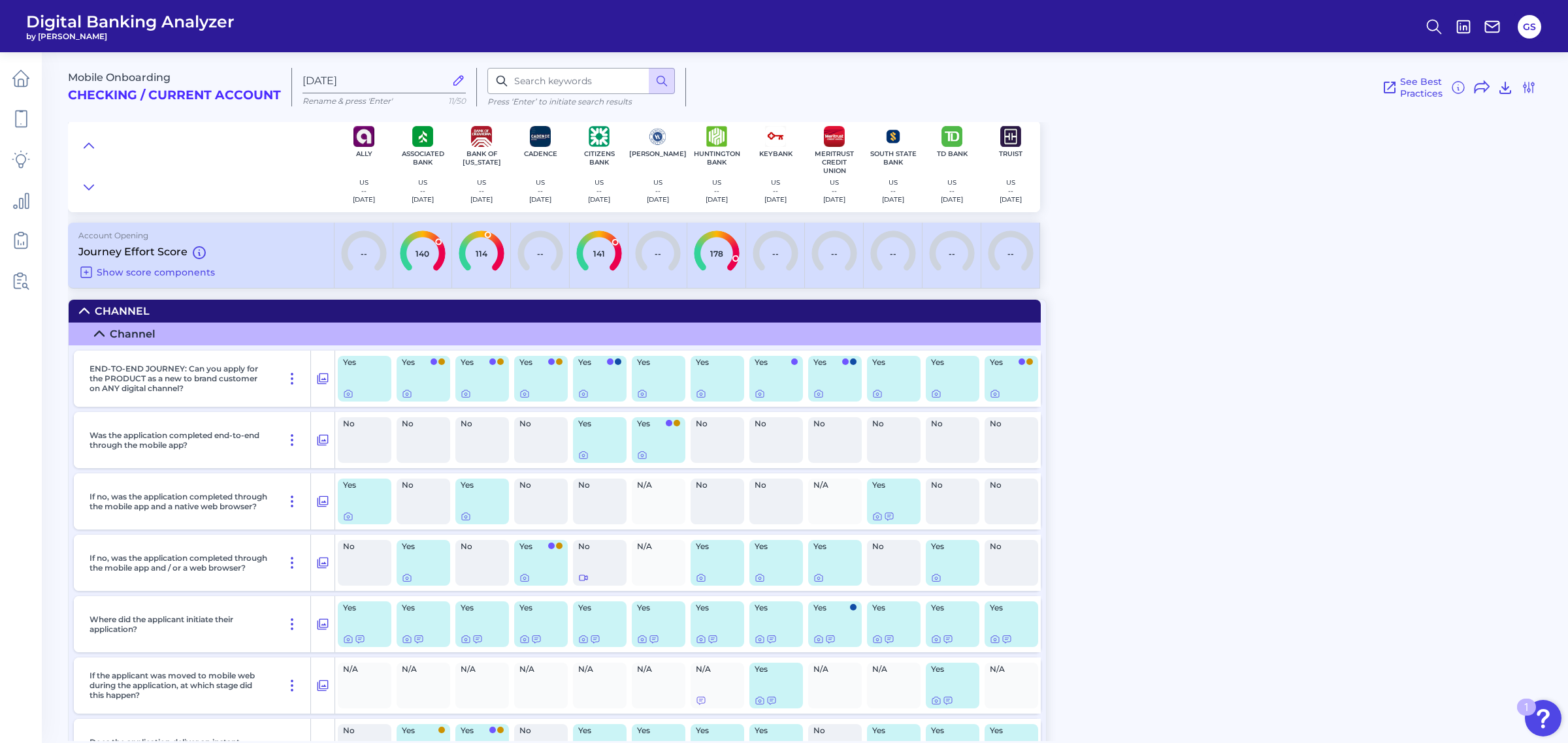click on "Mobile Onboarding Checking / Current Account Jul 16 2025 Rename & press 'Enter' 11/50 Press ‘Enter’ to initiate search results See Best Practices Filters Clear all filters Experience Reset Mobile Servicing Desktop Servicing Mobile Onboarding Desktop Onboarding Categories Clear Press ‘Enter’ to initiate search results Select all categories Channel Channel Pre-Application Initiation Content - Web pages and app screens Pre-Application Initiation Help and Support Pre-Application Product Page Features Product Selection Eligibility Additional Content Capabilities & Interface Overview Form Features Pre-Fill/Automated Data Input In Application Help & Support Application inputs Application Questions Additional Applicants & Products Verification and Approval Verification & Agreement Funding & Deposits - CHECKING & SAVINGS PRODUCTS Funding & Deposits - CHECKING & SAVINGS PRODUCTS Account confirmation Account Configuration Card Setup Virtual CARD Enrollment Mobile App Set up and First login Communication Clear US" at bounding box center (818, 392) 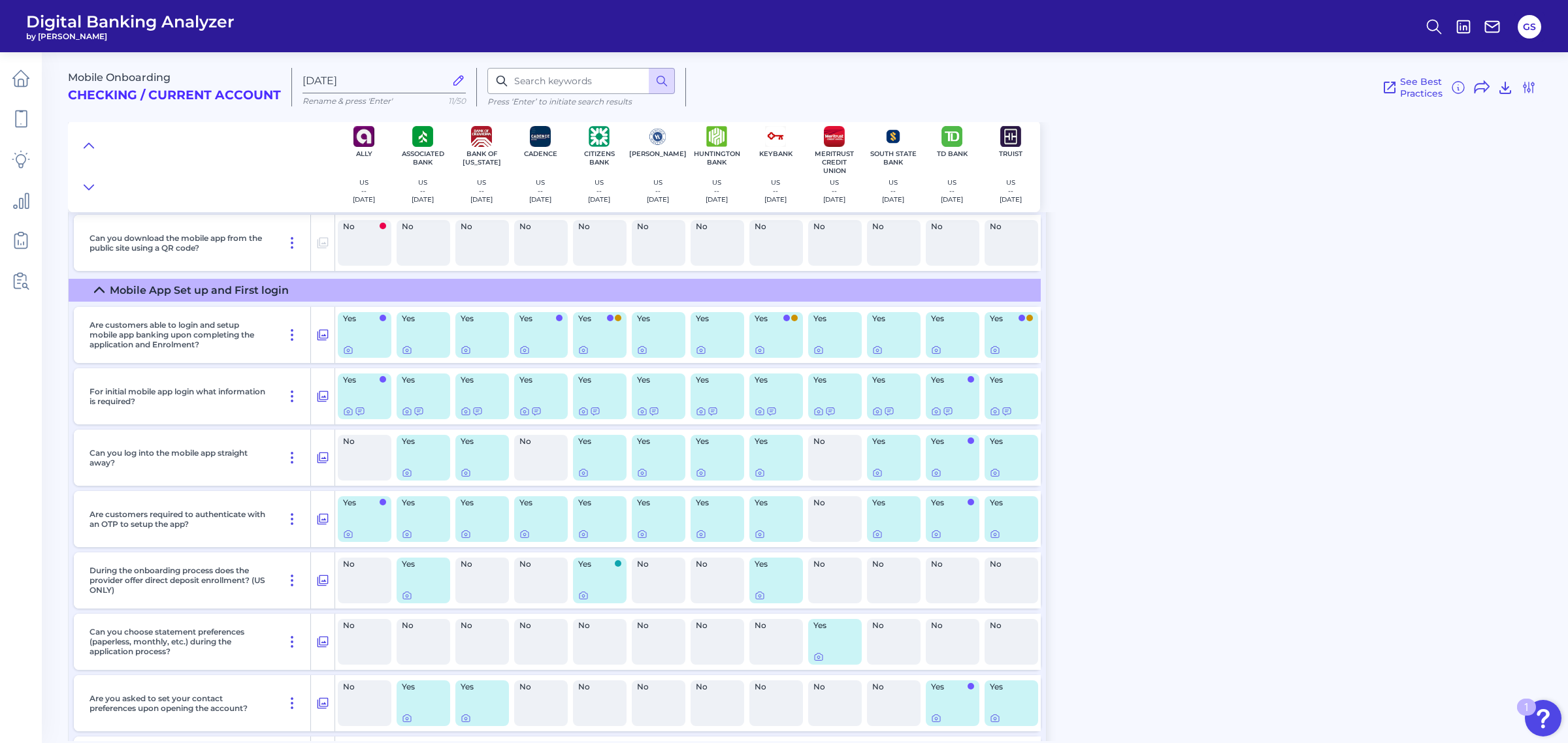 scroll, scrollTop: 10034, scrollLeft: 0, axis: vertical 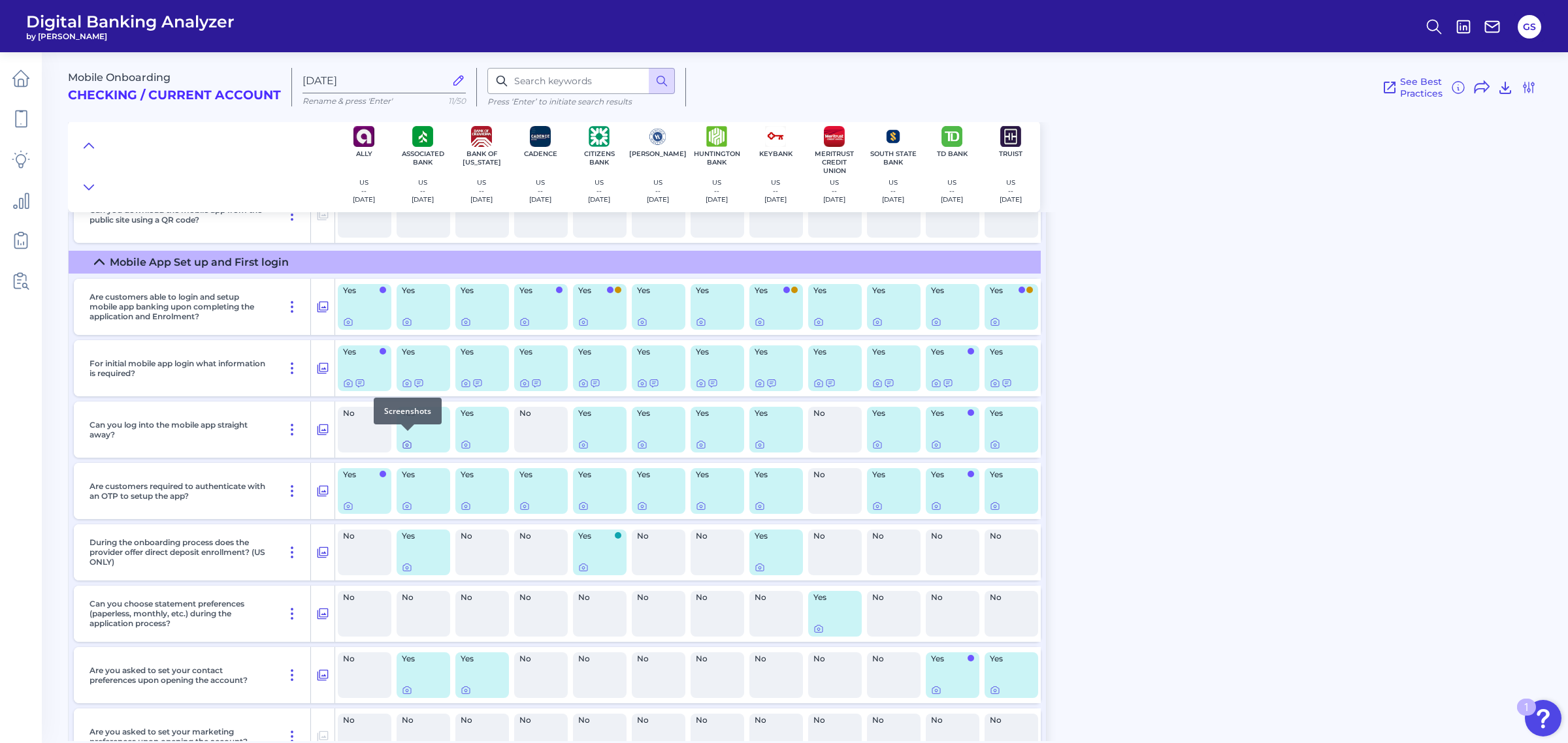 click 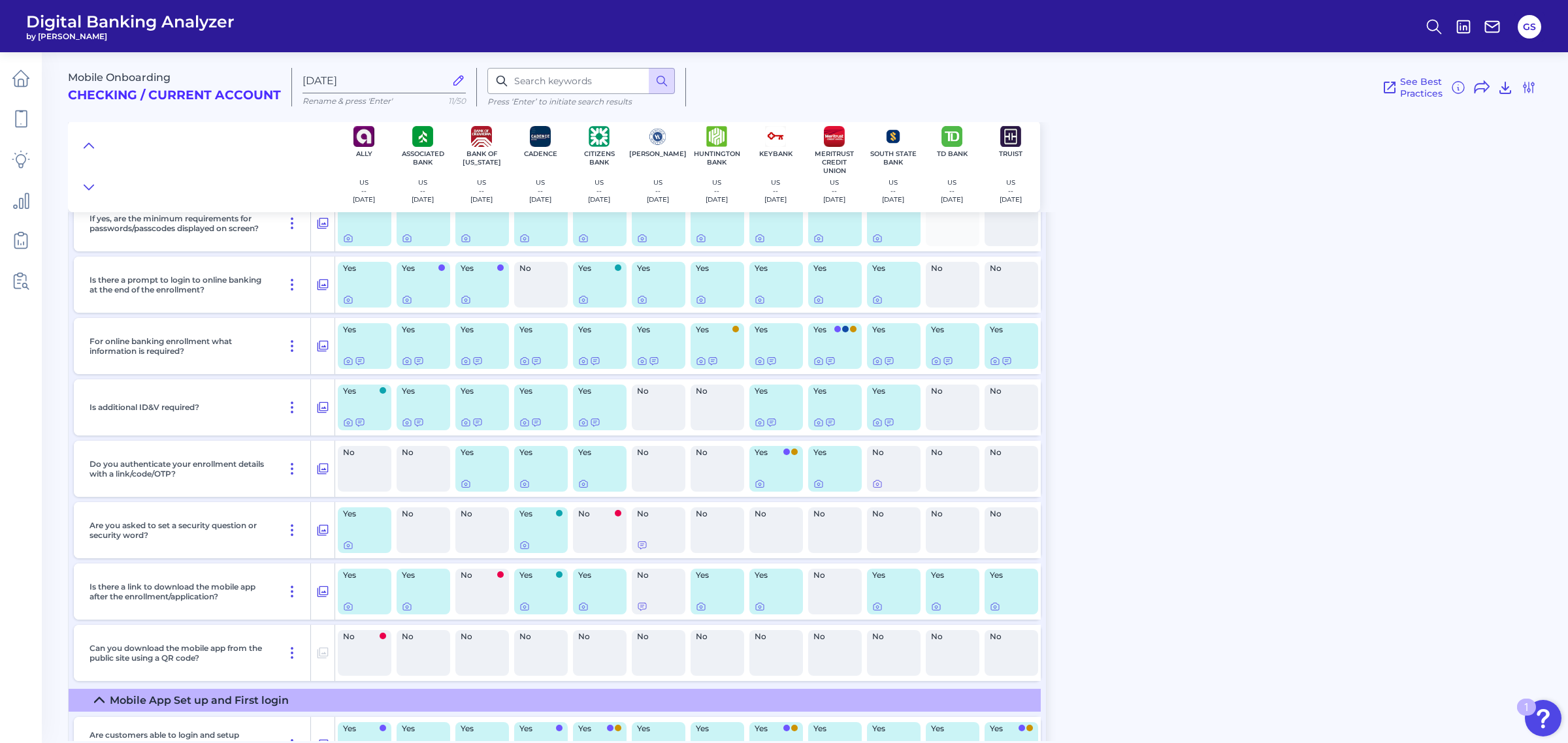 scroll, scrollTop: 9626, scrollLeft: 0, axis: vertical 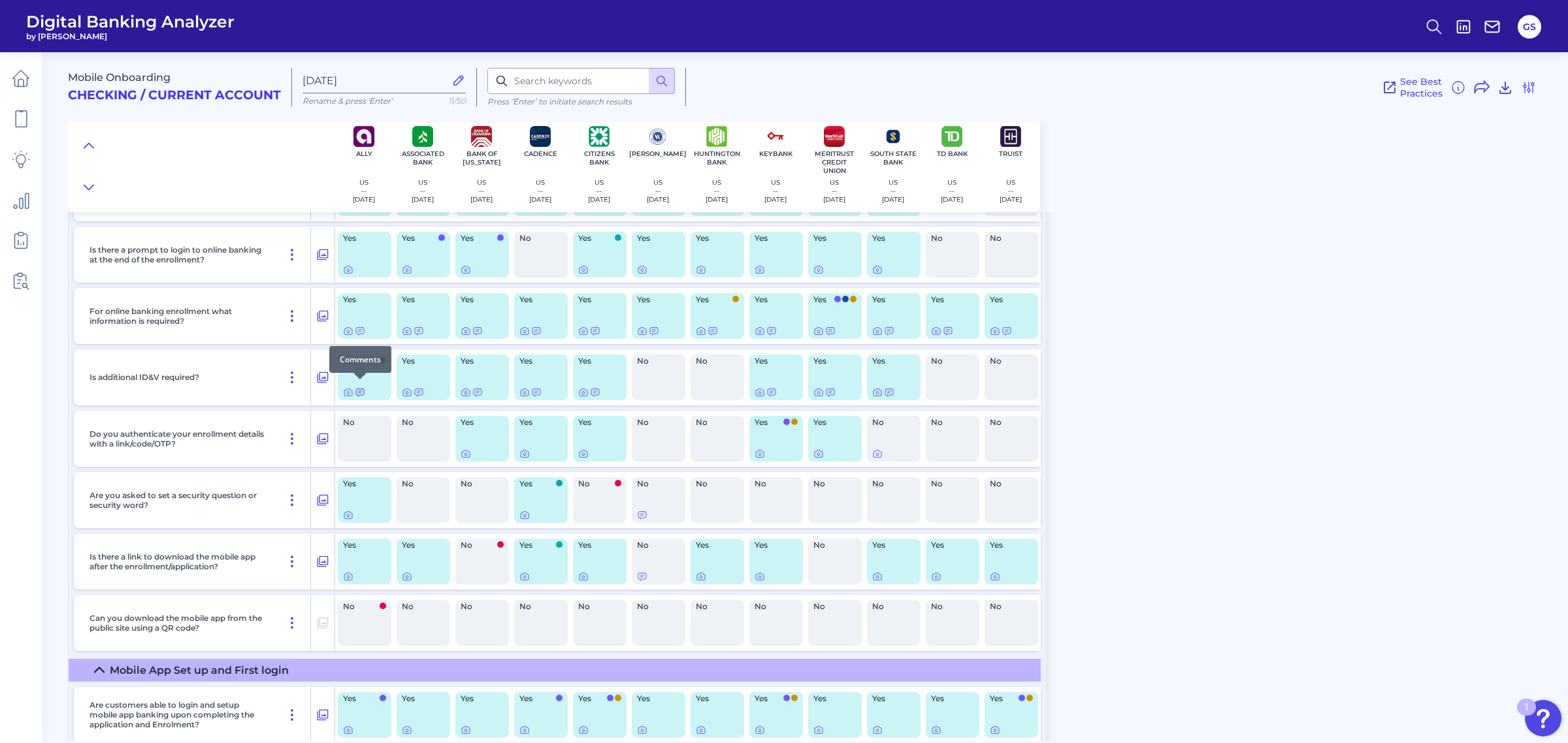 click 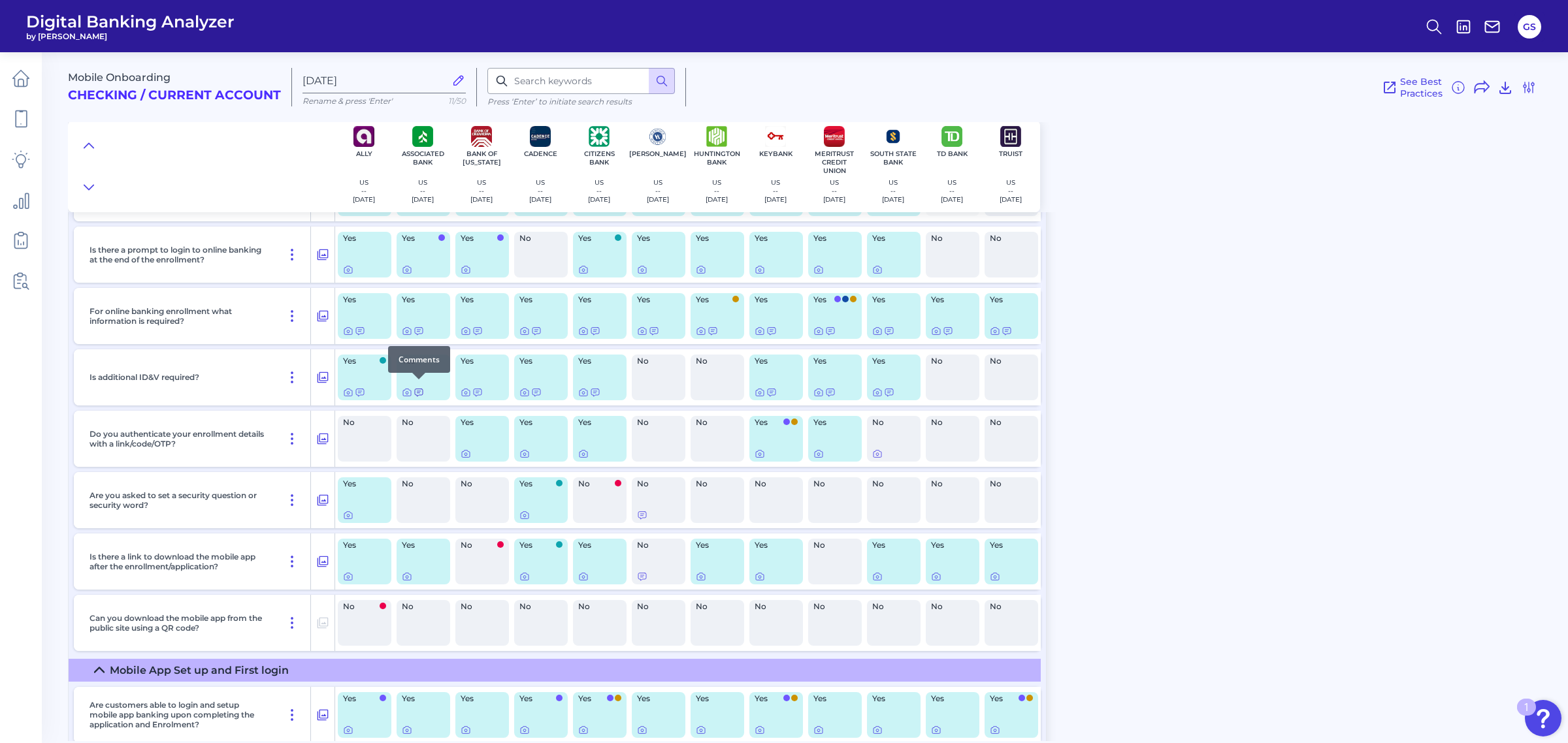 click 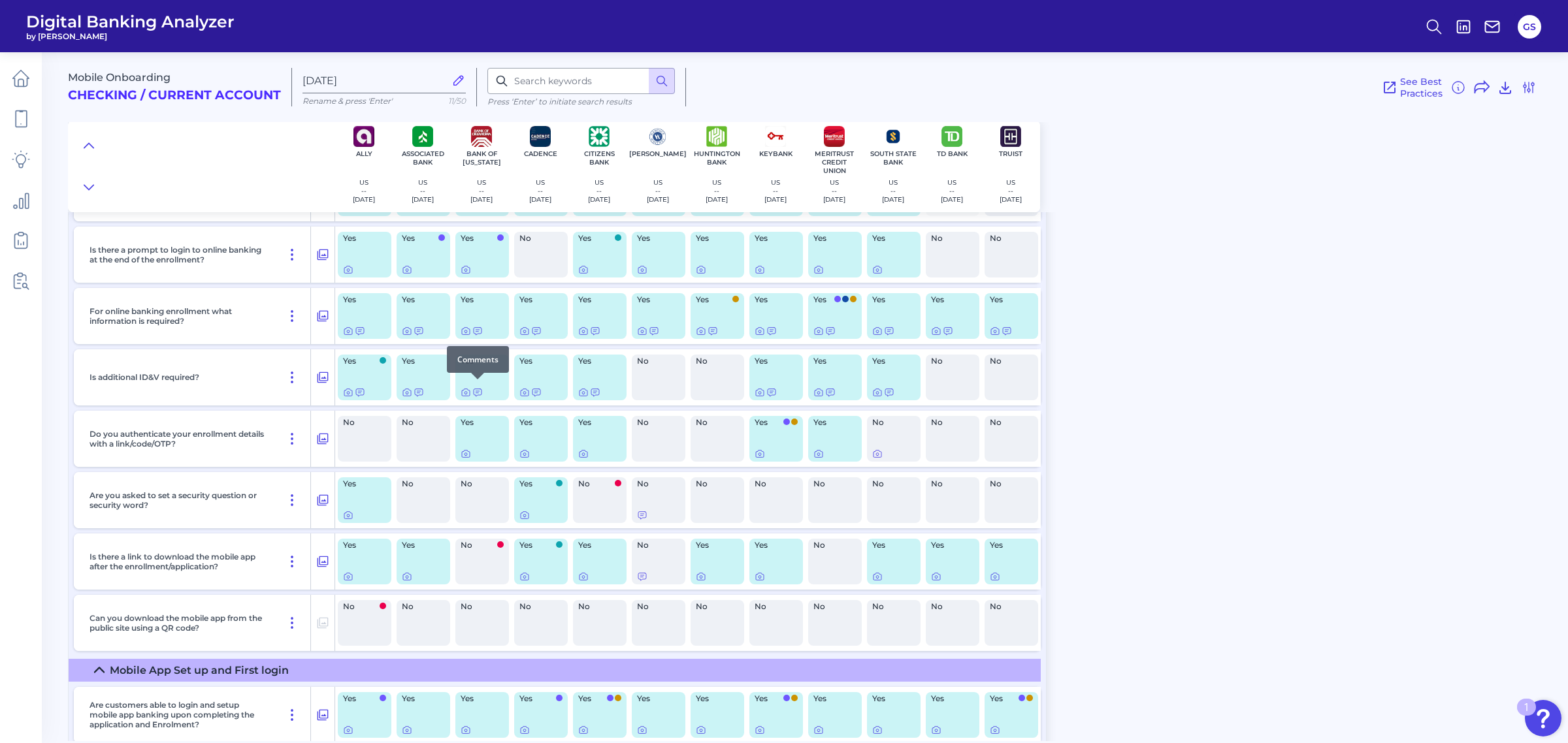 click at bounding box center (478, 379) 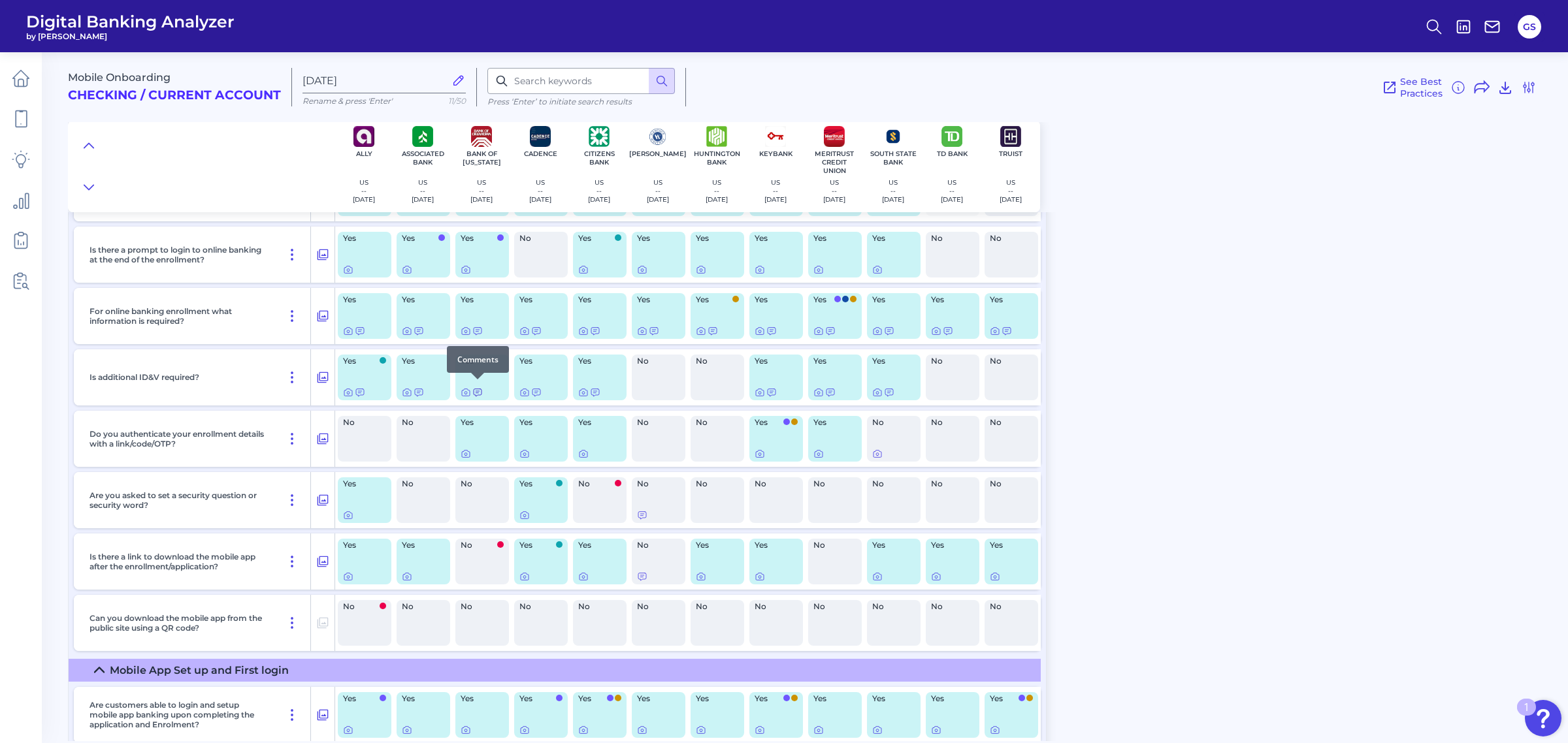 click 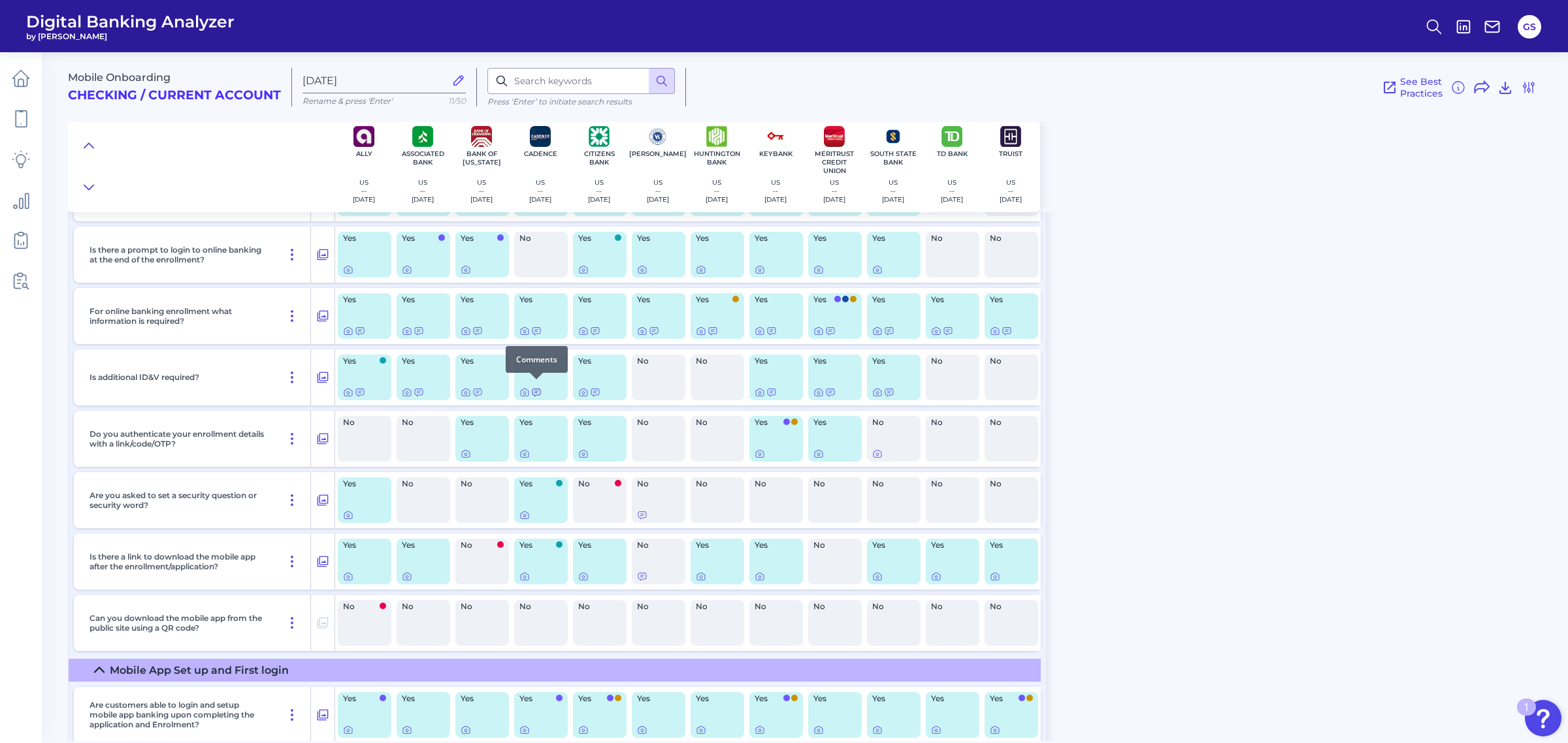 click 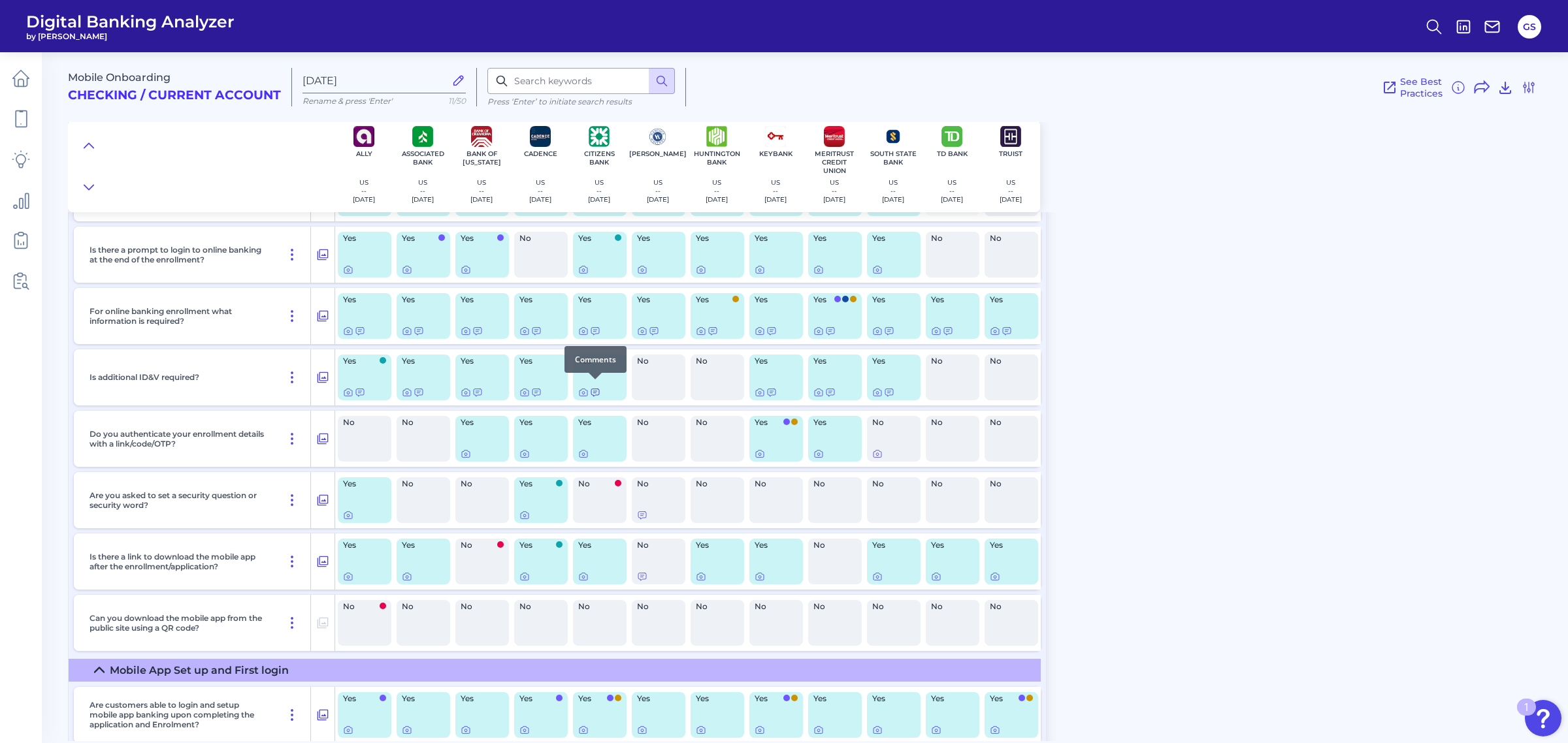 click 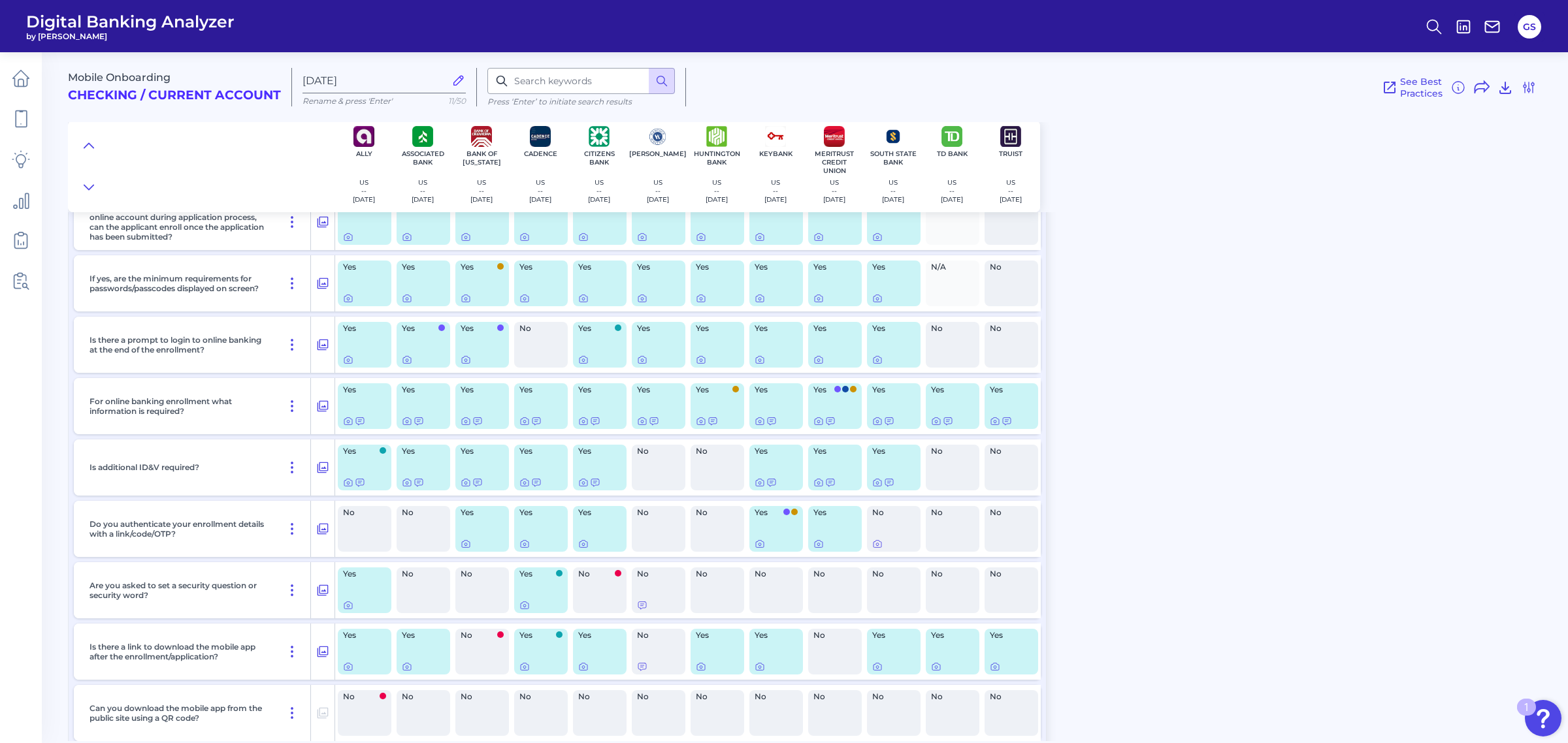 scroll, scrollTop: 9462, scrollLeft: 0, axis: vertical 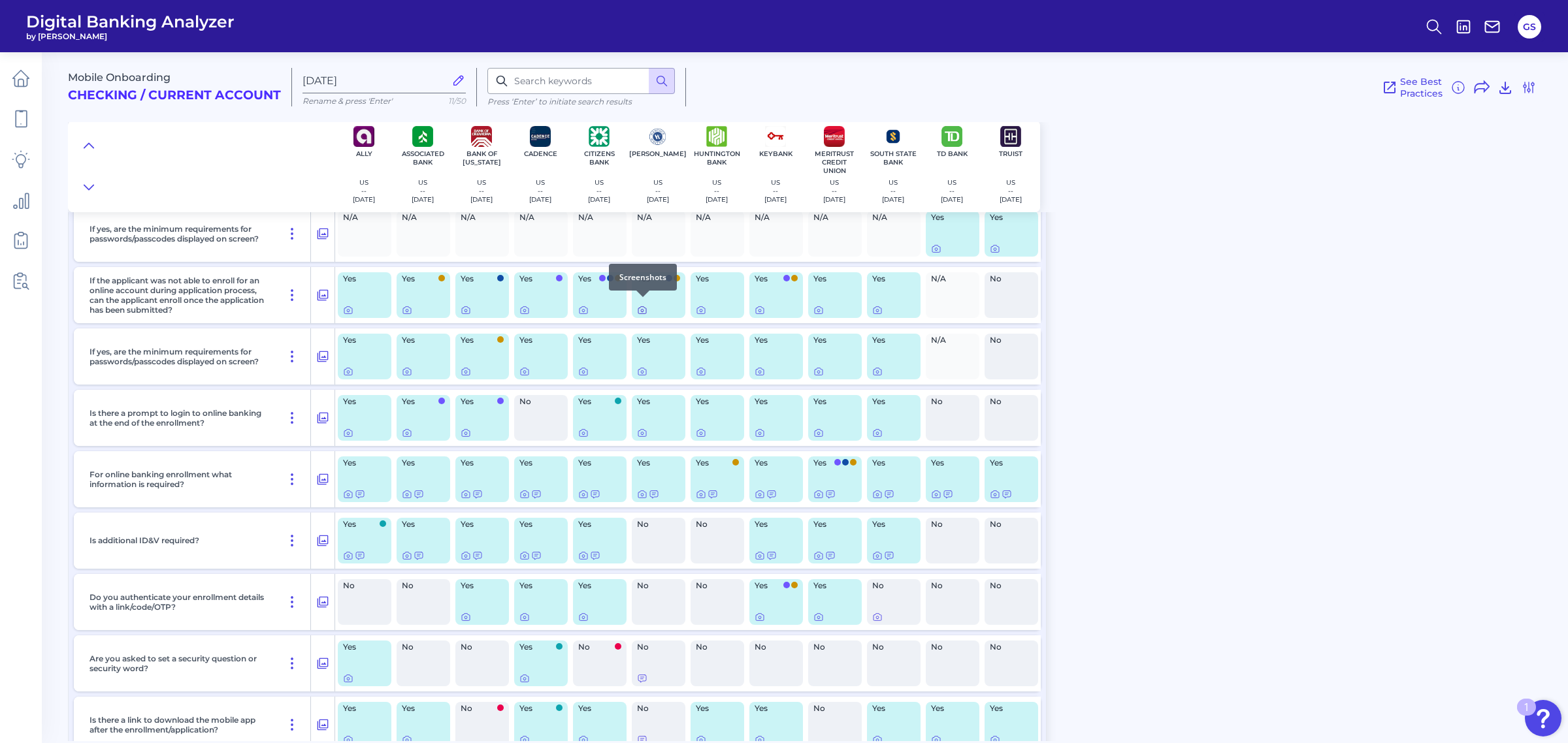 click 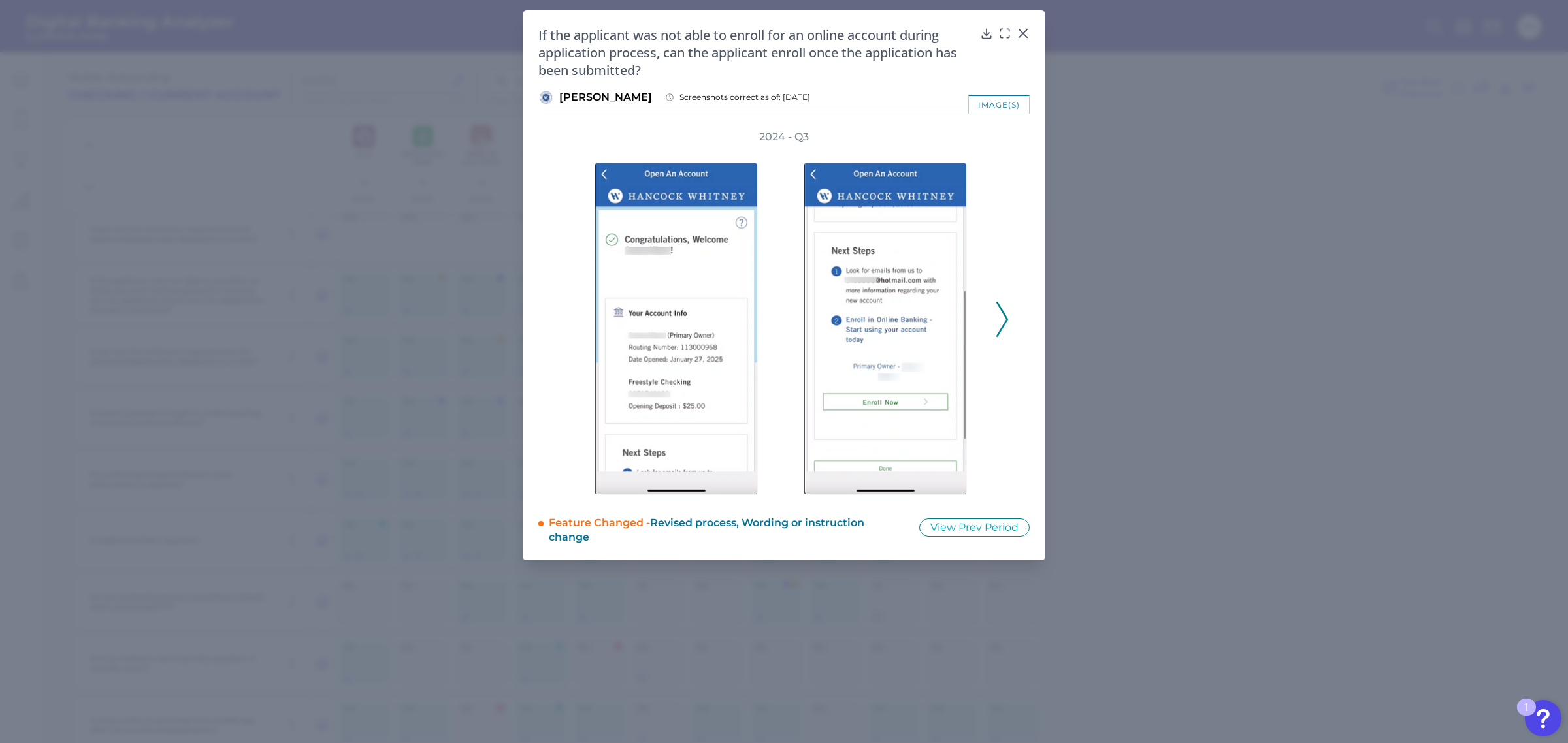 click 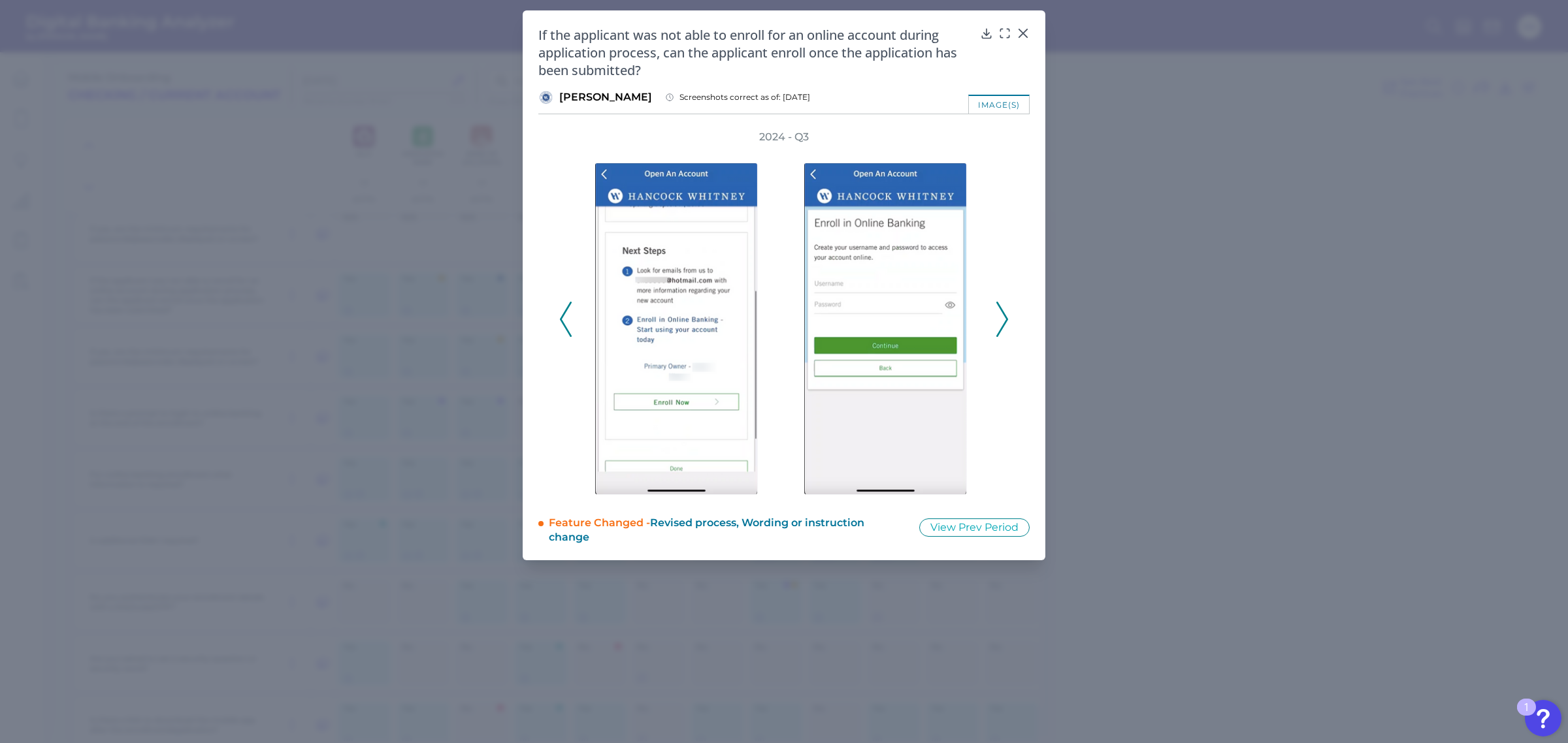 click 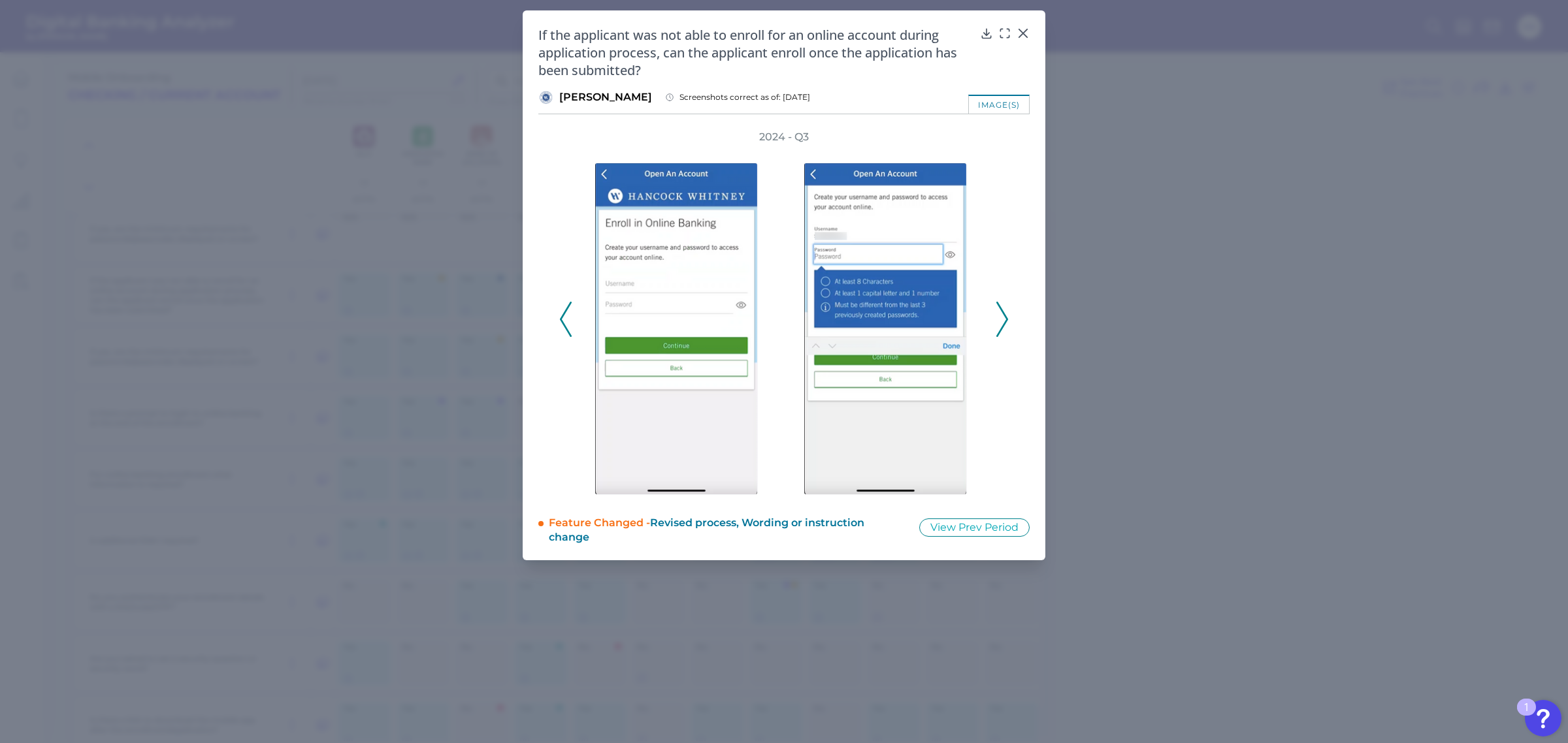 click 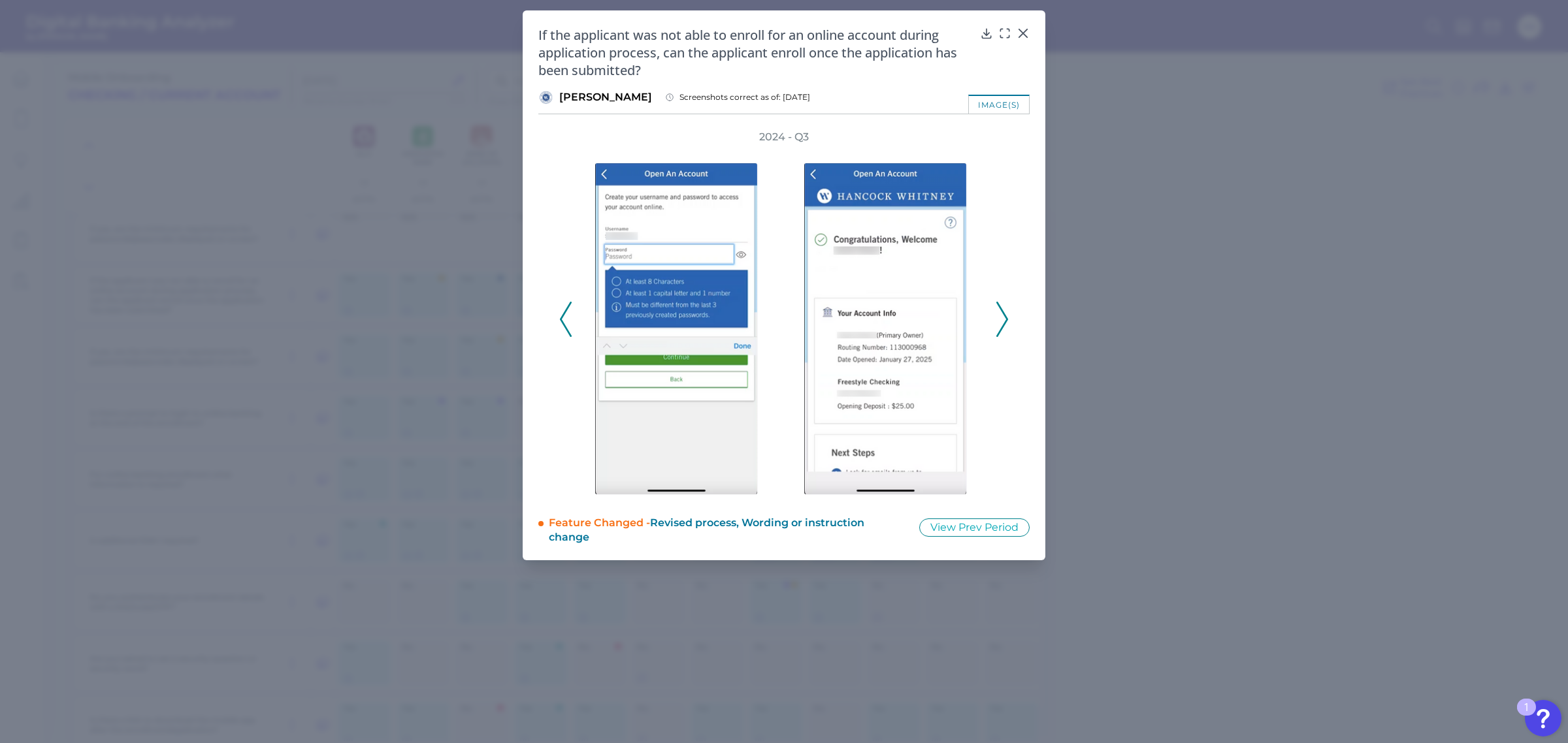 click 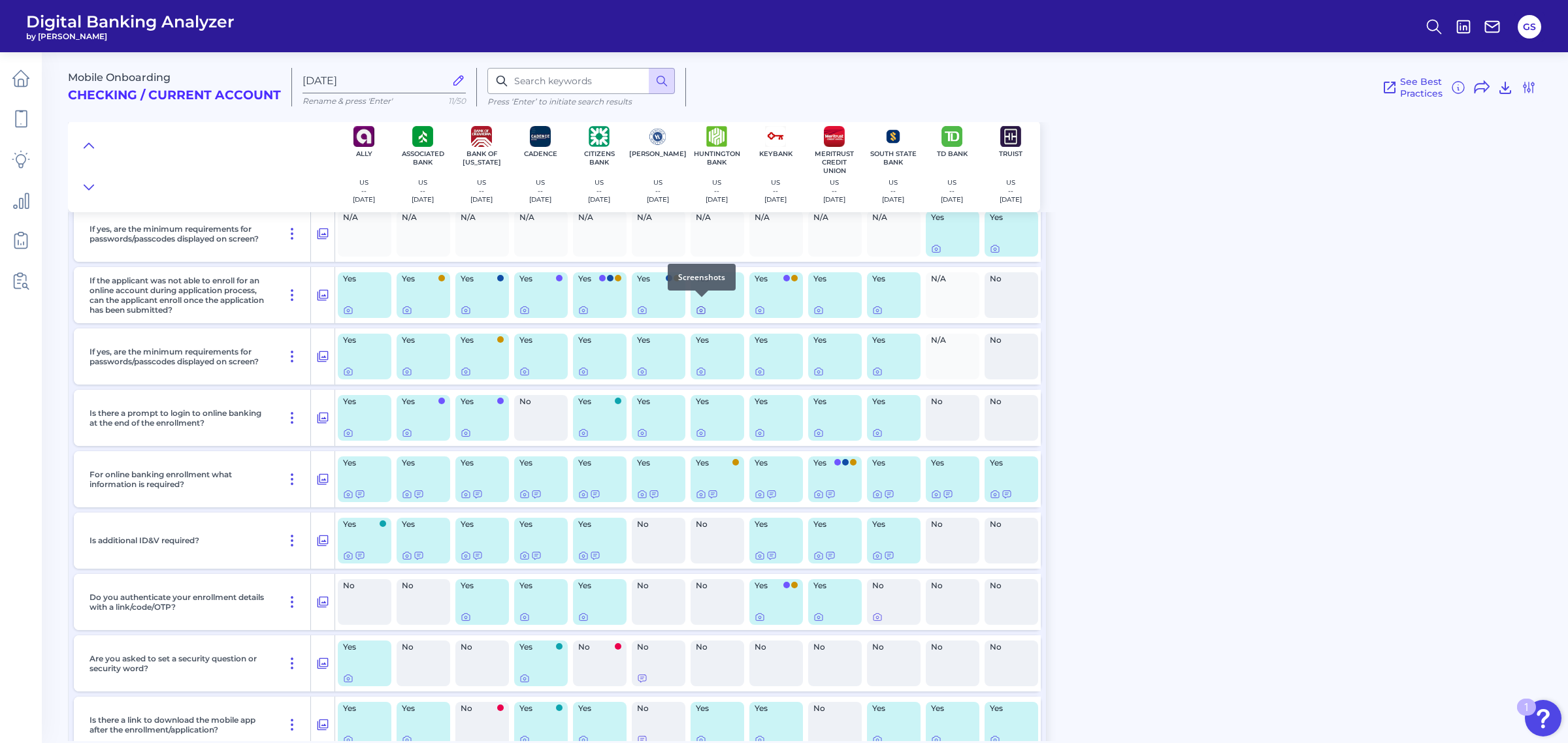click 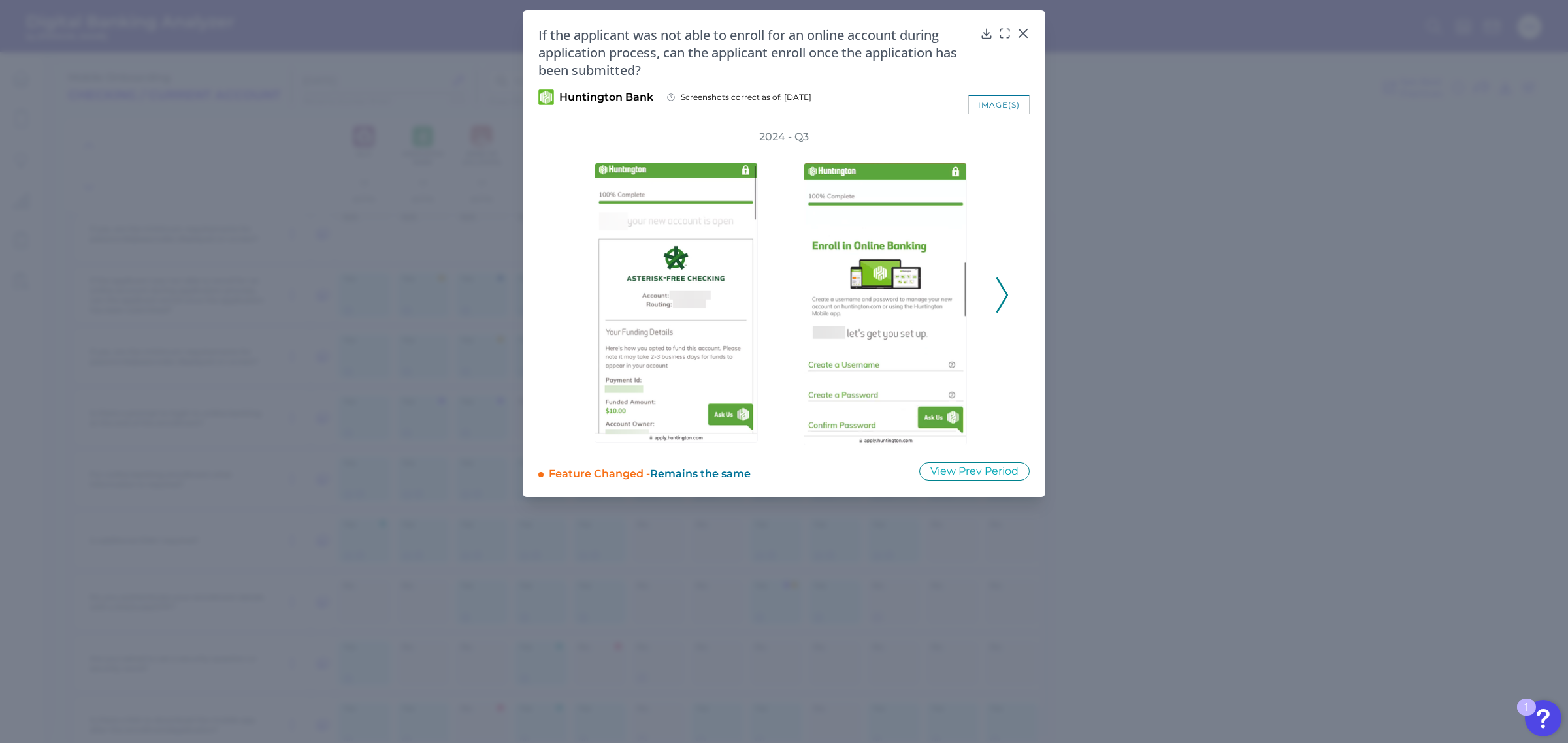 click 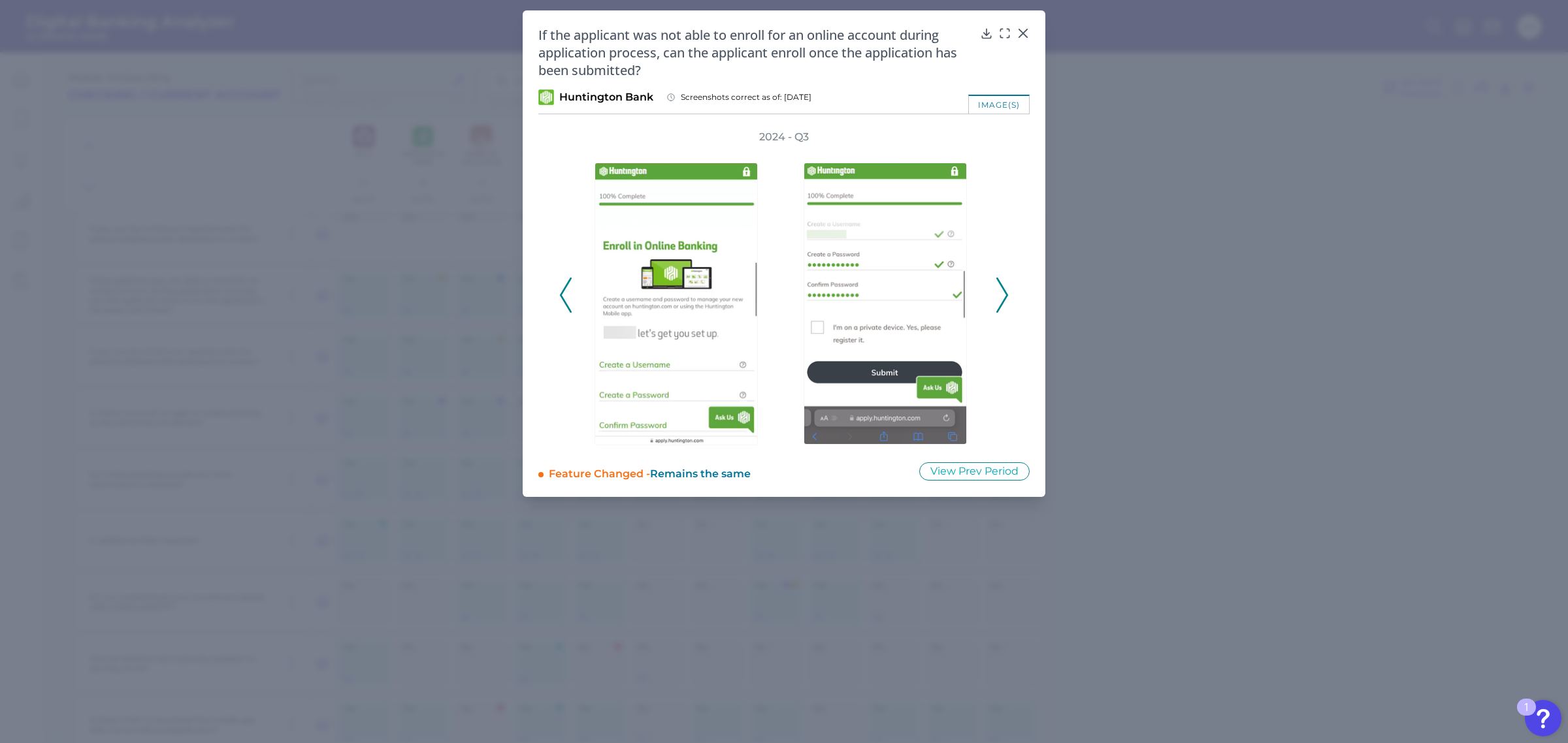 click 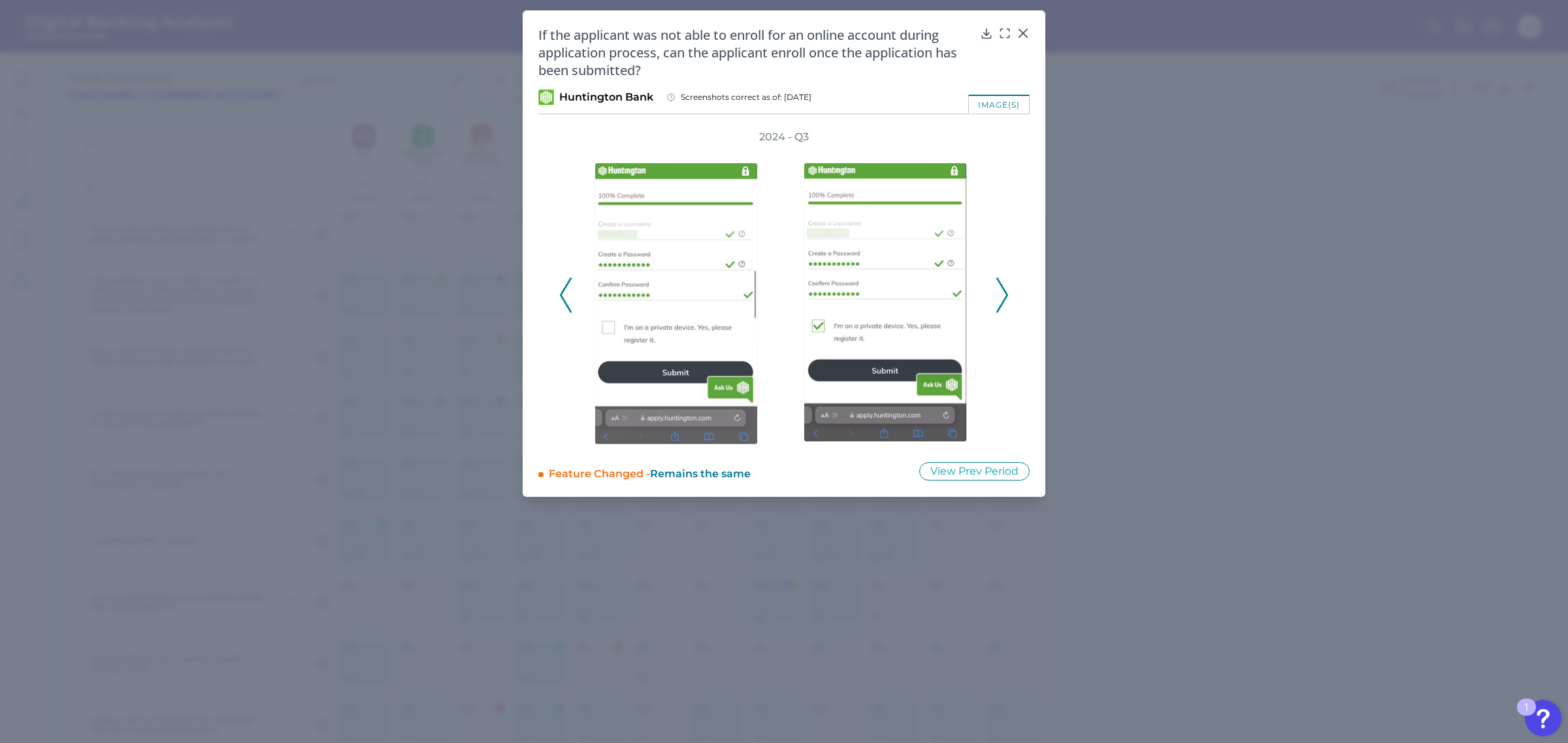 click 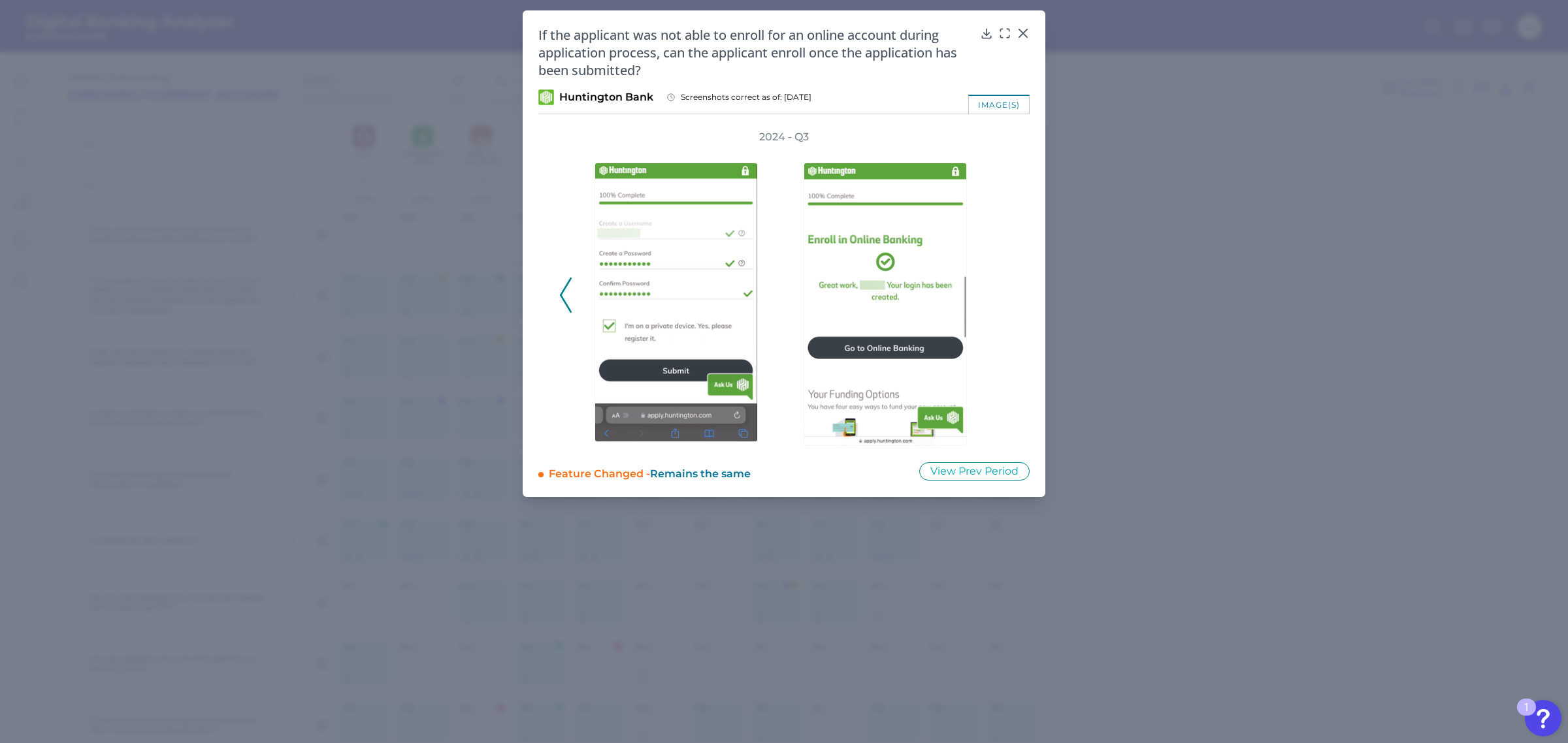 click on "2024 - Q3" at bounding box center [784, 288] 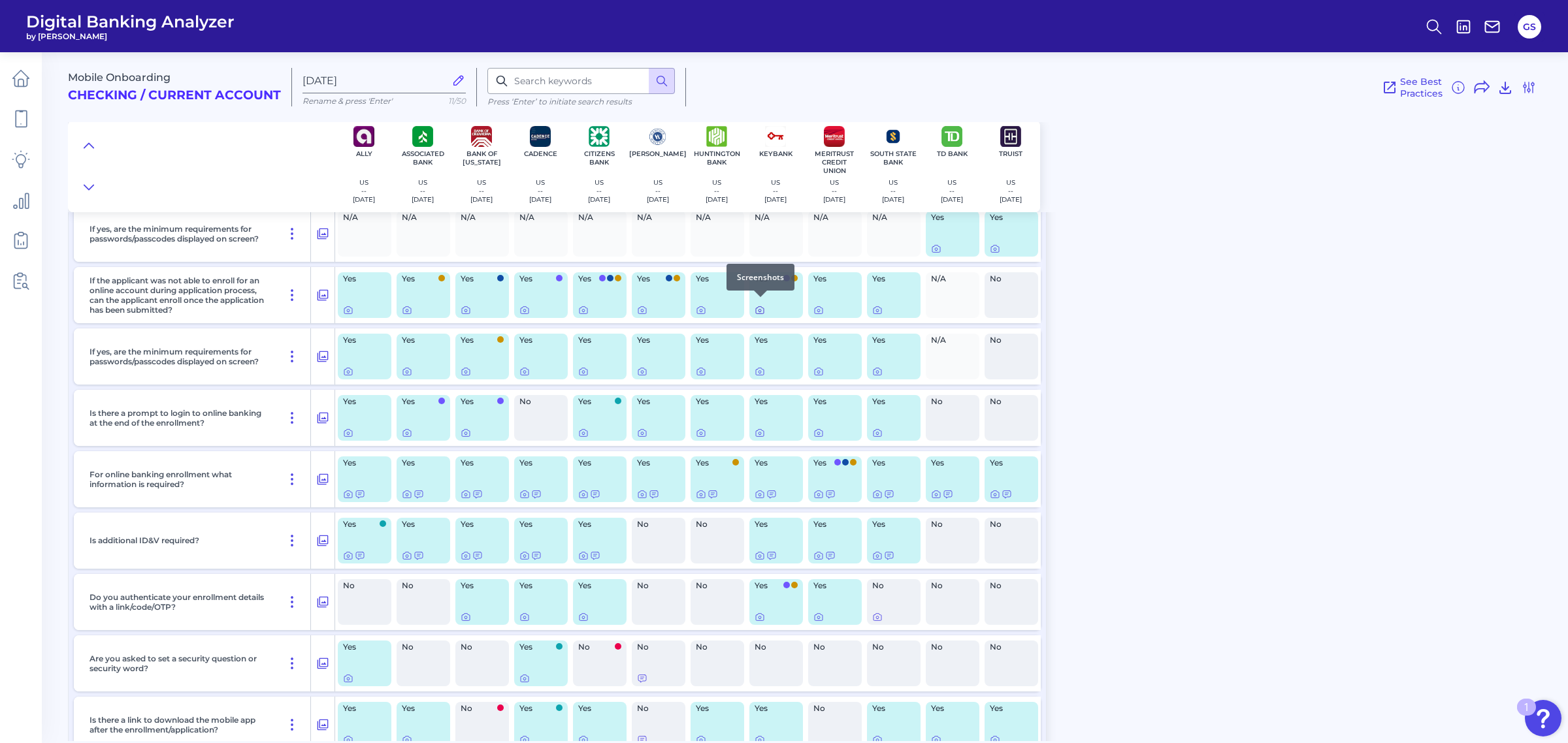click 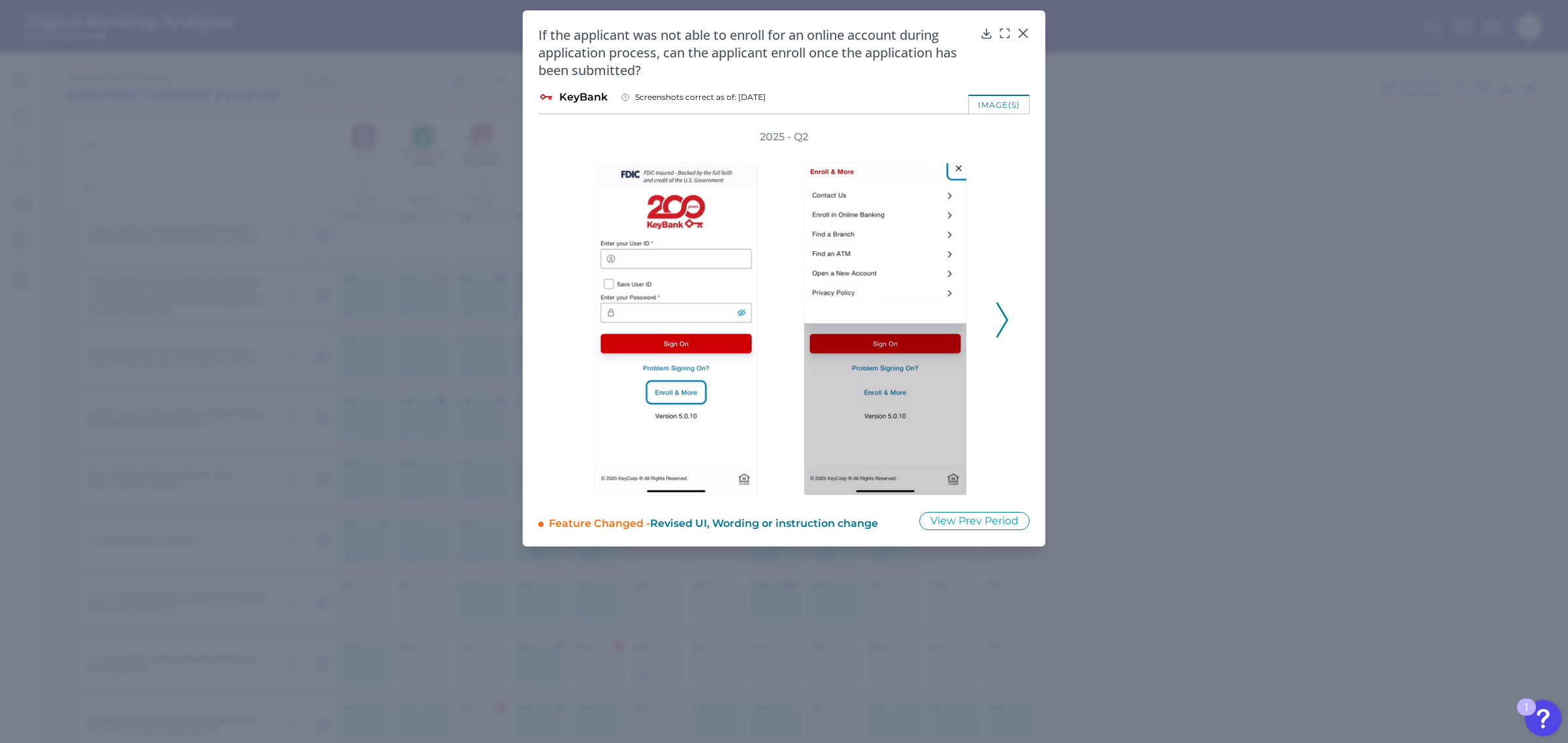 click 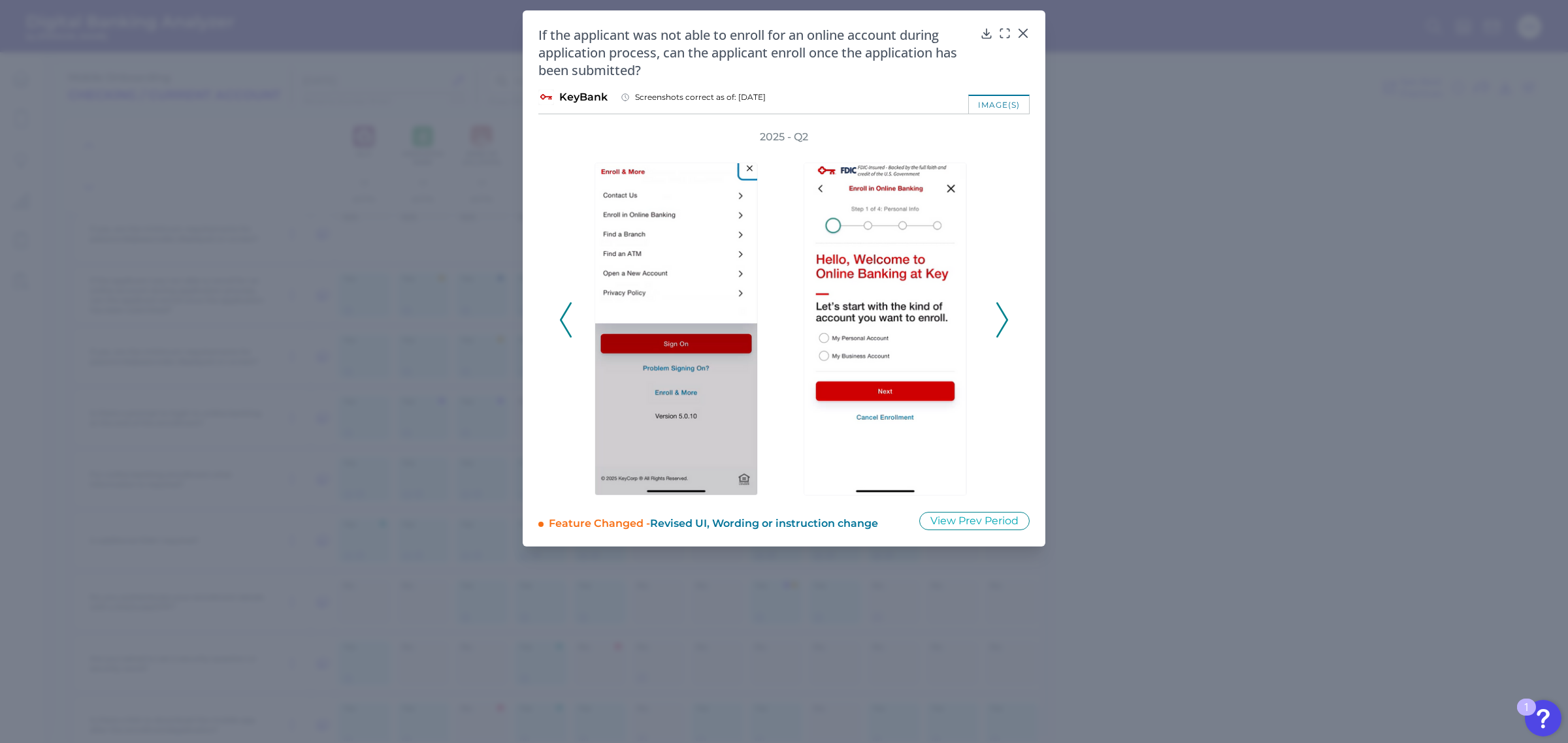 click 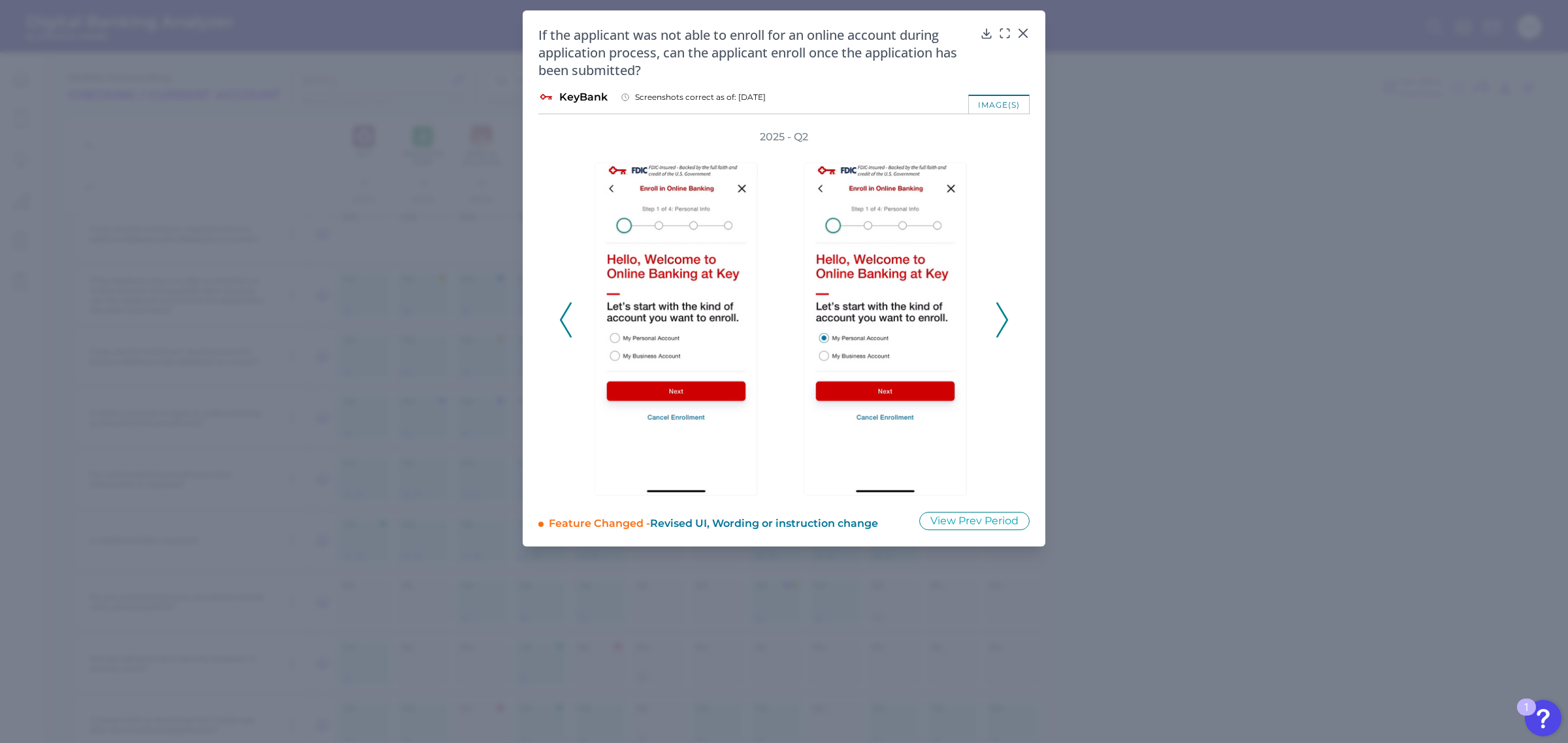 click 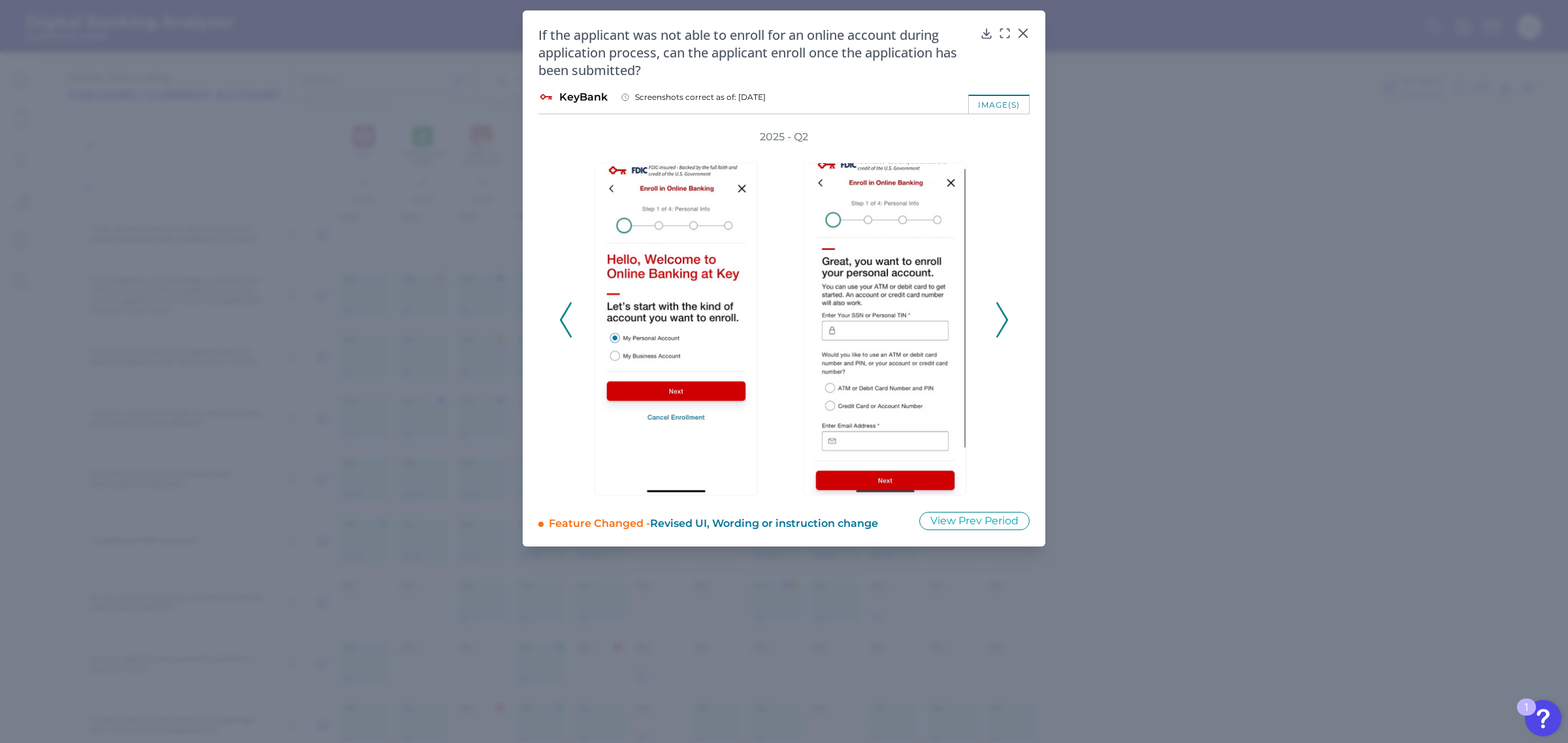 click 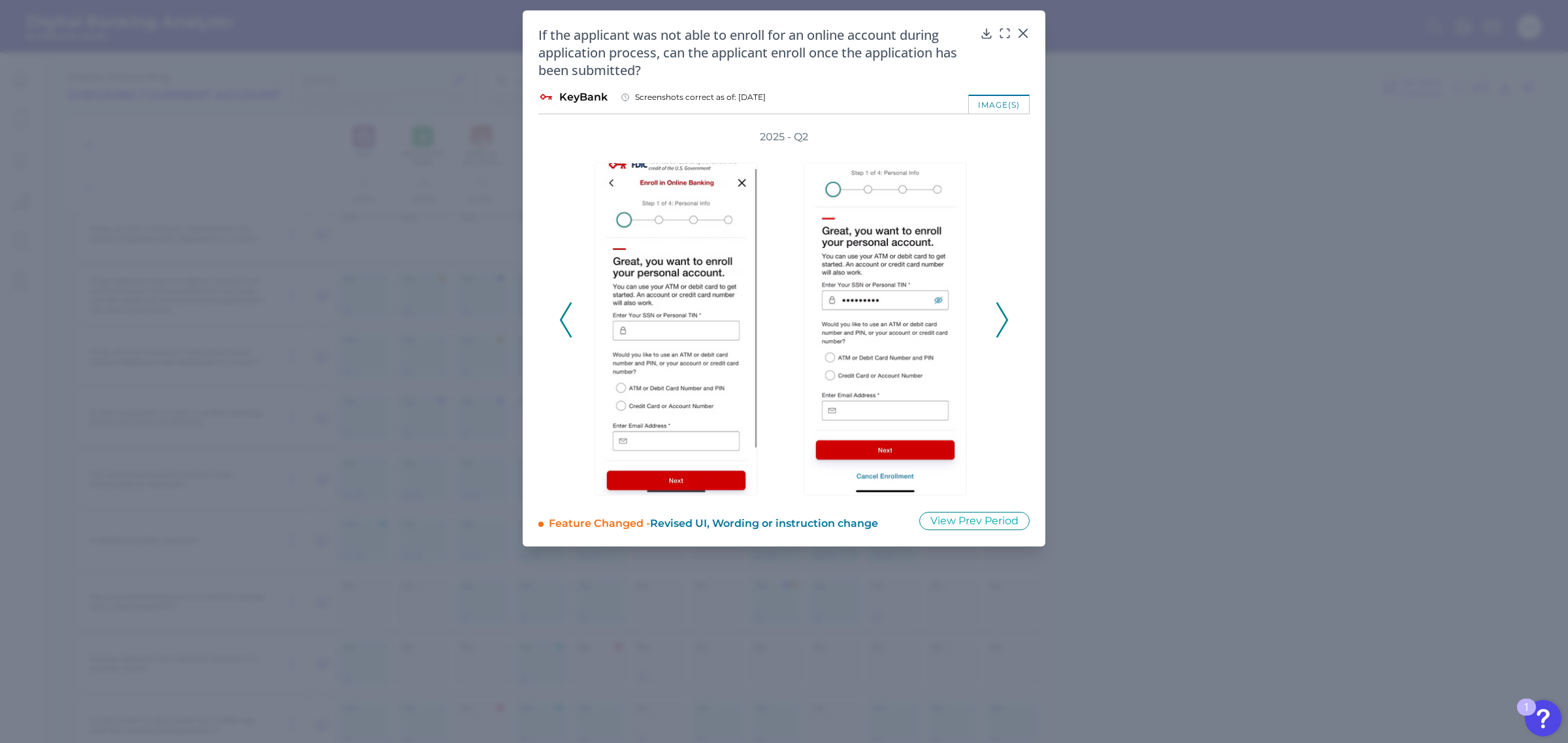 click 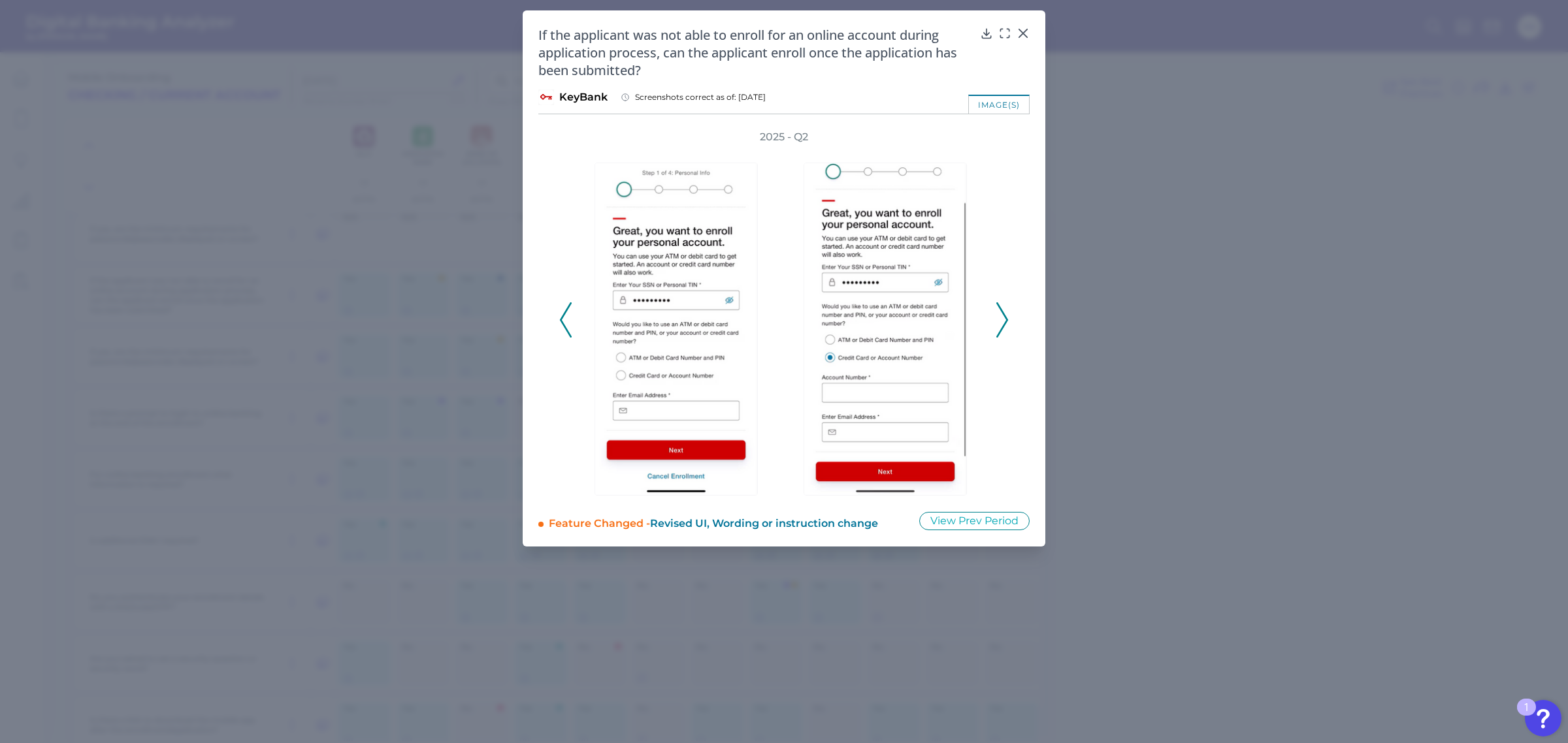 click 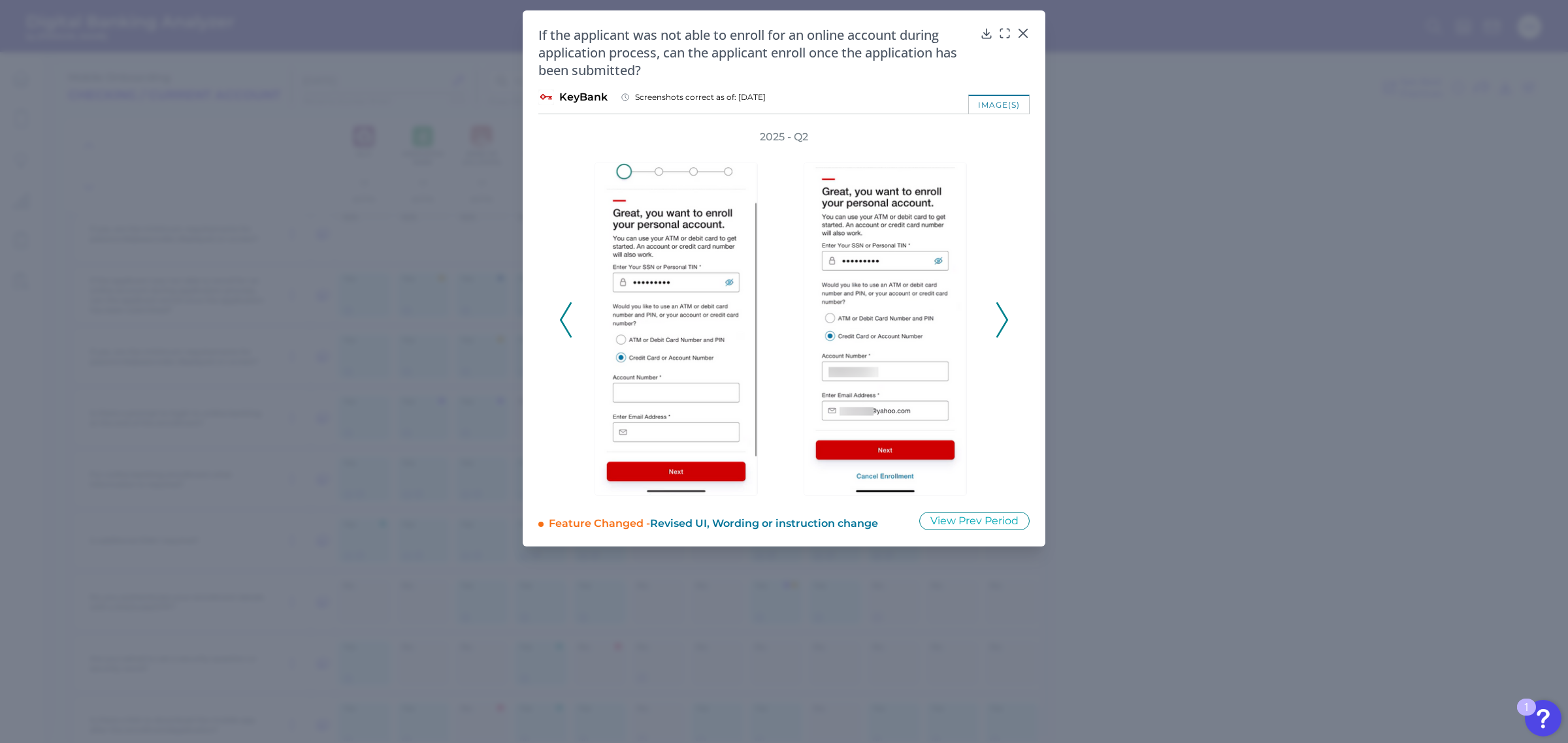click 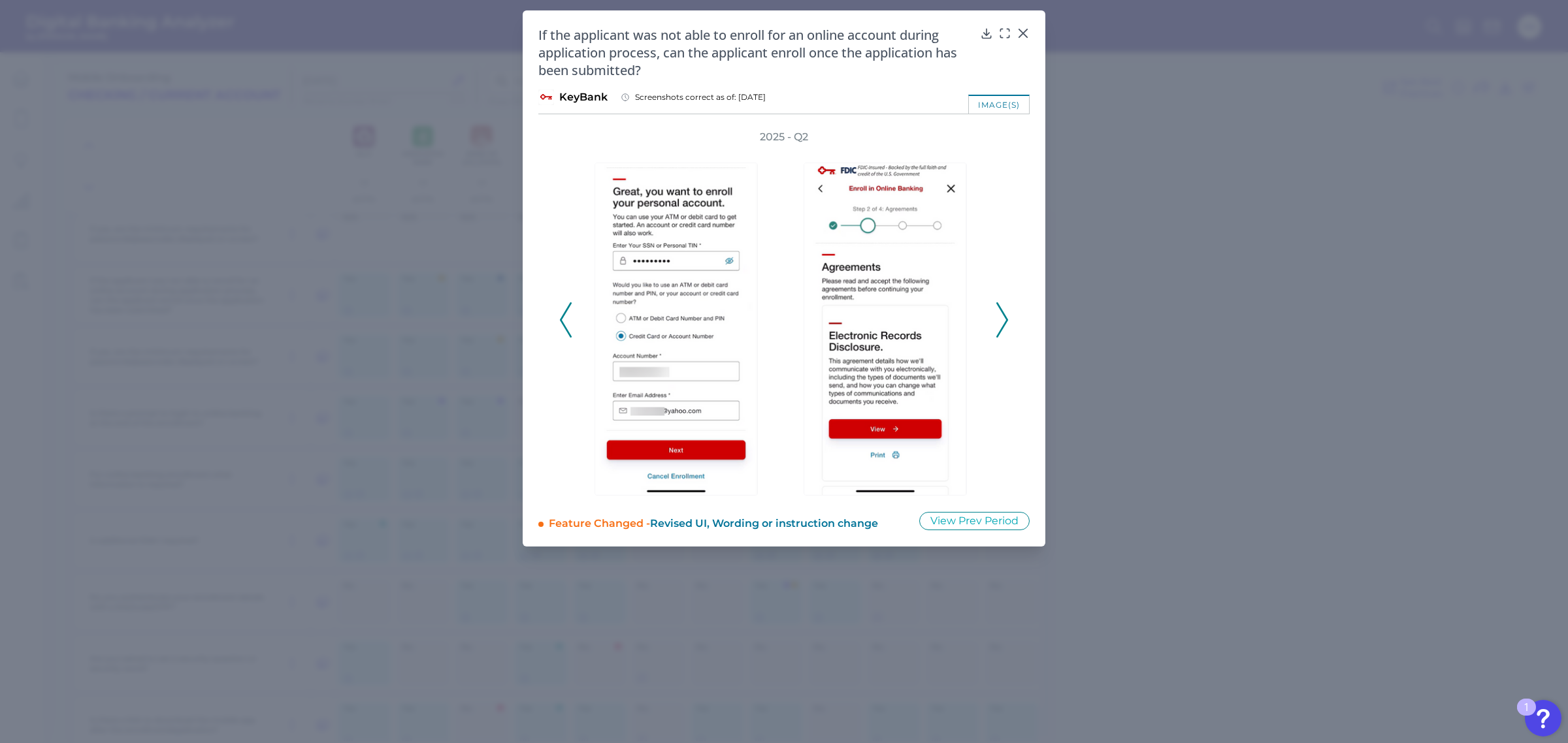 click 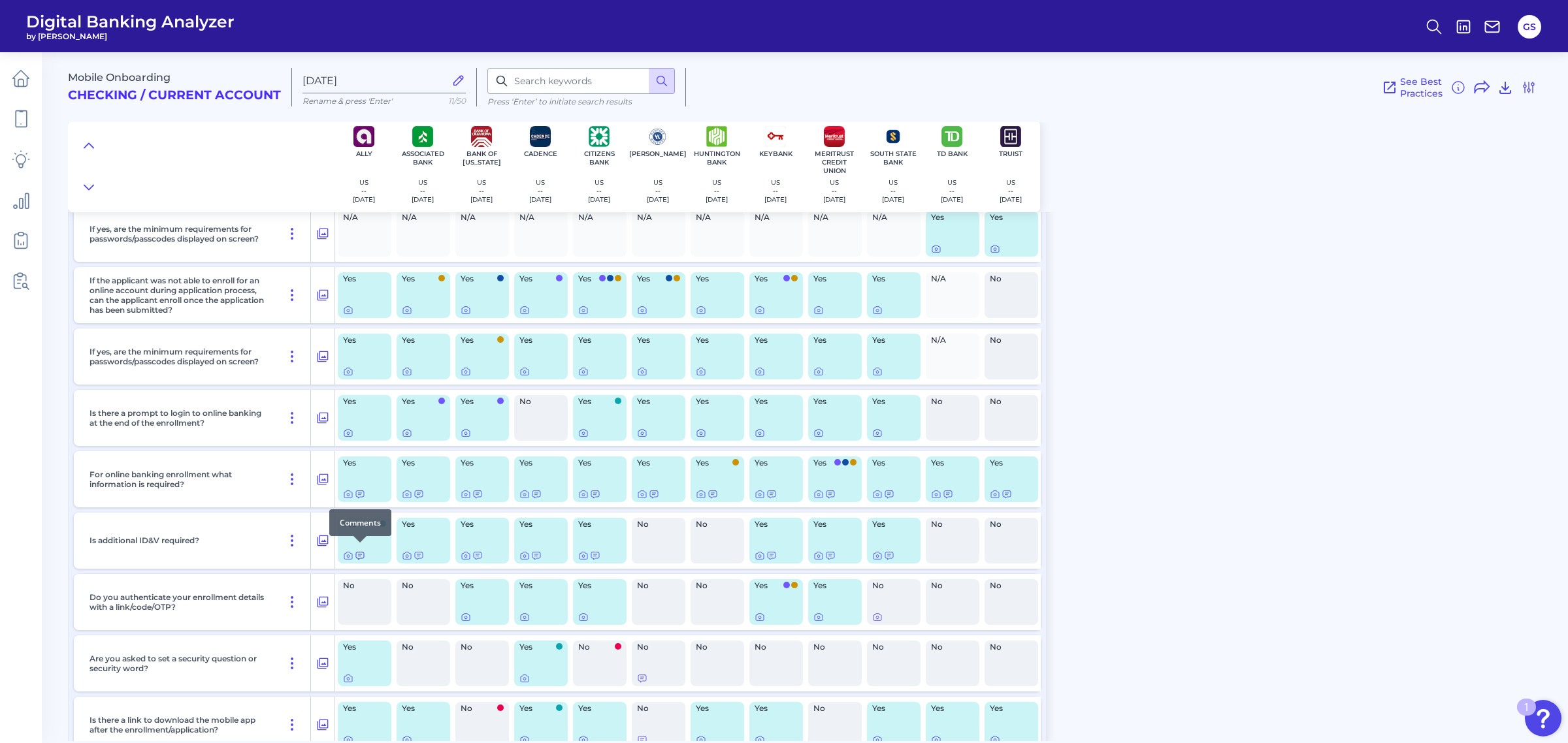 click at bounding box center (360, 543) 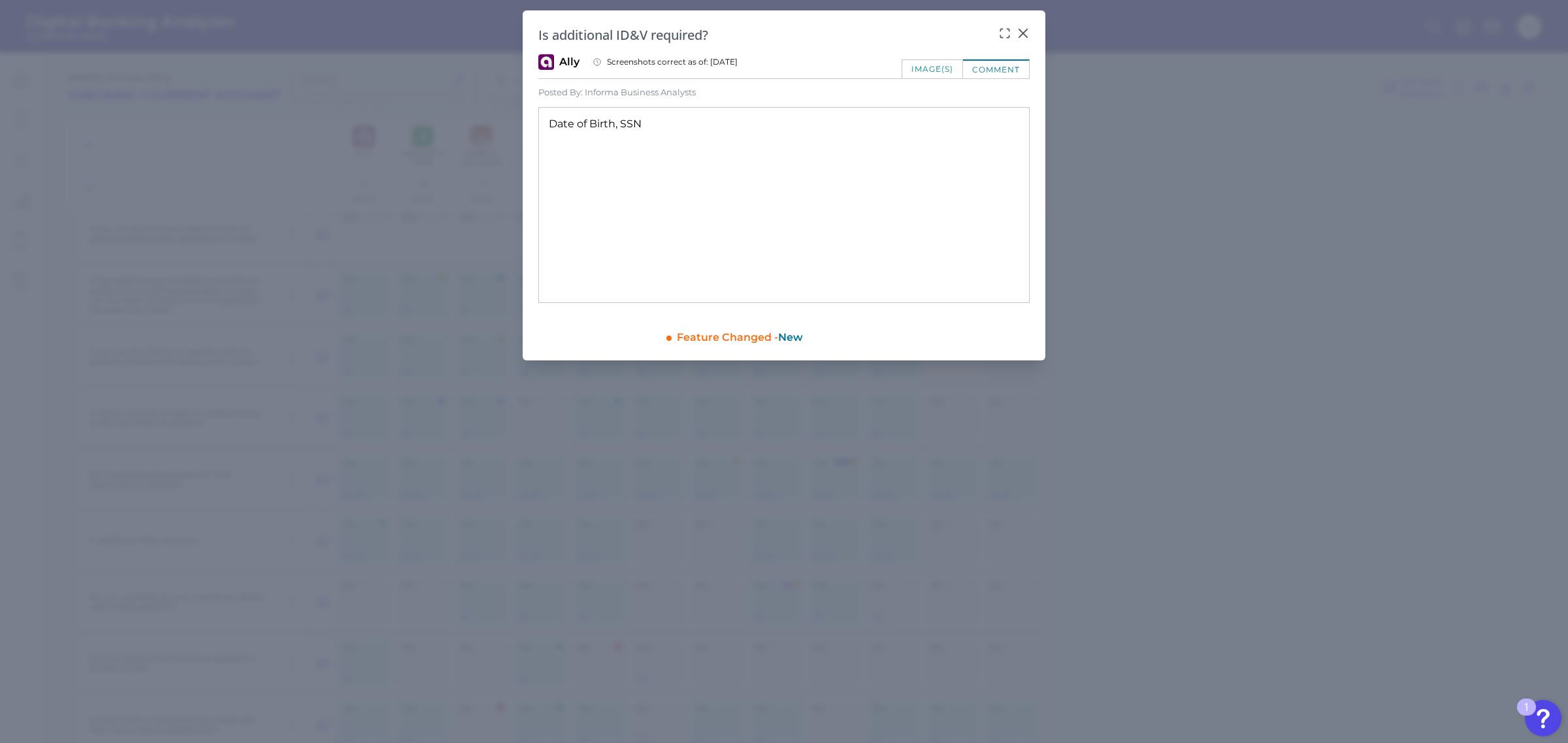 drag, startPoint x: 419, startPoint y: 486, endPoint x: 405, endPoint y: 498, distance: 18.439089 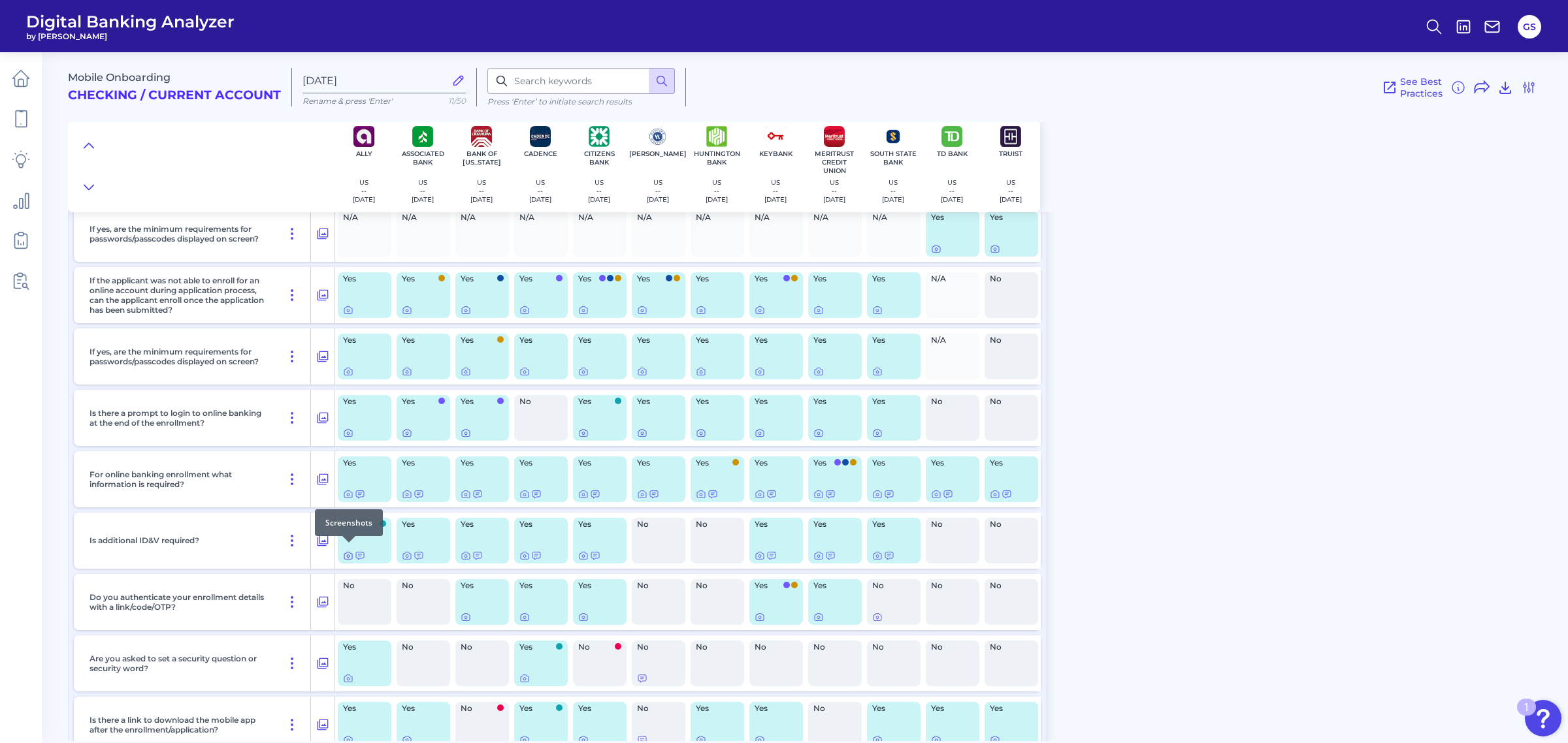 click 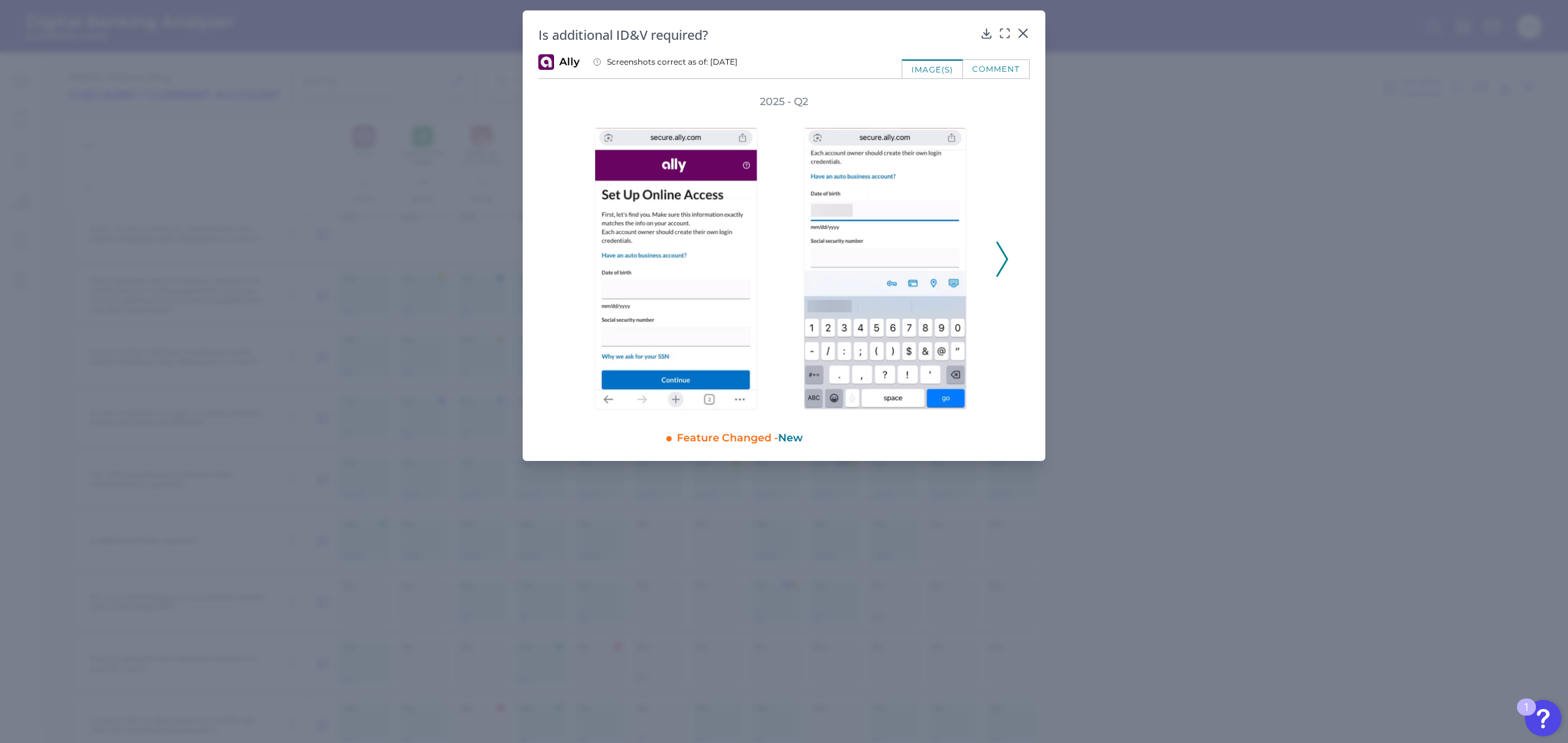 click 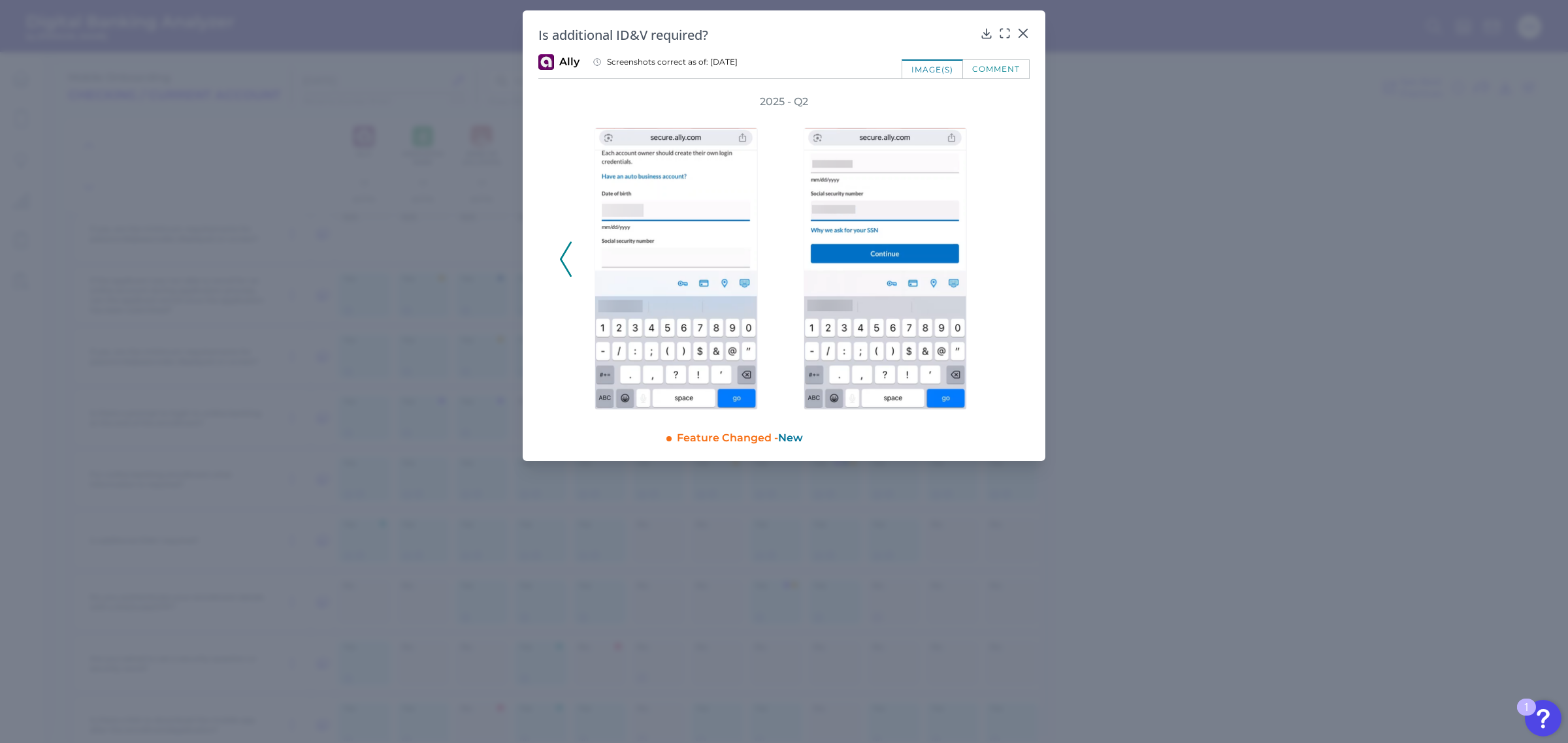 click on "2025 - Q2" at bounding box center (784, 252) 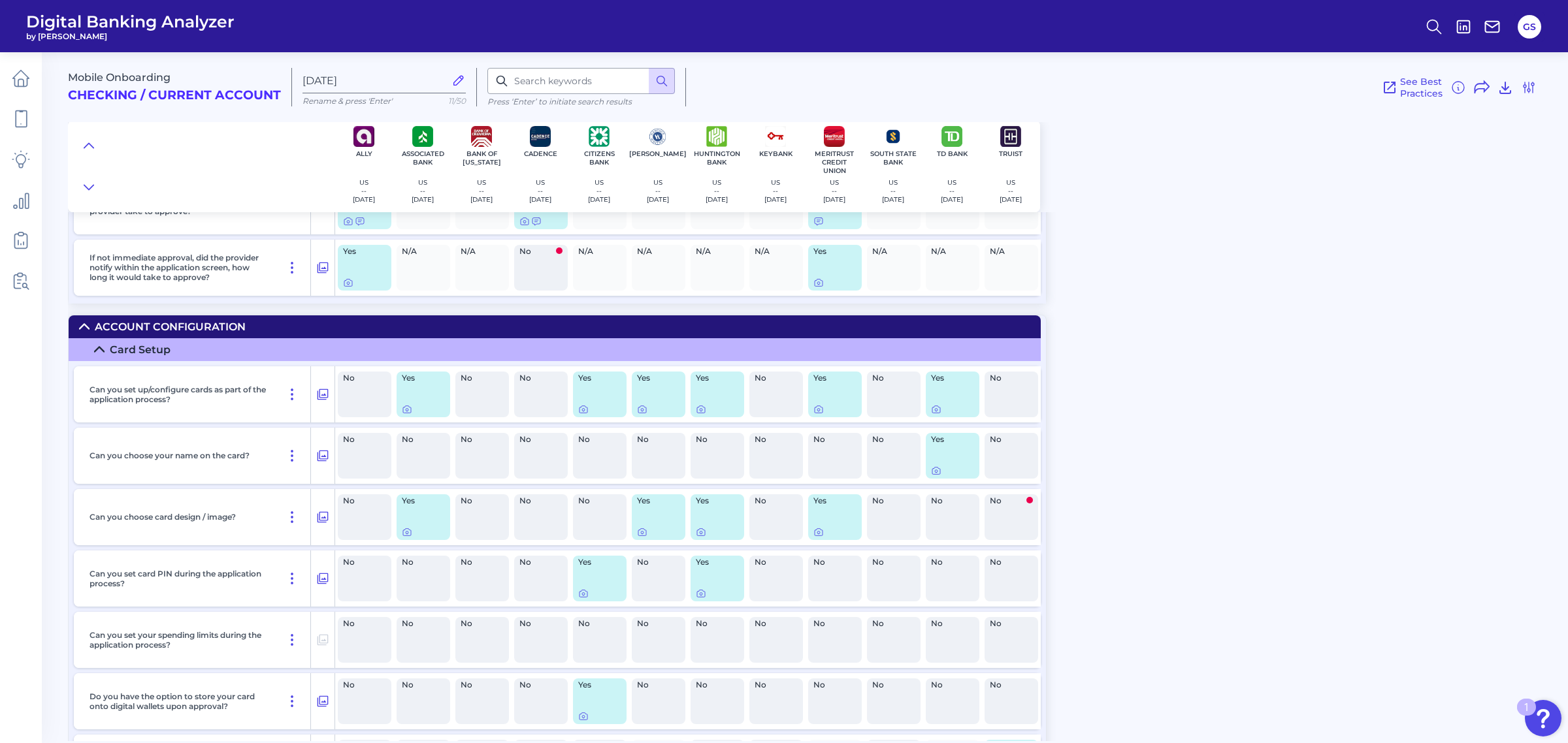 scroll, scrollTop: 349, scrollLeft: 0, axis: vertical 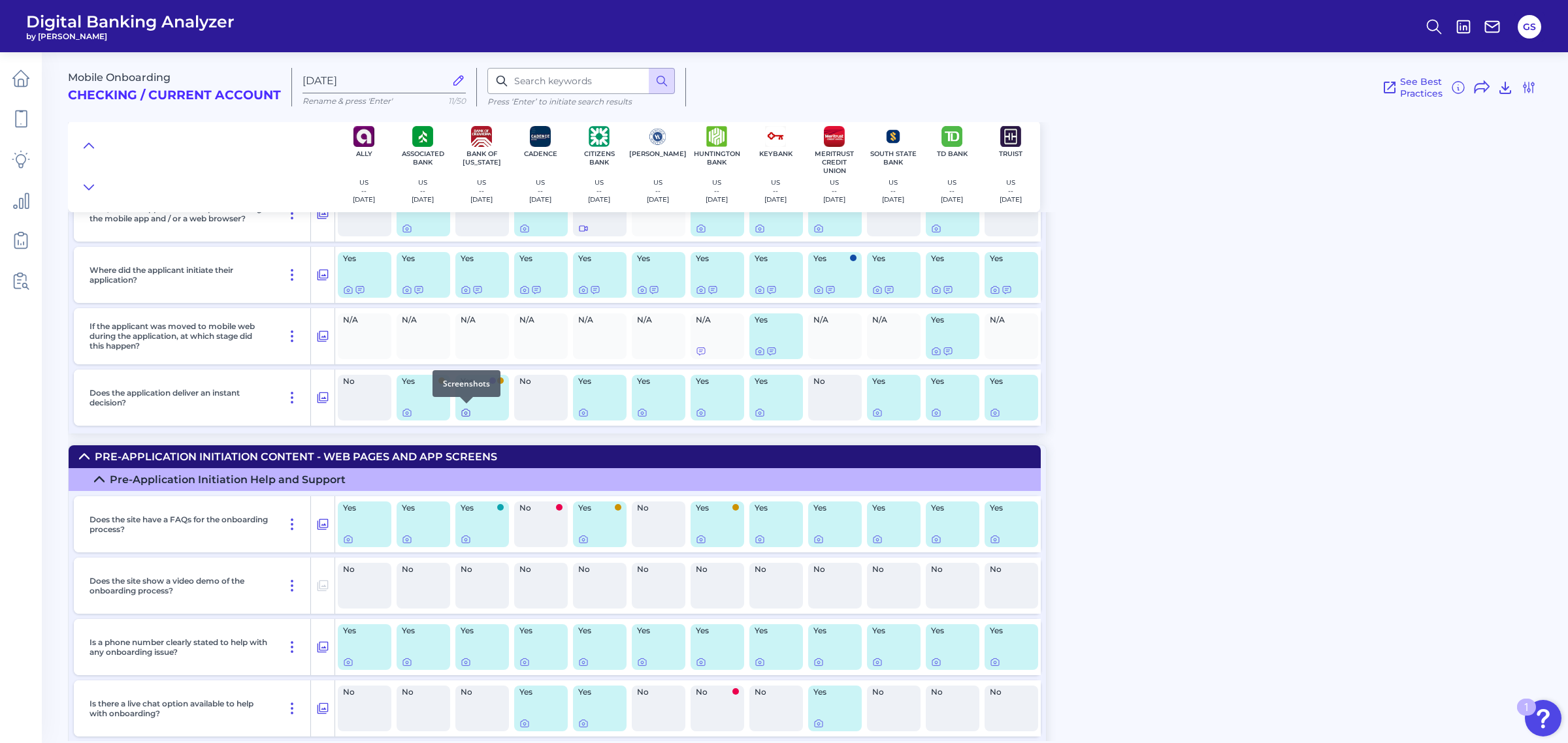 click 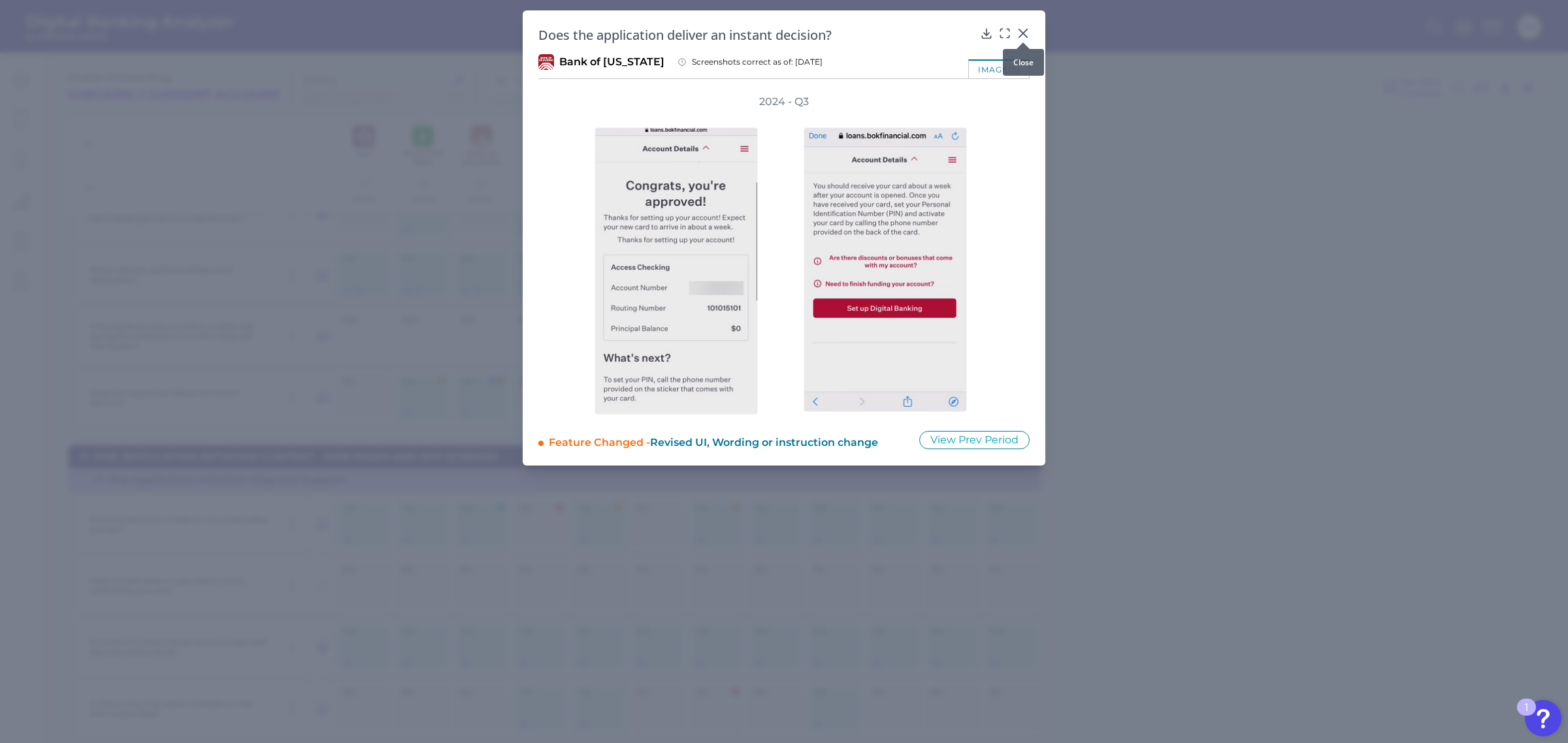 click 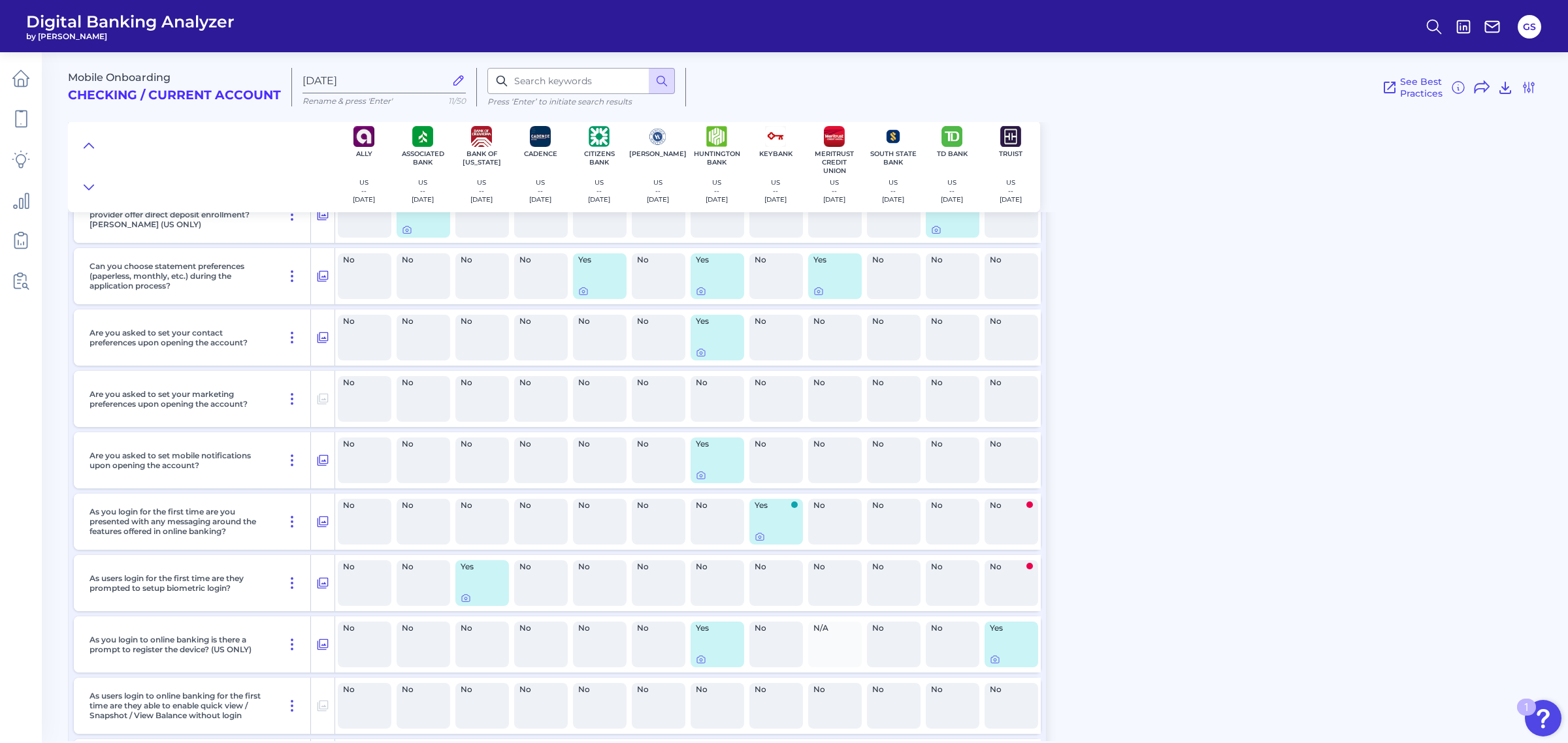 scroll, scrollTop: 10935, scrollLeft: 0, axis: vertical 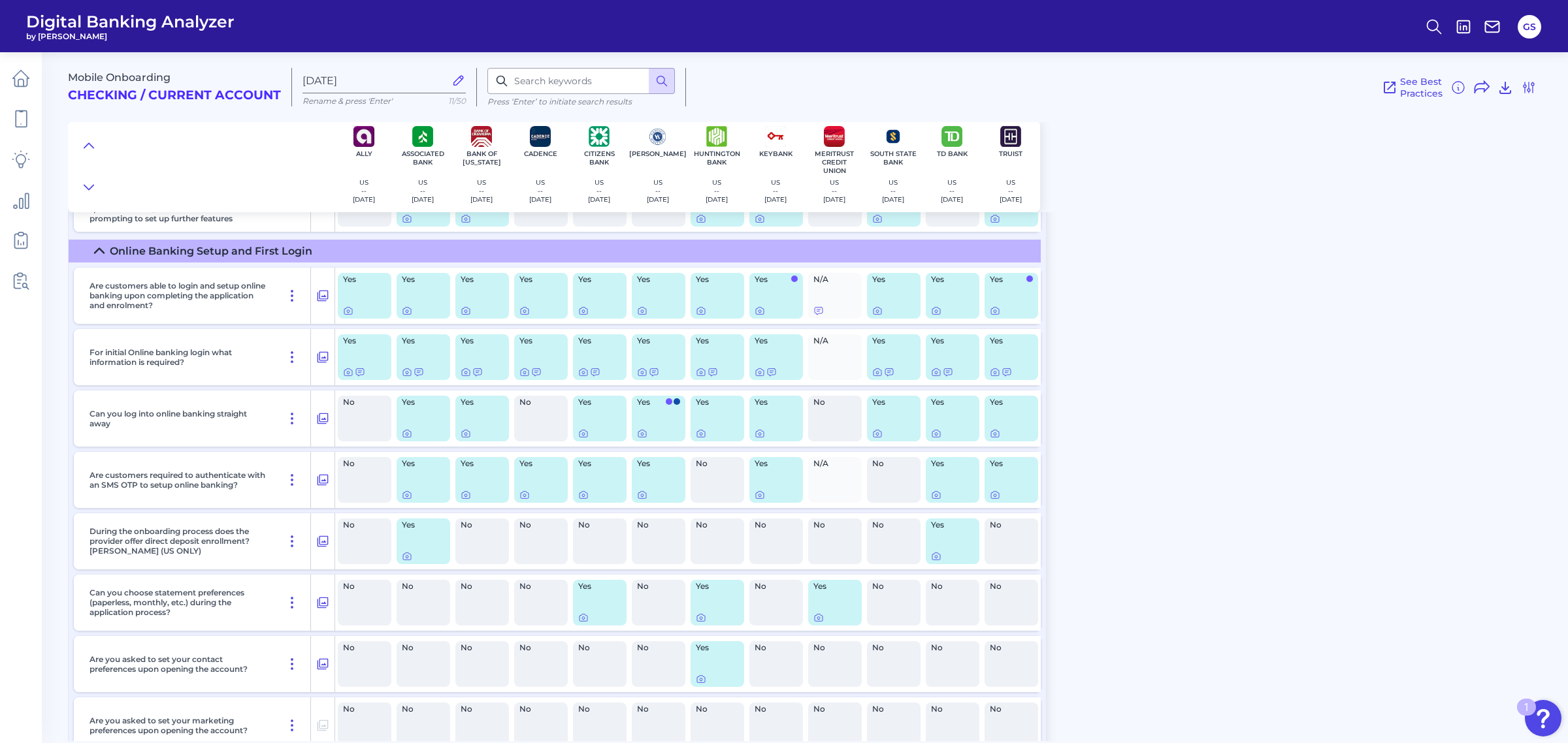 click on "Mobile Onboarding Checking / Current Account Jul 16 2025 Rename & press 'Enter' 11/50 Press ‘Enter’ to initiate search results See Best Practices Filters Clear all filters Experience Reset Mobile Servicing Desktop Servicing Mobile Onboarding Desktop Onboarding Categories Clear Press ‘Enter’ to initiate search results Select all categories Channel Channel Pre-Application Initiation Content - Web pages and app screens Pre-Application Initiation Help and Support Pre-Application Product Page Features Product Selection Eligibility Additional Content Capabilities & Interface Overview Form Features Pre-Fill/Automated Data Input In Application Help & Support Application inputs Application Questions Additional Applicants & Products Verification and Approval Verification & Agreement Funding & Deposits - CHECKING & SAVINGS PRODUCTS Funding & Deposits - CHECKING & SAVINGS PRODUCTS Account confirmation Account Configuration Card Setup Virtual CARD Enrollment Mobile App Set up and First login Communication Clear US" at bounding box center (818, 392) 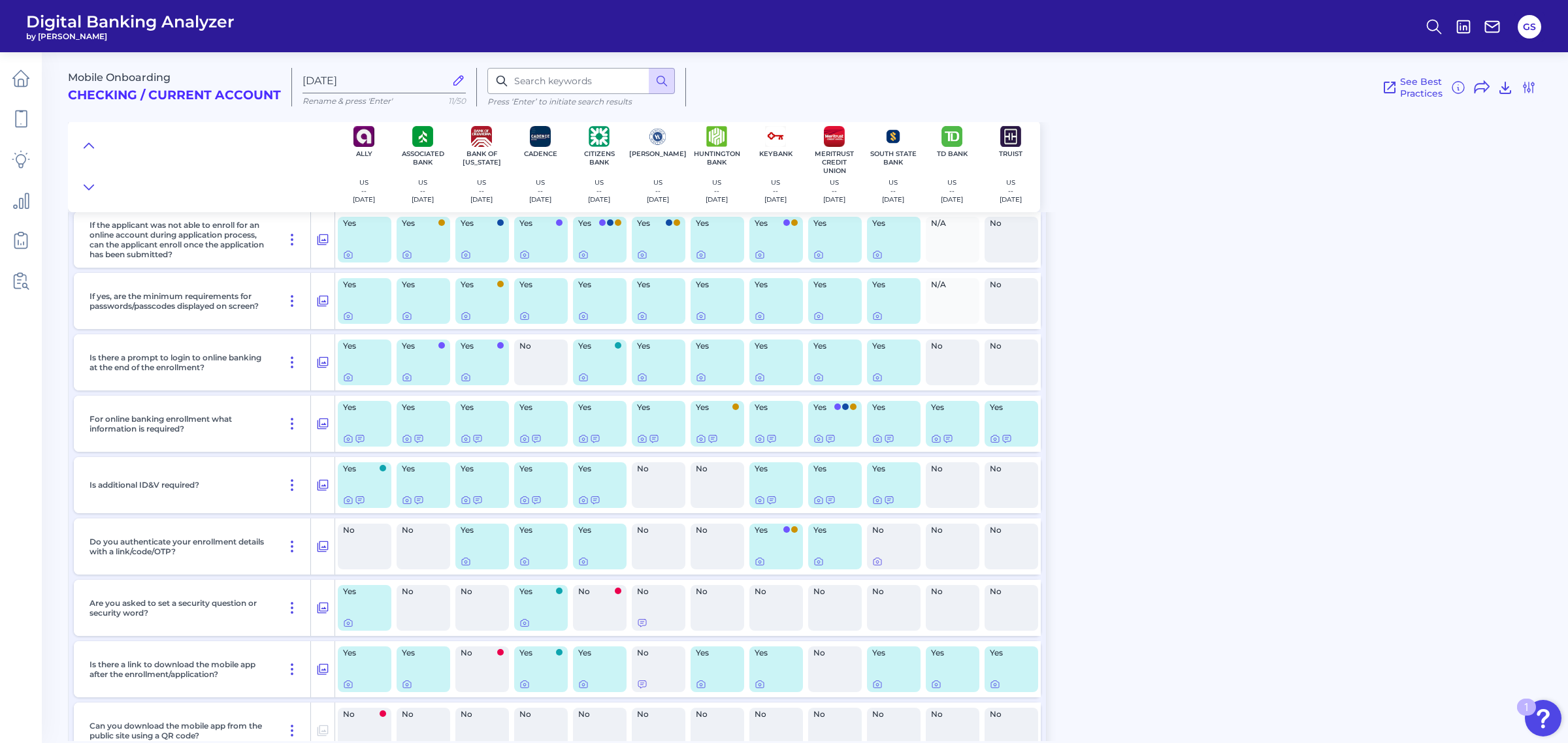 scroll, scrollTop: 9520, scrollLeft: 0, axis: vertical 